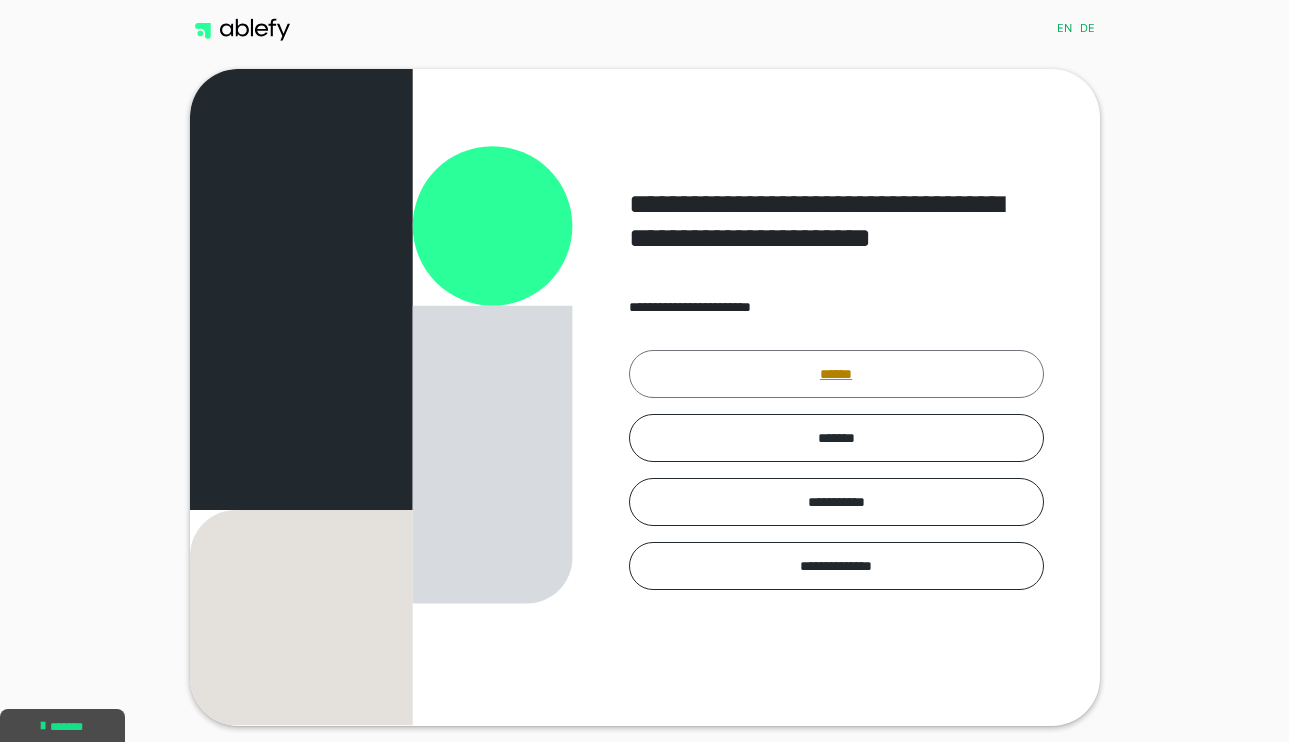 scroll, scrollTop: 0, scrollLeft: 0, axis: both 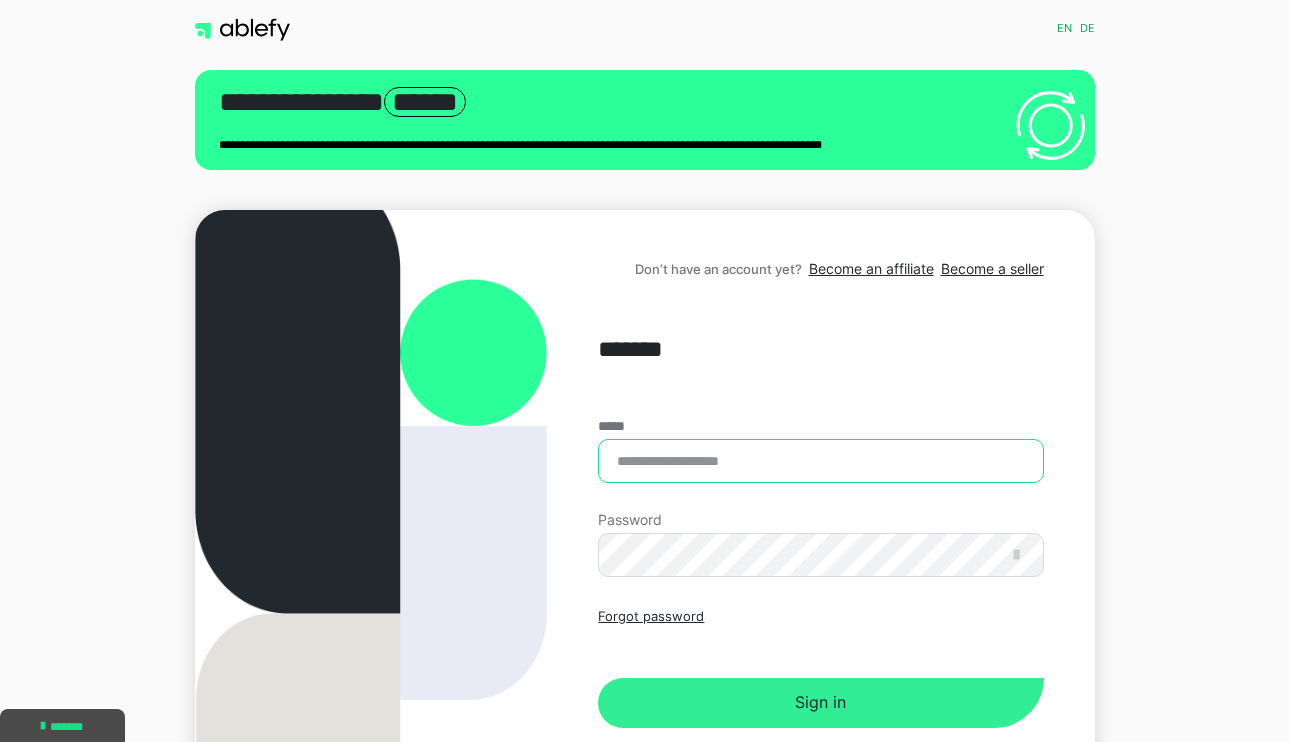 type on "**********" 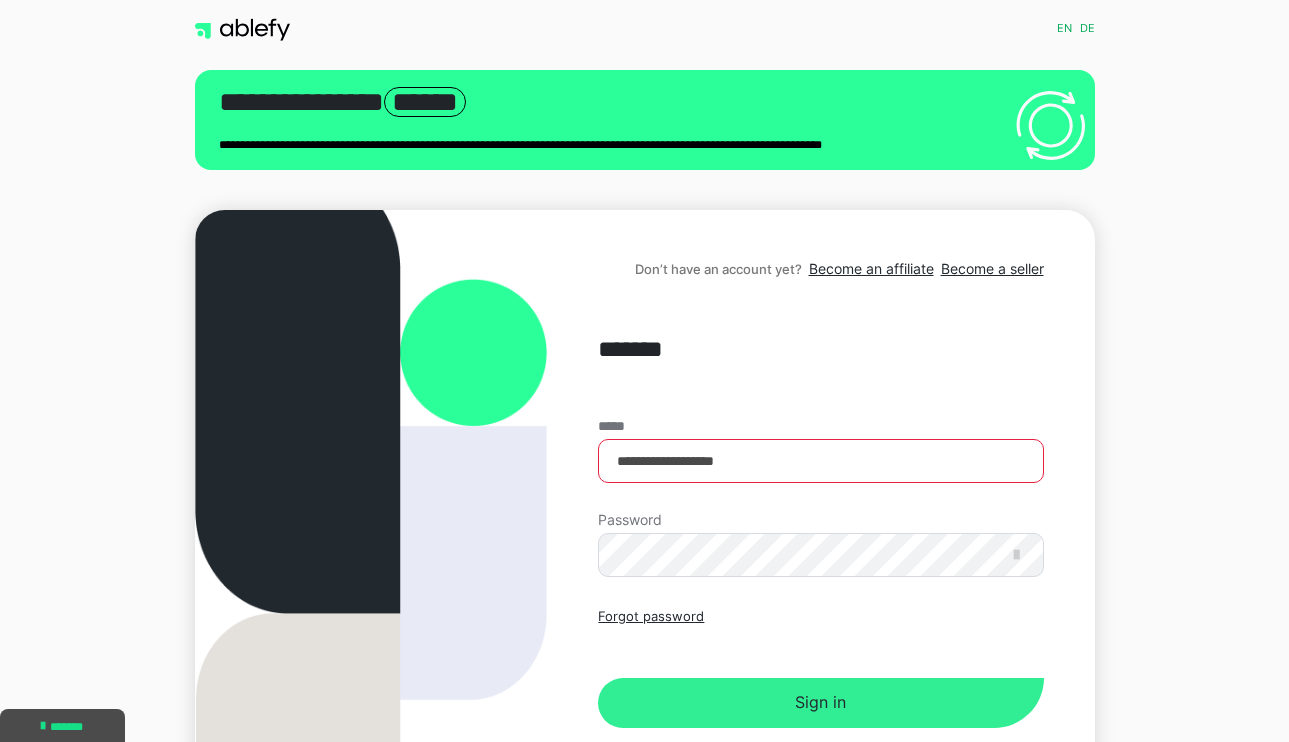 click on "Sign in" at bounding box center (820, 703) 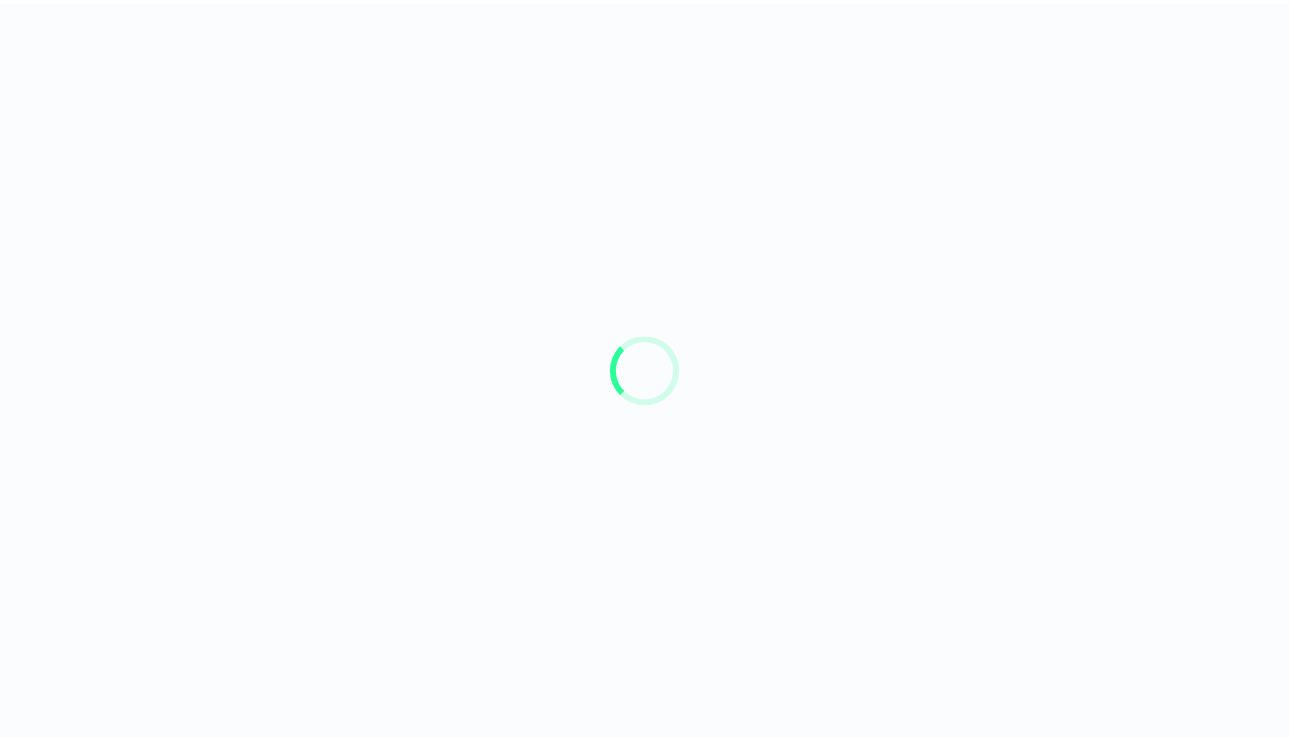 scroll, scrollTop: 0, scrollLeft: 0, axis: both 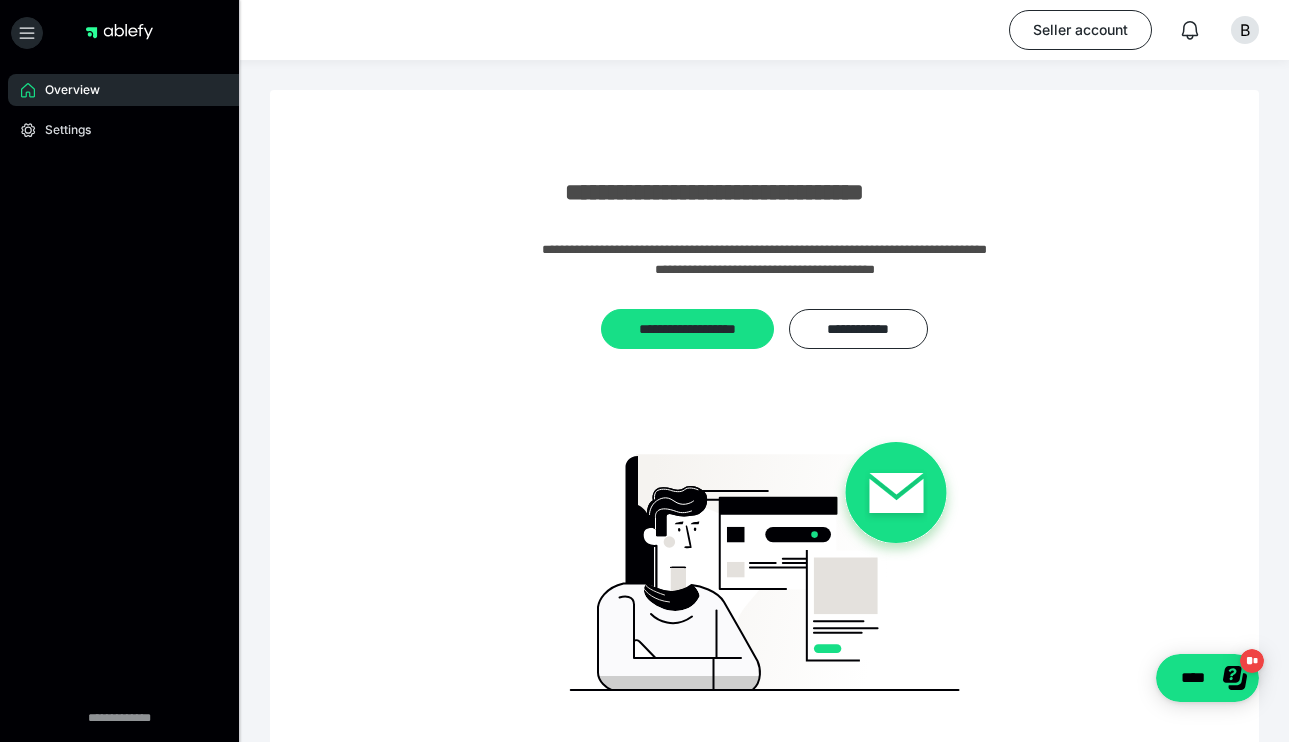 click on "Overview" at bounding box center (127, 90) 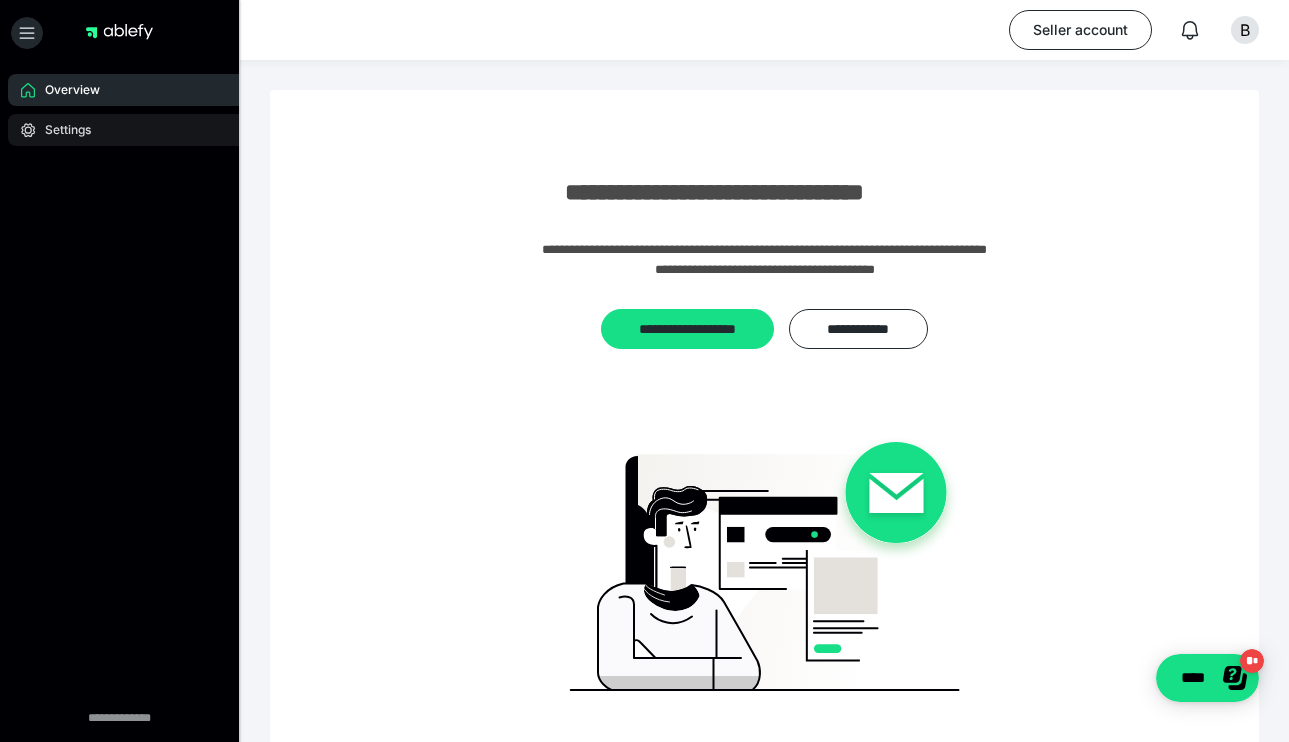 click on "Settings" at bounding box center (61, 130) 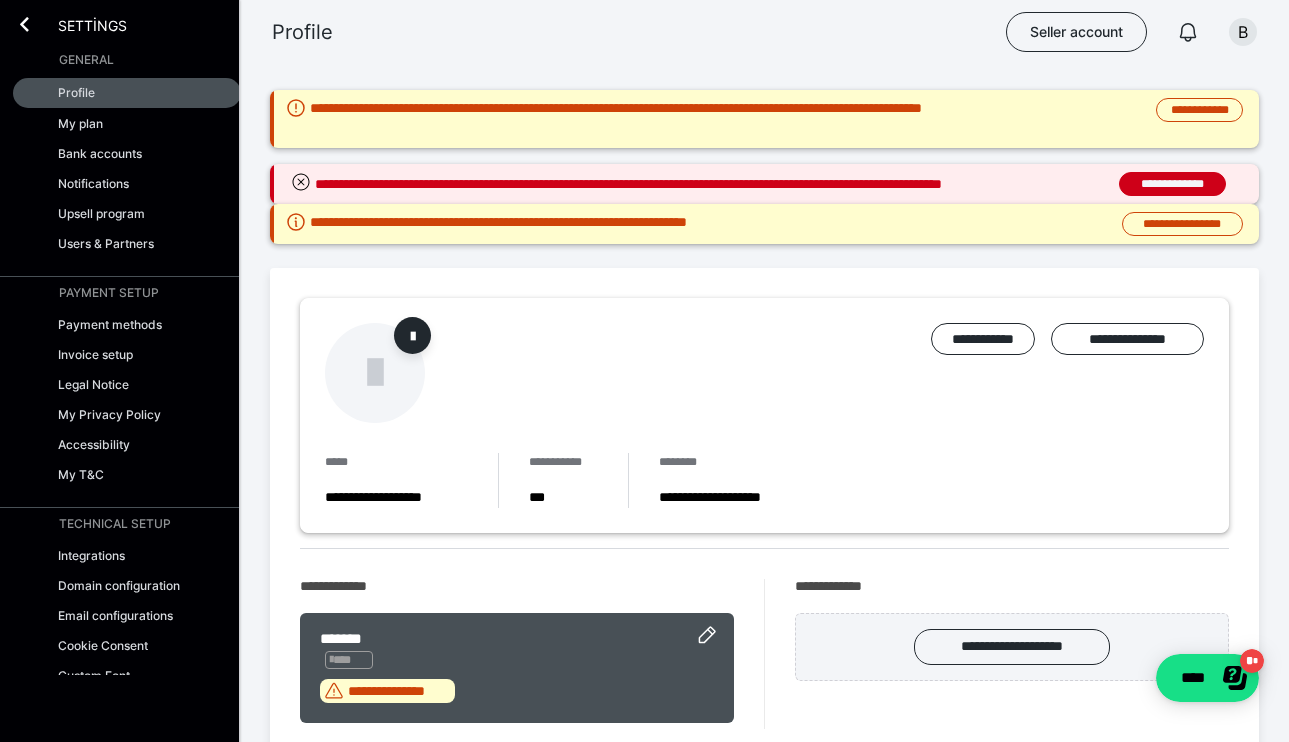click on "Settings" at bounding box center (127, 22) 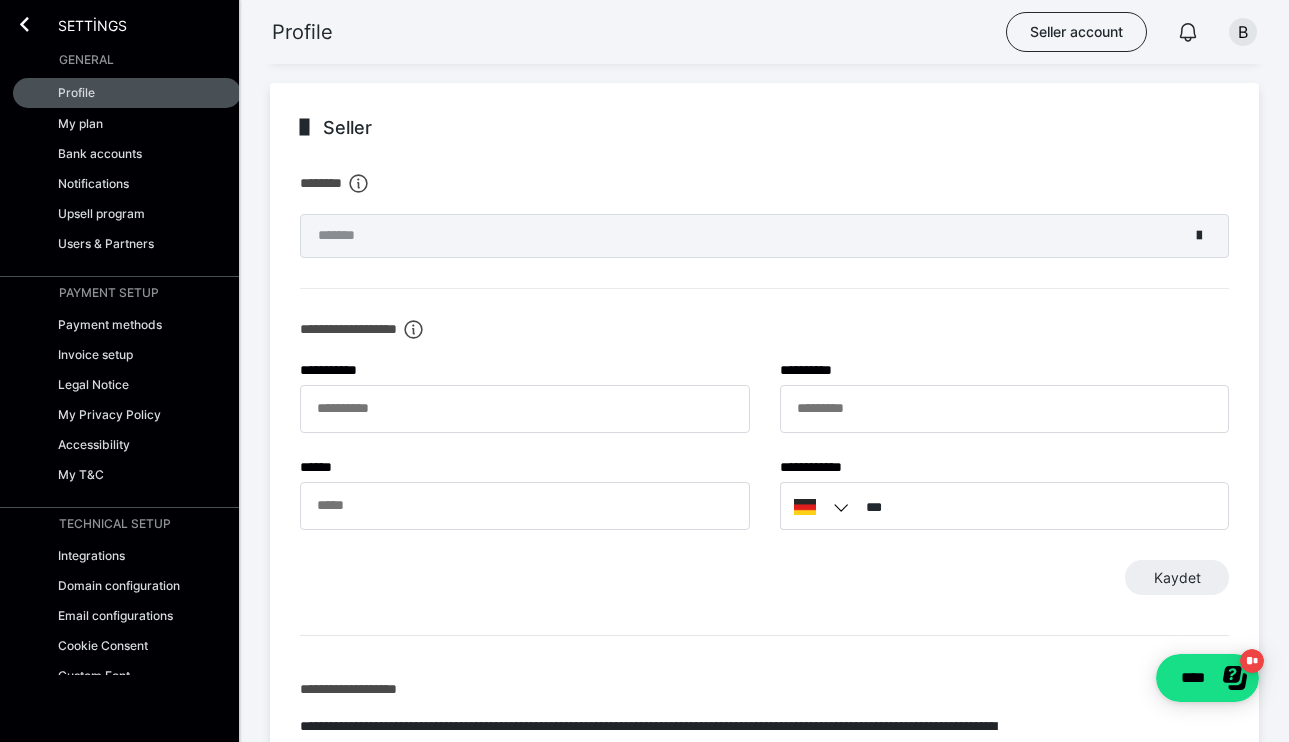 scroll, scrollTop: 800, scrollLeft: 0, axis: vertical 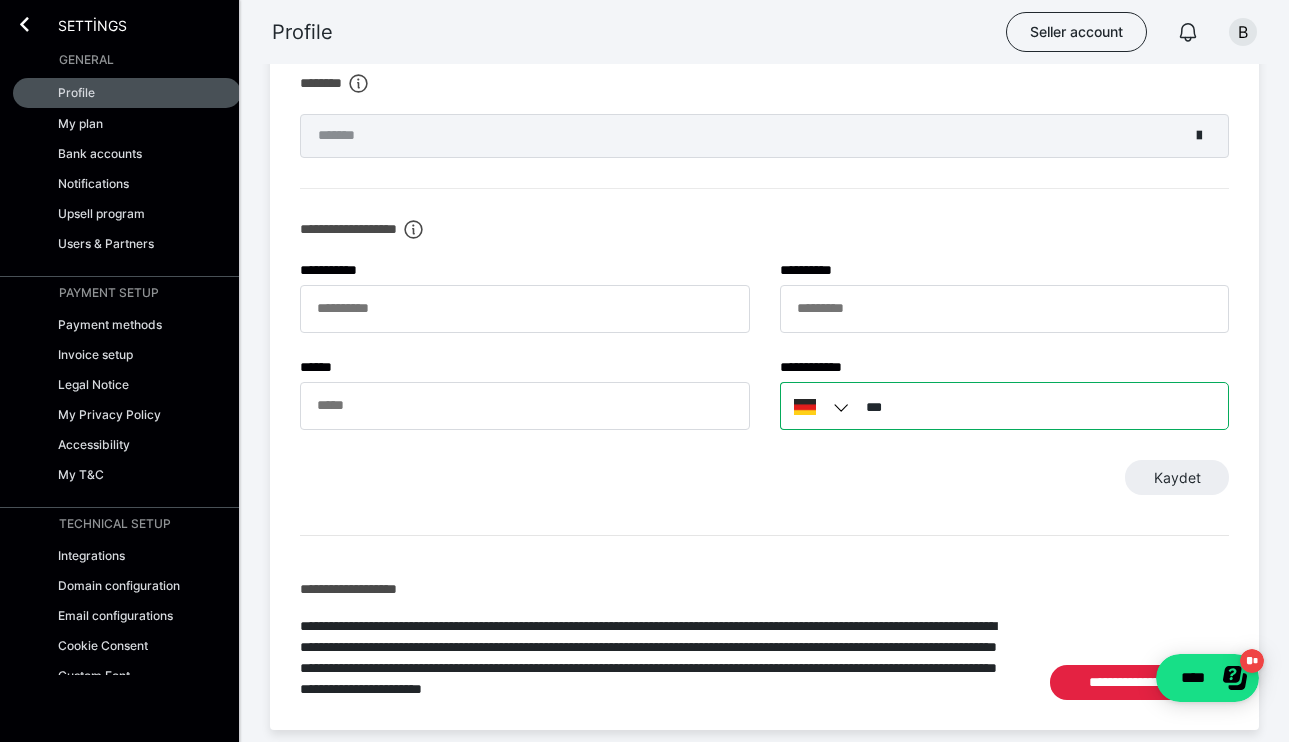 click on "***" at bounding box center [1005, 406] 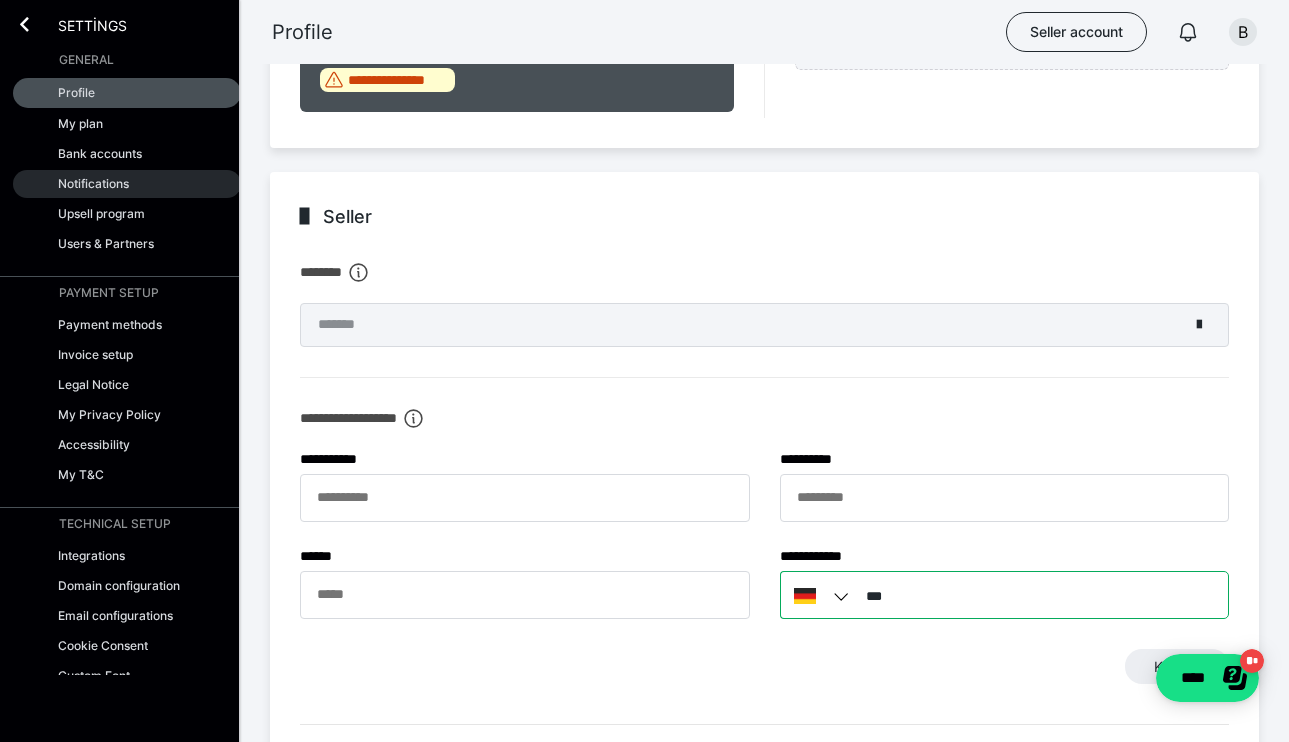 scroll, scrollTop: 0, scrollLeft: 0, axis: both 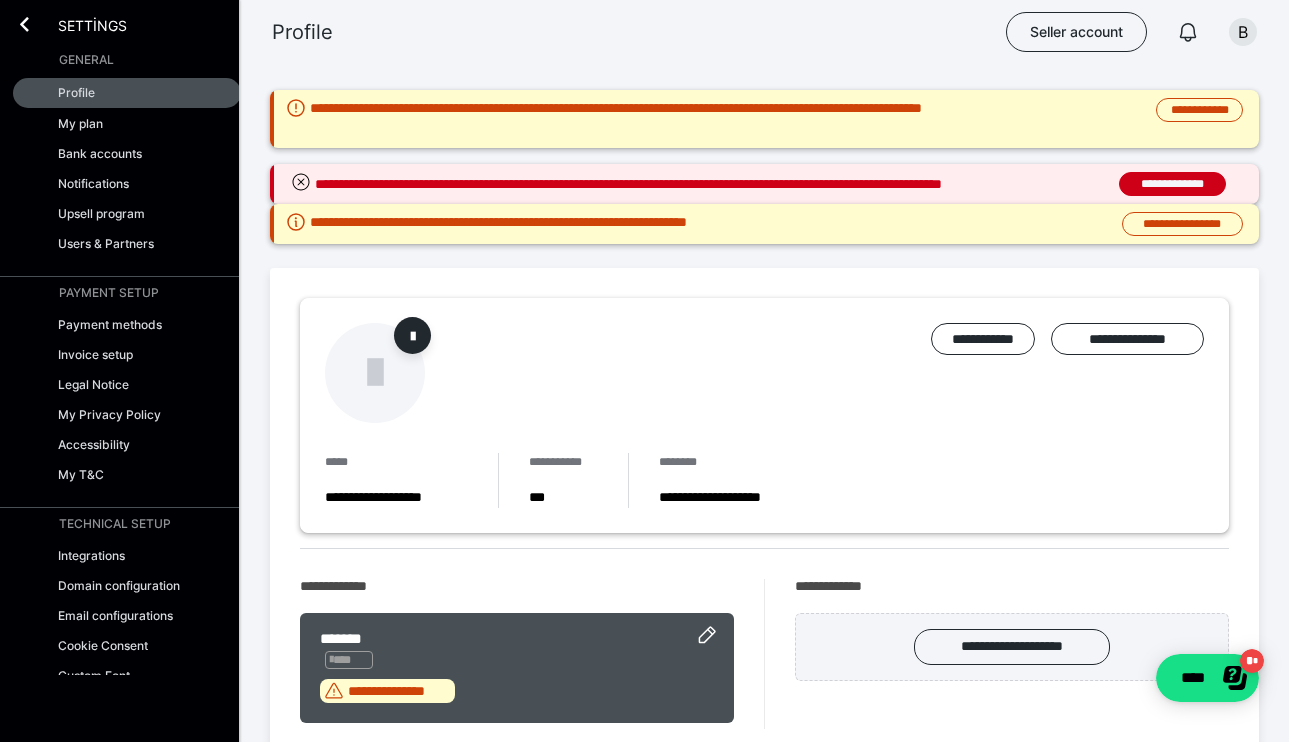 click on "Settings" at bounding box center (78, 24) 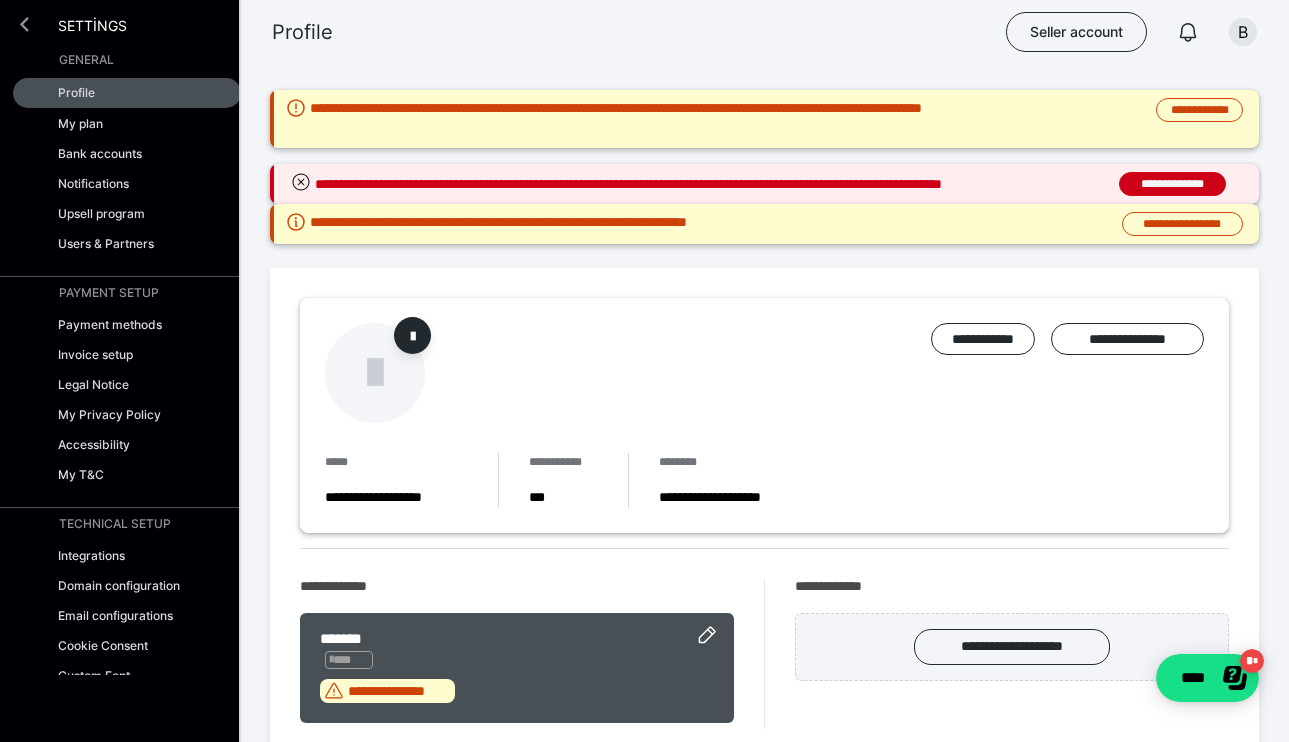 click at bounding box center [24, 24] 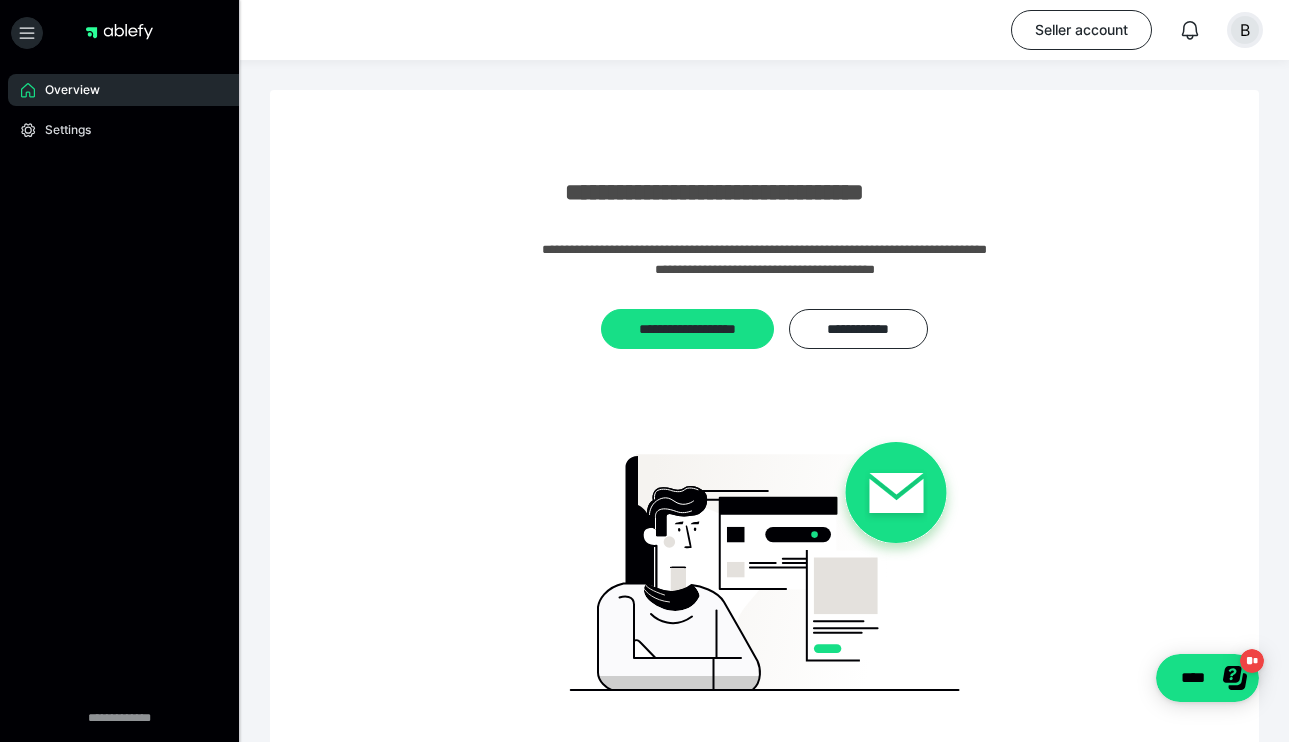 click on "B" at bounding box center (1245, 30) 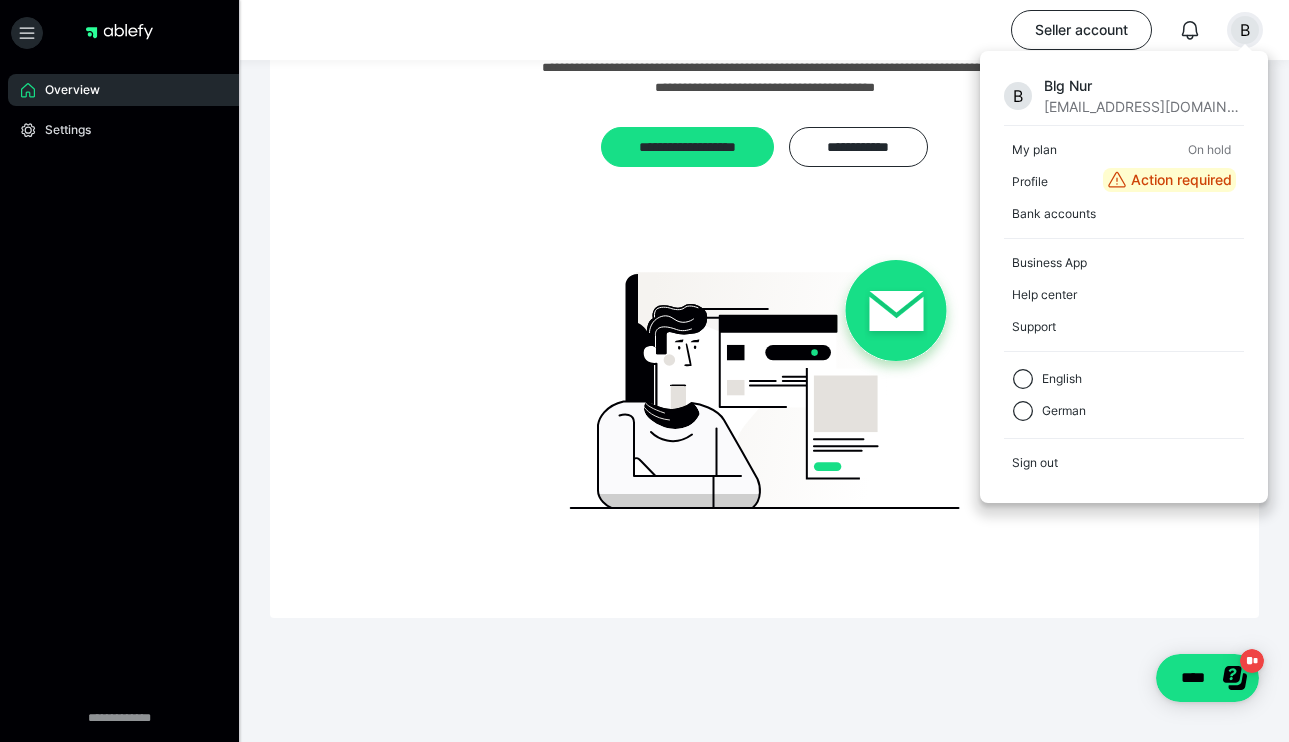 scroll, scrollTop: 0, scrollLeft: 0, axis: both 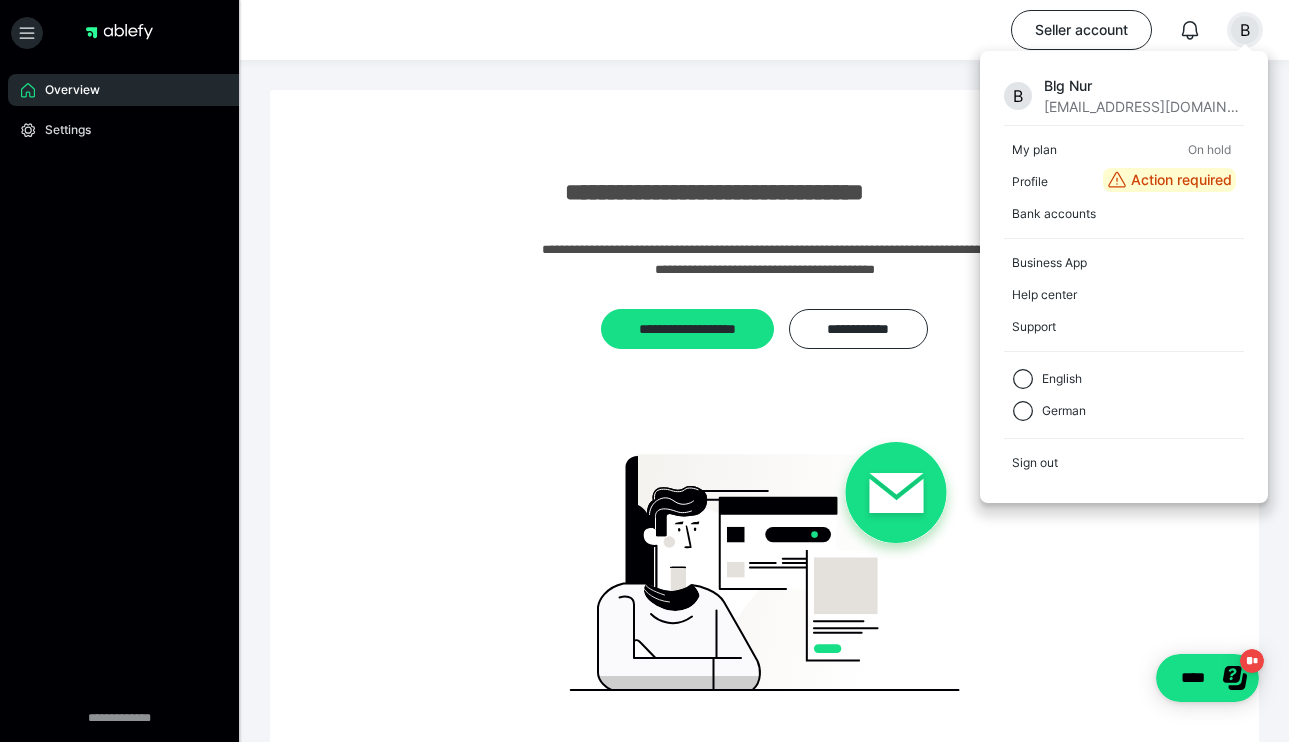 click on "Blg Nur" at bounding box center (1144, 85) 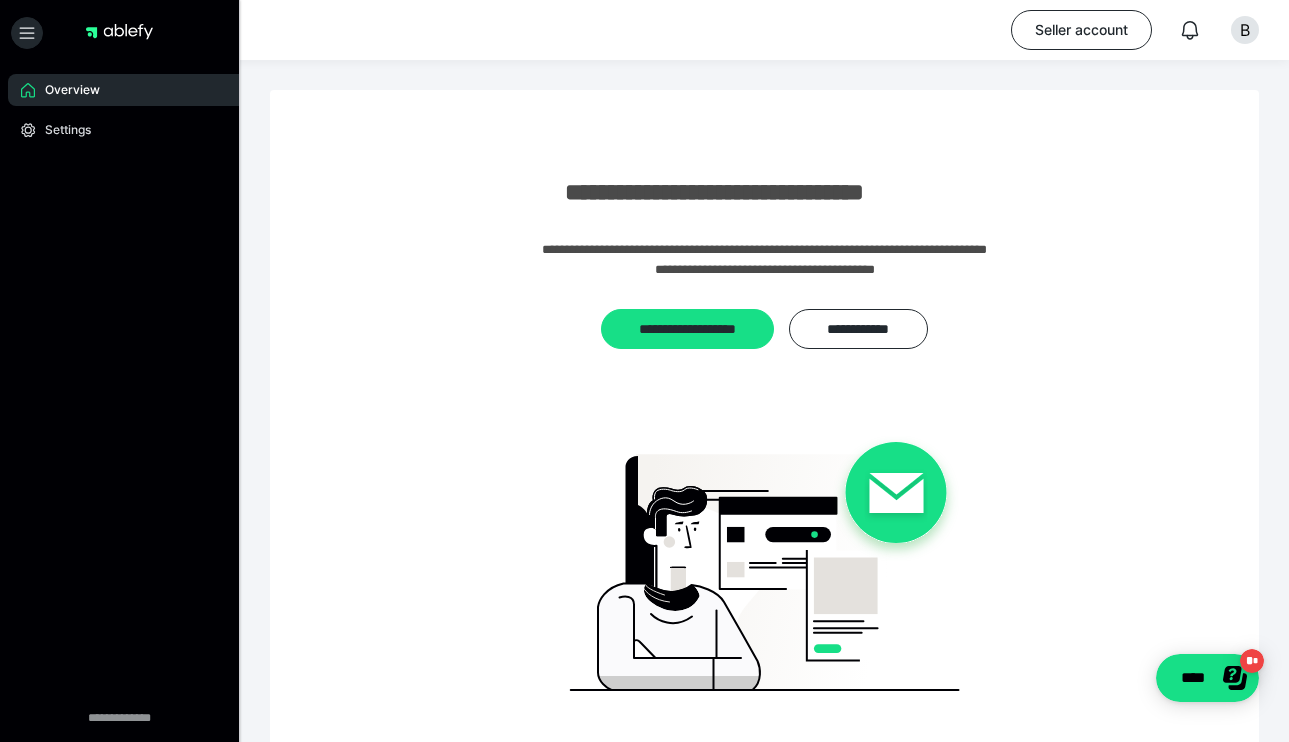 scroll, scrollTop: 182, scrollLeft: 0, axis: vertical 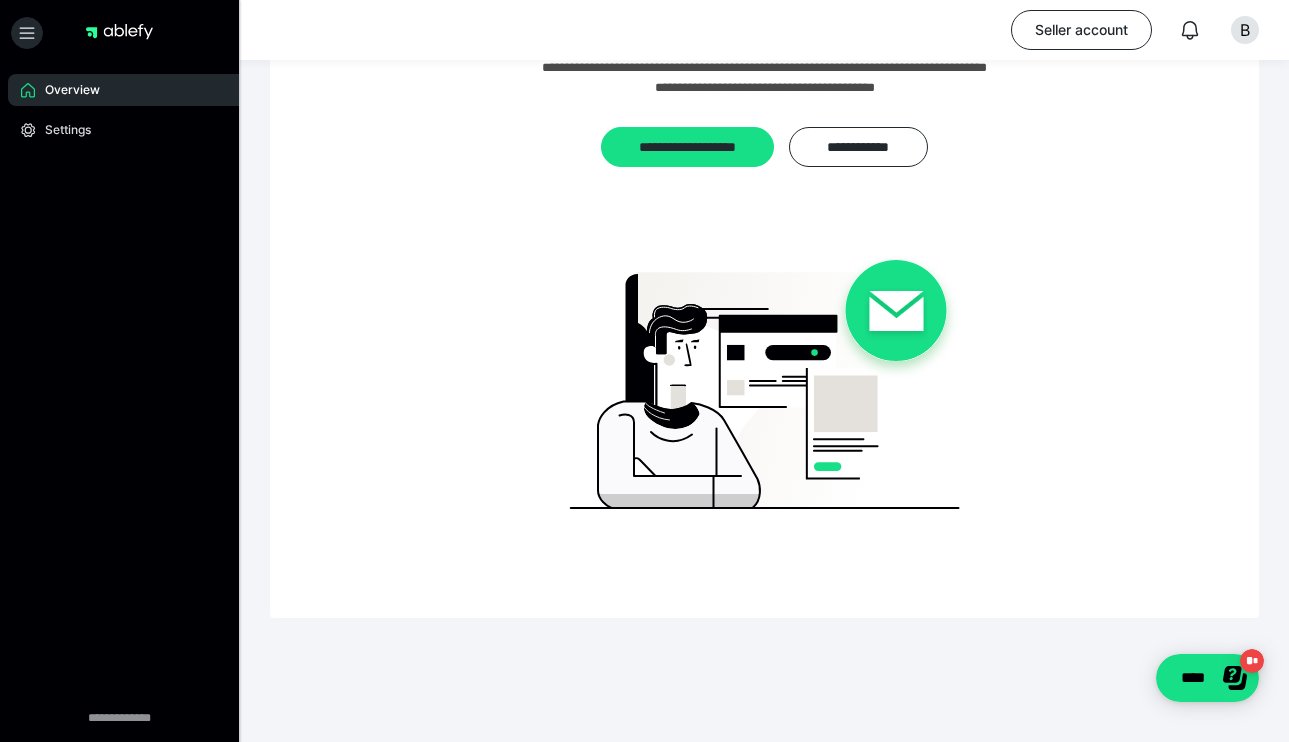 click on "Overview" at bounding box center [127, 90] 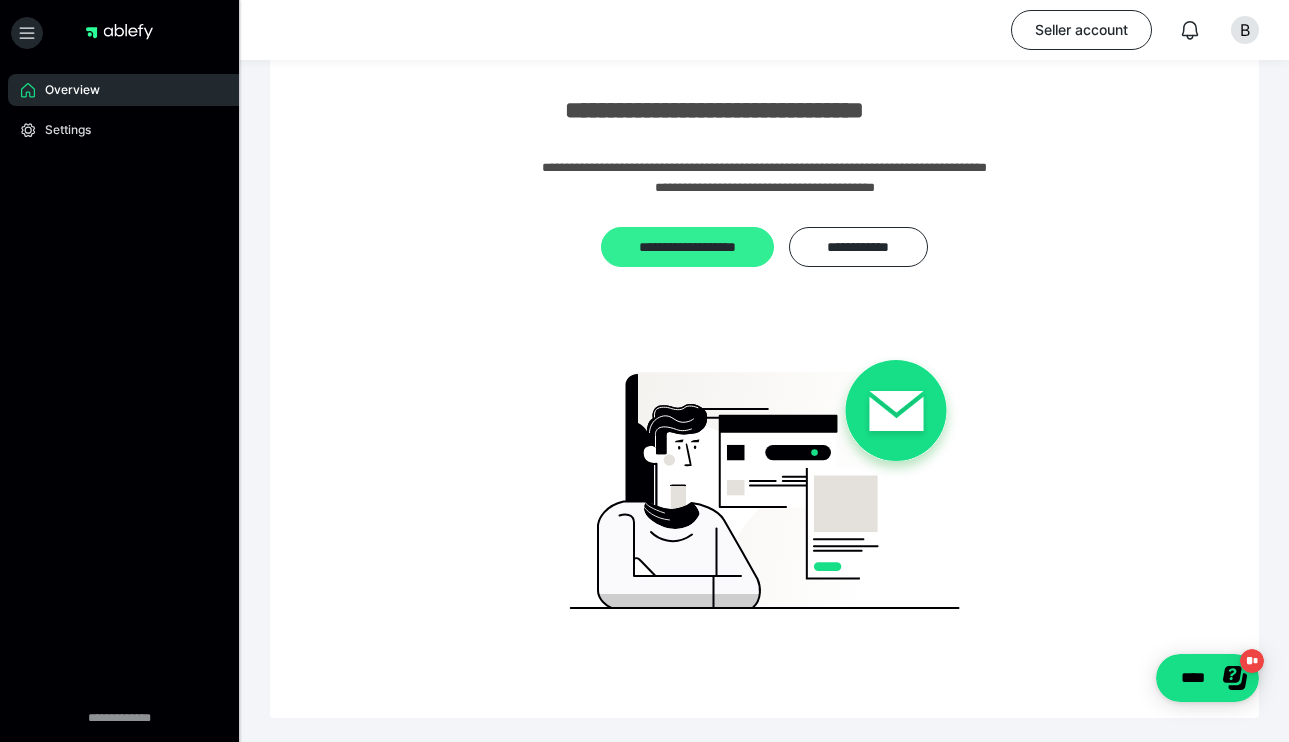 click on "**********" at bounding box center (687, 247) 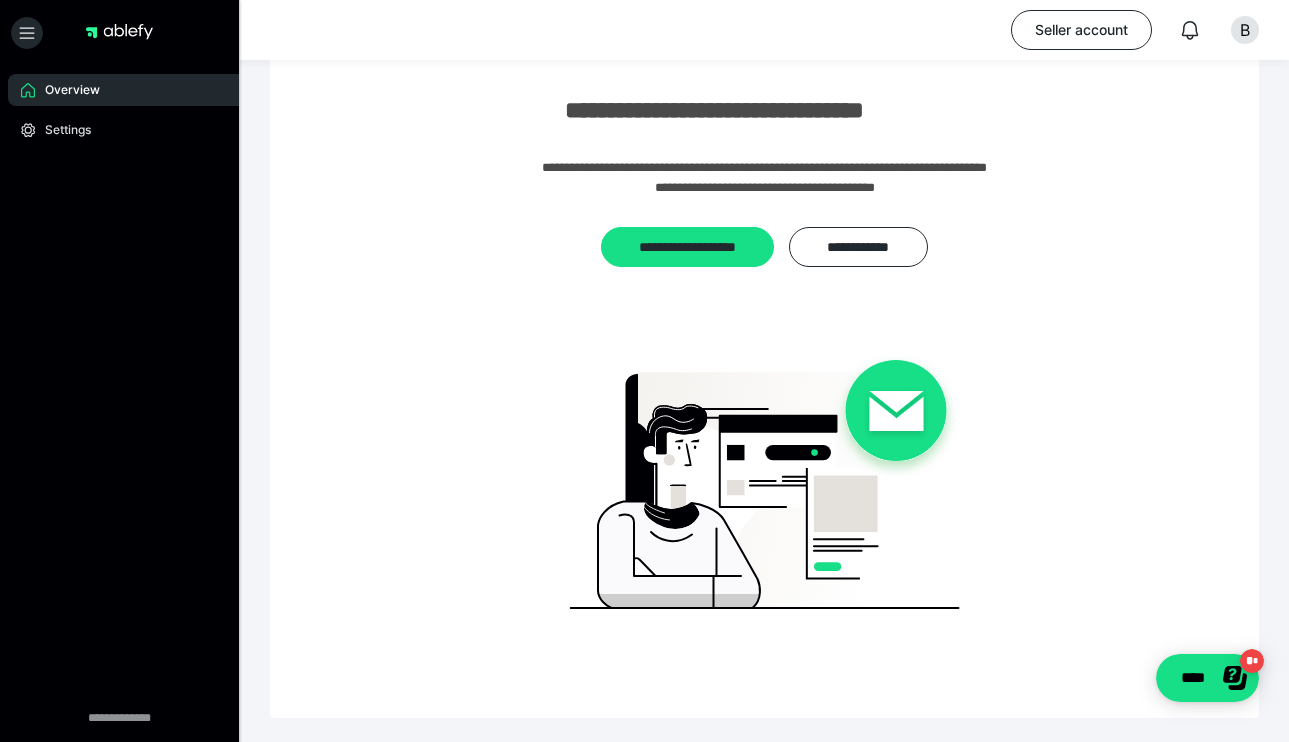 scroll, scrollTop: 0, scrollLeft: 0, axis: both 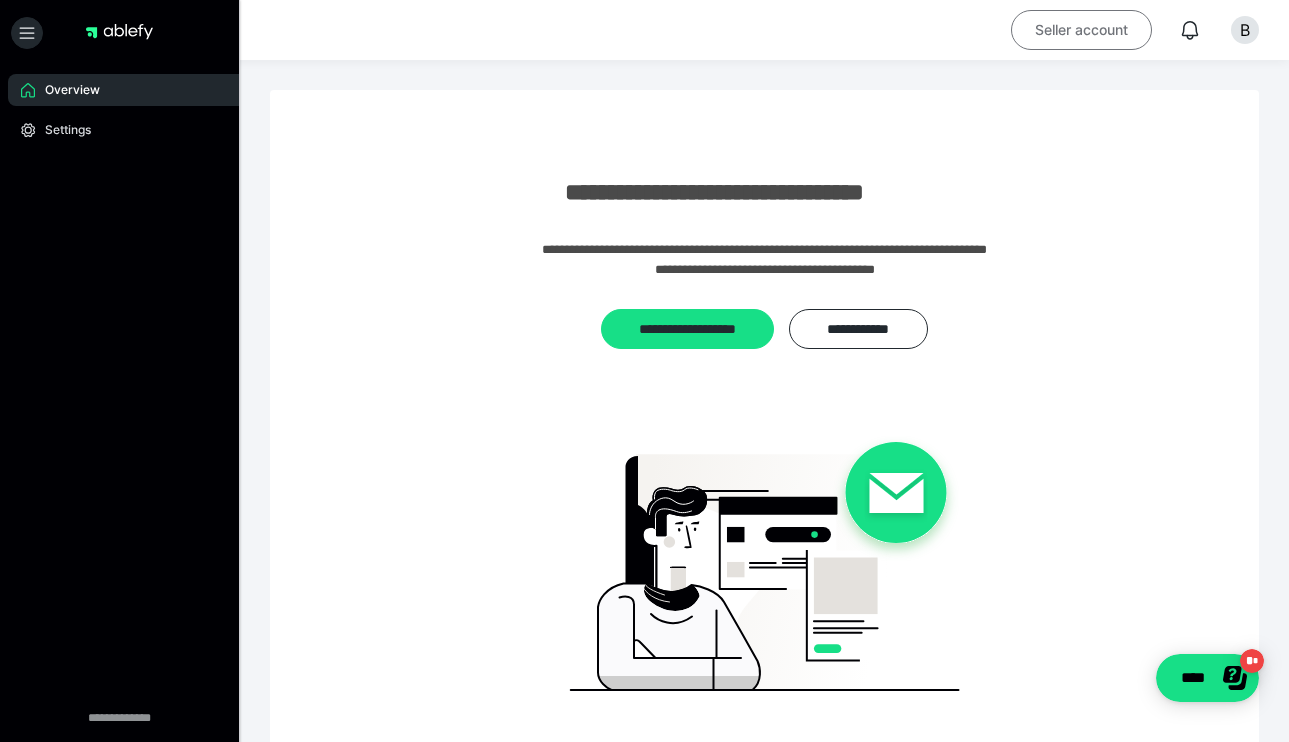 click on "Seller account" at bounding box center [1081, 30] 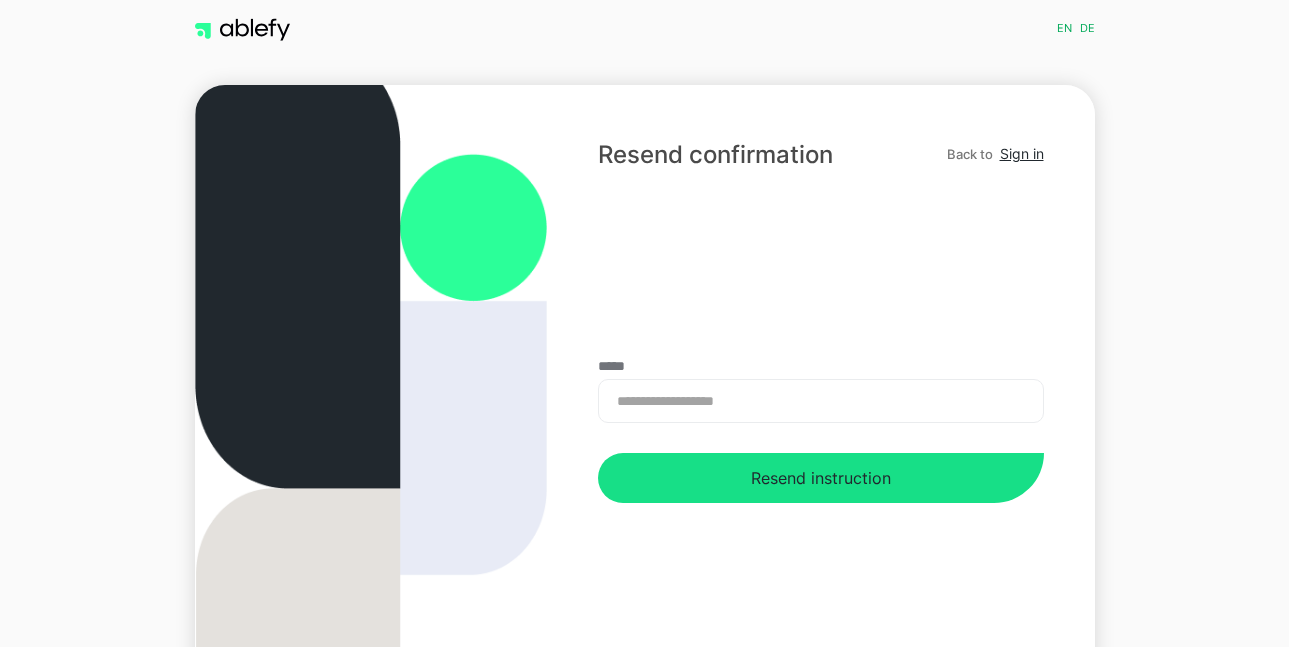 scroll, scrollTop: 0, scrollLeft: 0, axis: both 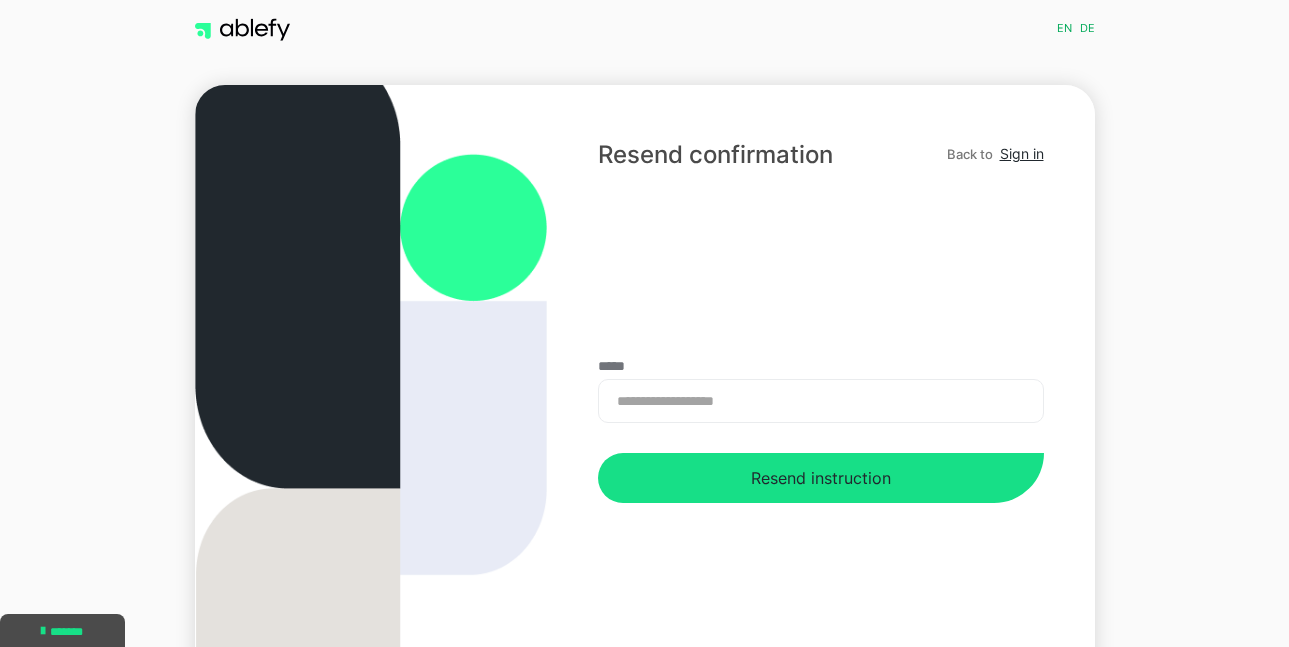 click on "**********" at bounding box center (820, 401) 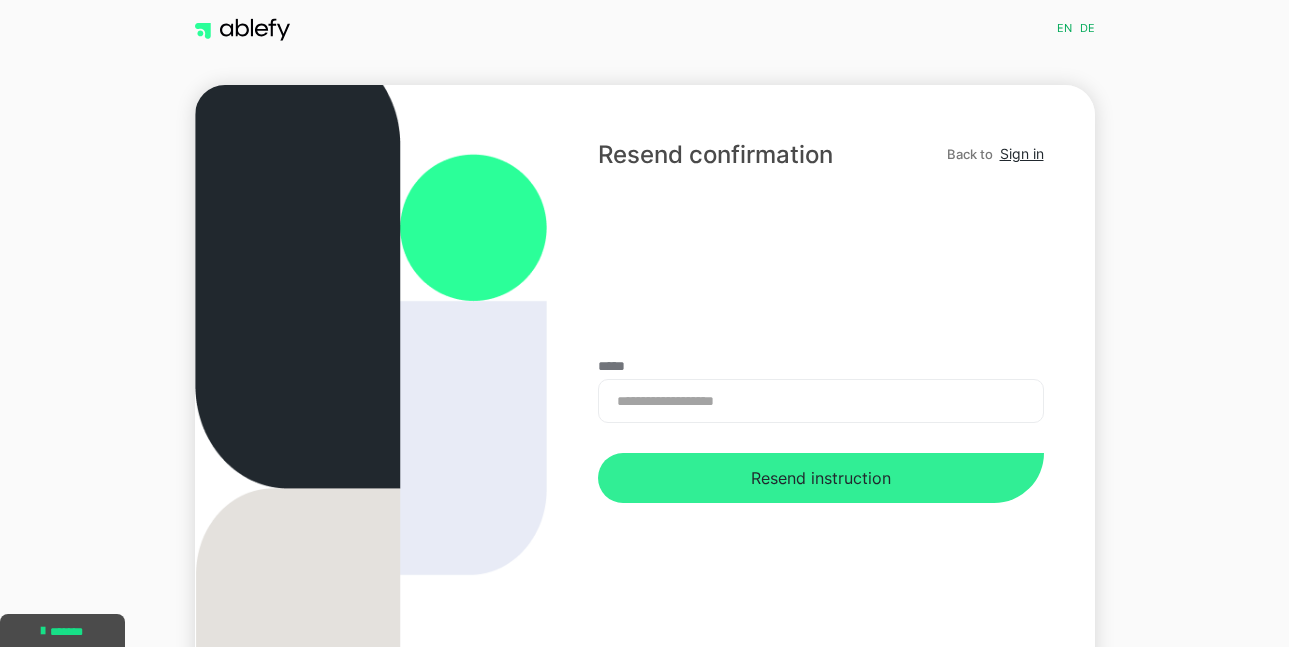 click on "Resend instruction" at bounding box center (820, 478) 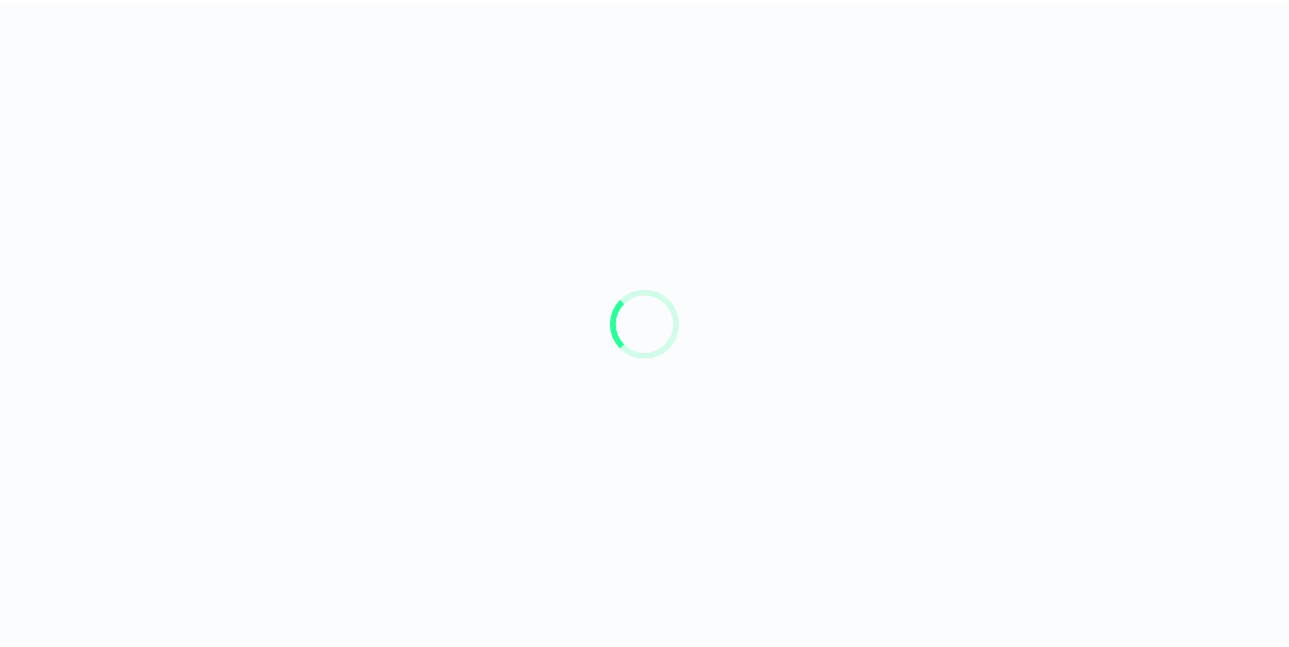 scroll, scrollTop: 0, scrollLeft: 0, axis: both 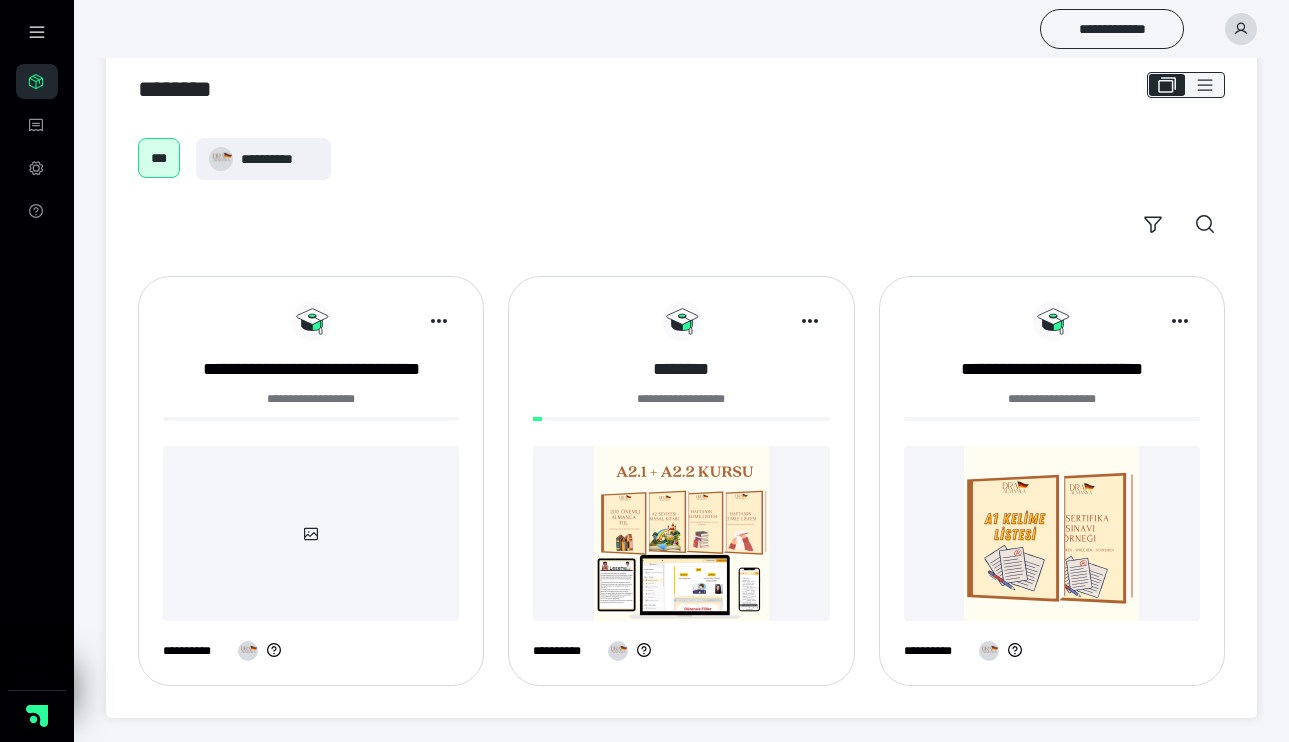 click on "********" at bounding box center (681, 369) 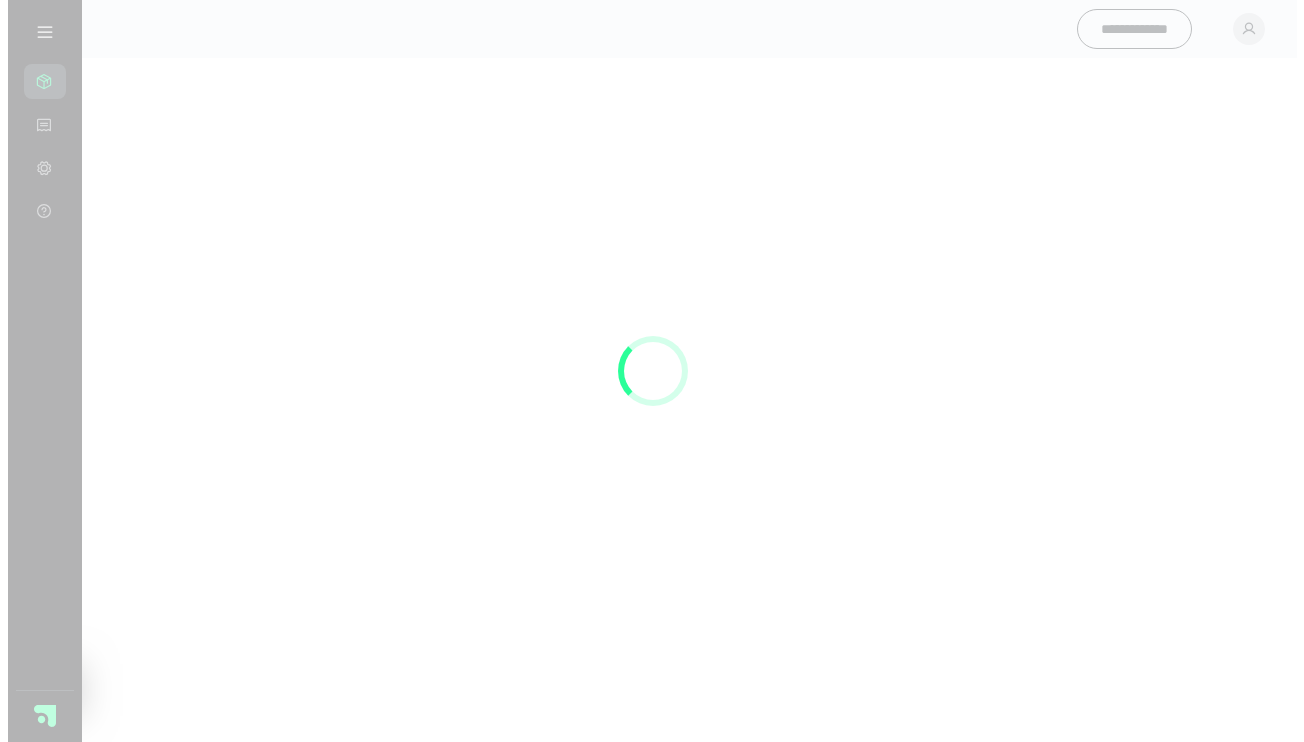 scroll, scrollTop: 0, scrollLeft: 0, axis: both 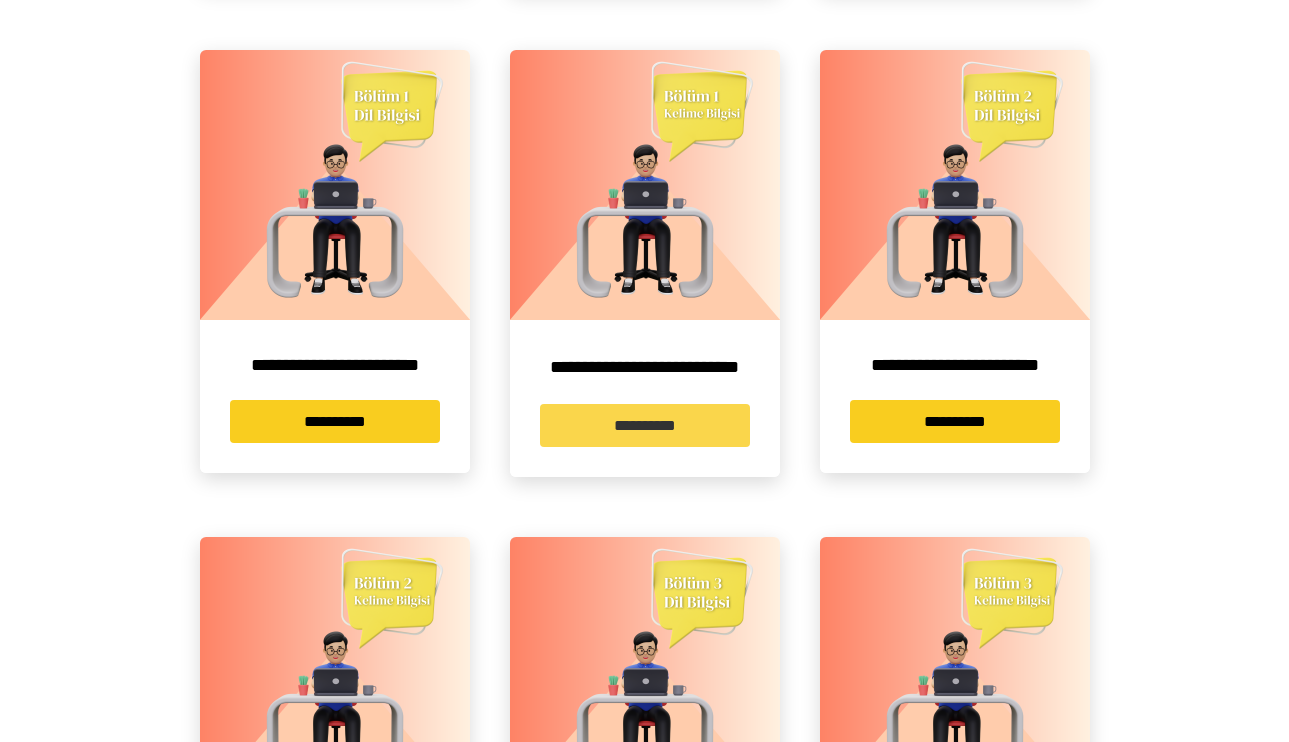click on "**********" at bounding box center (645, 425) 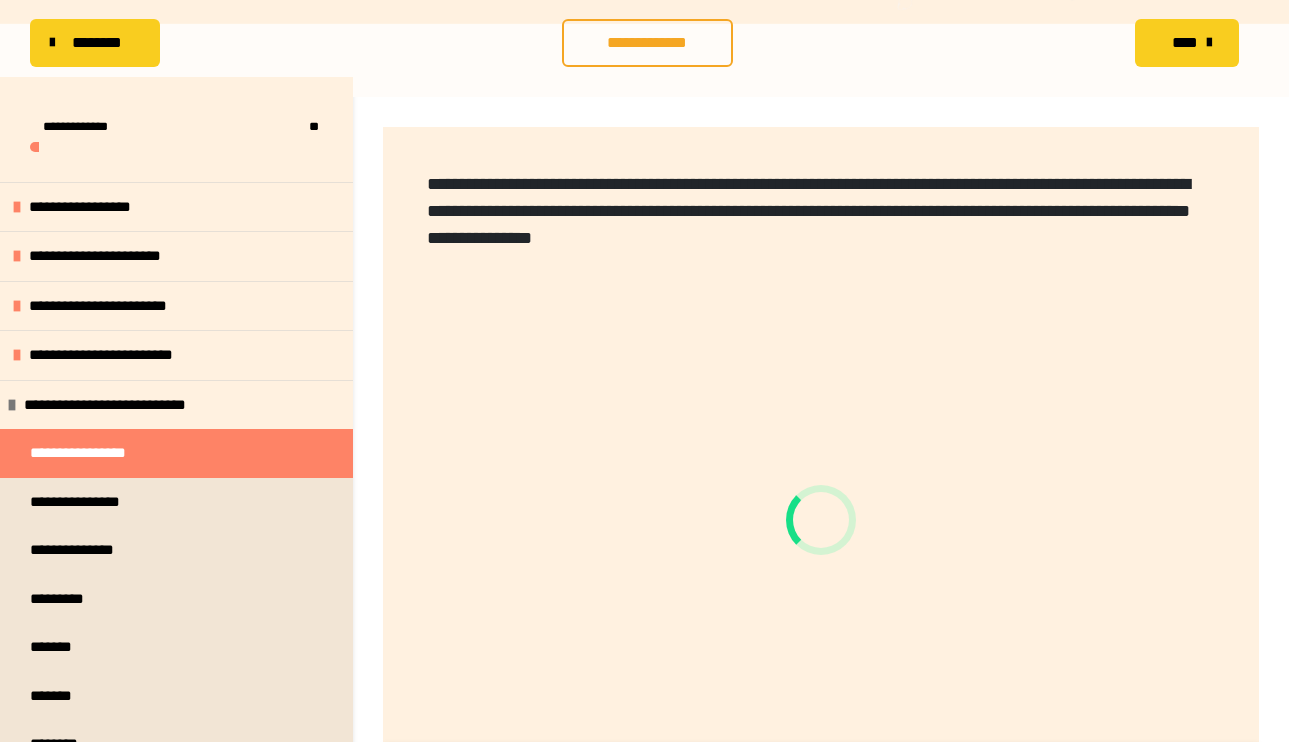 scroll, scrollTop: 392, scrollLeft: 0, axis: vertical 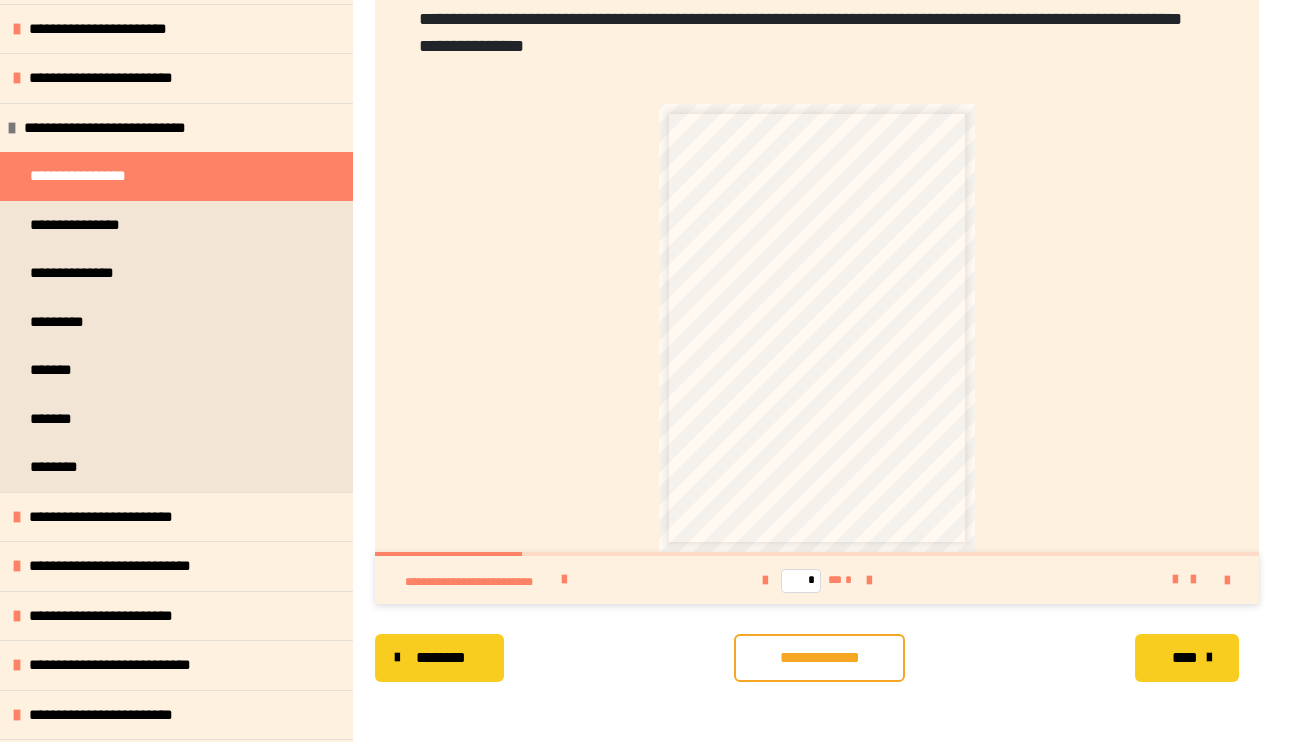 click on "* ** *" at bounding box center [817, 580] 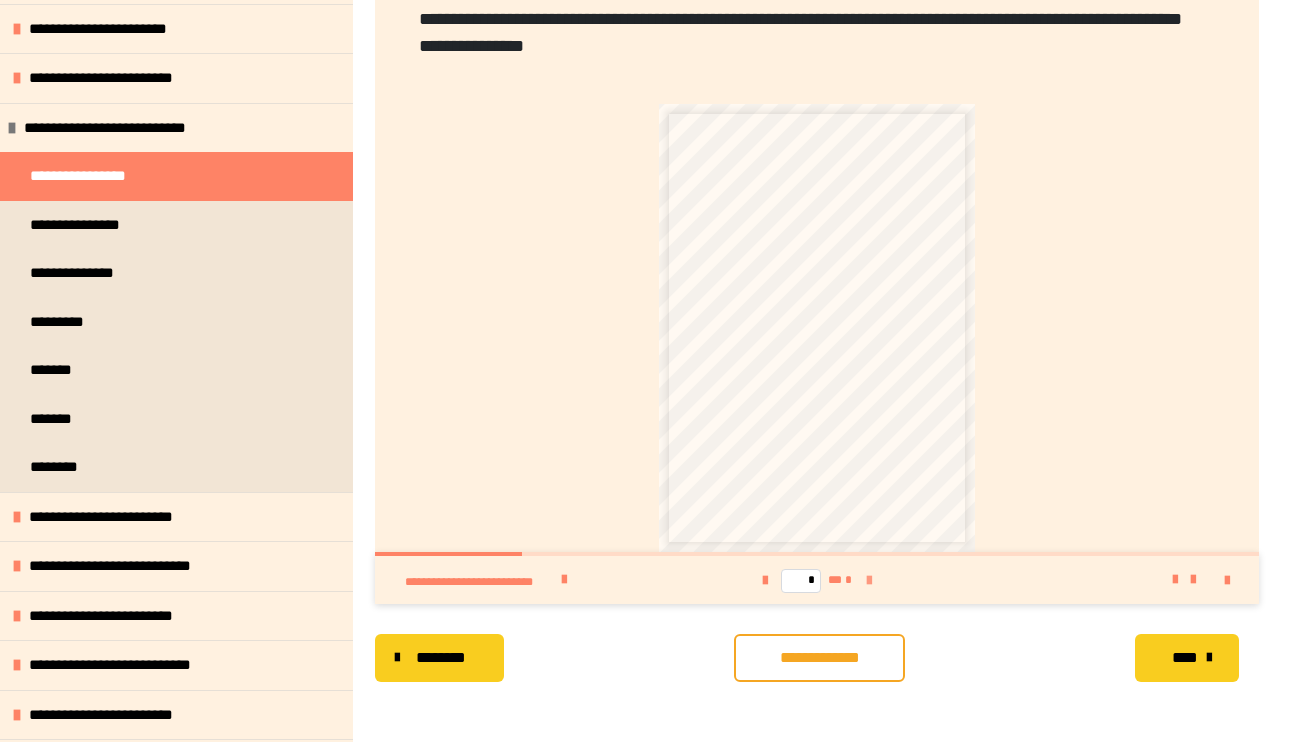 click at bounding box center (869, 581) 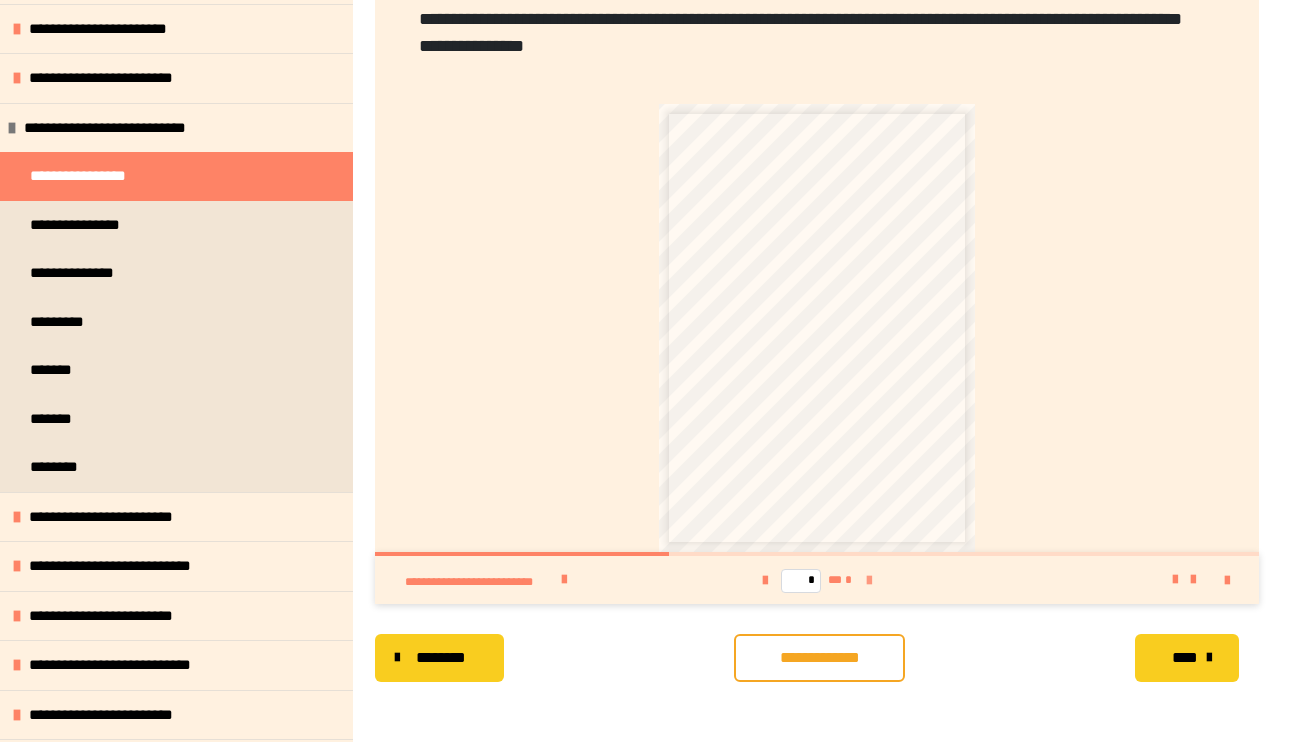 click at bounding box center (869, 581) 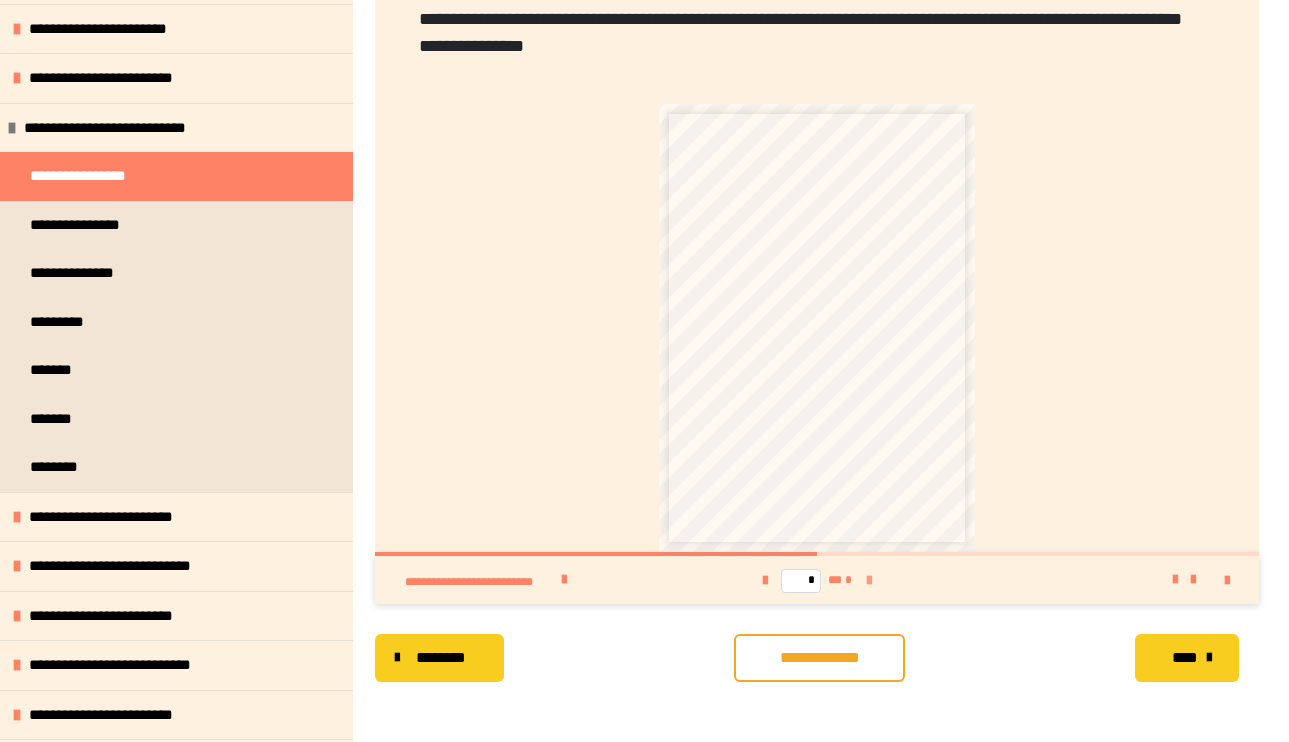 click at bounding box center (869, 581) 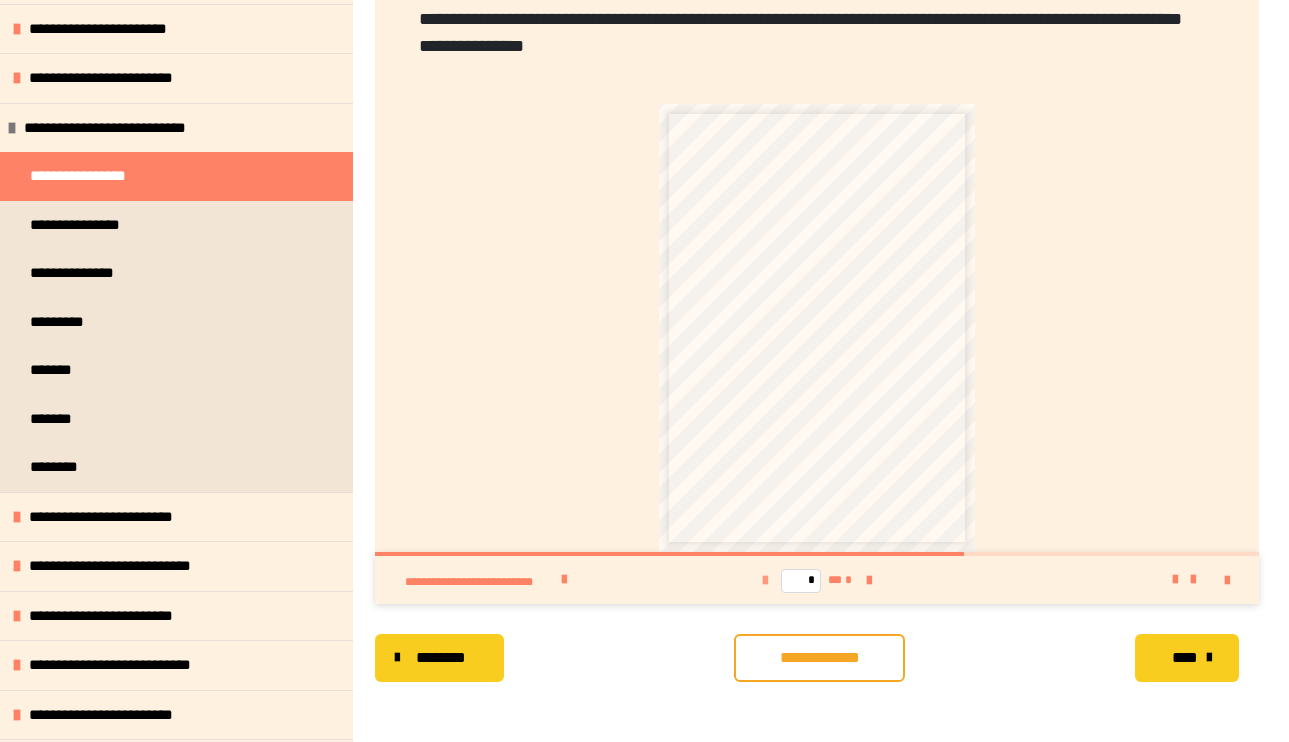 click at bounding box center [765, 580] 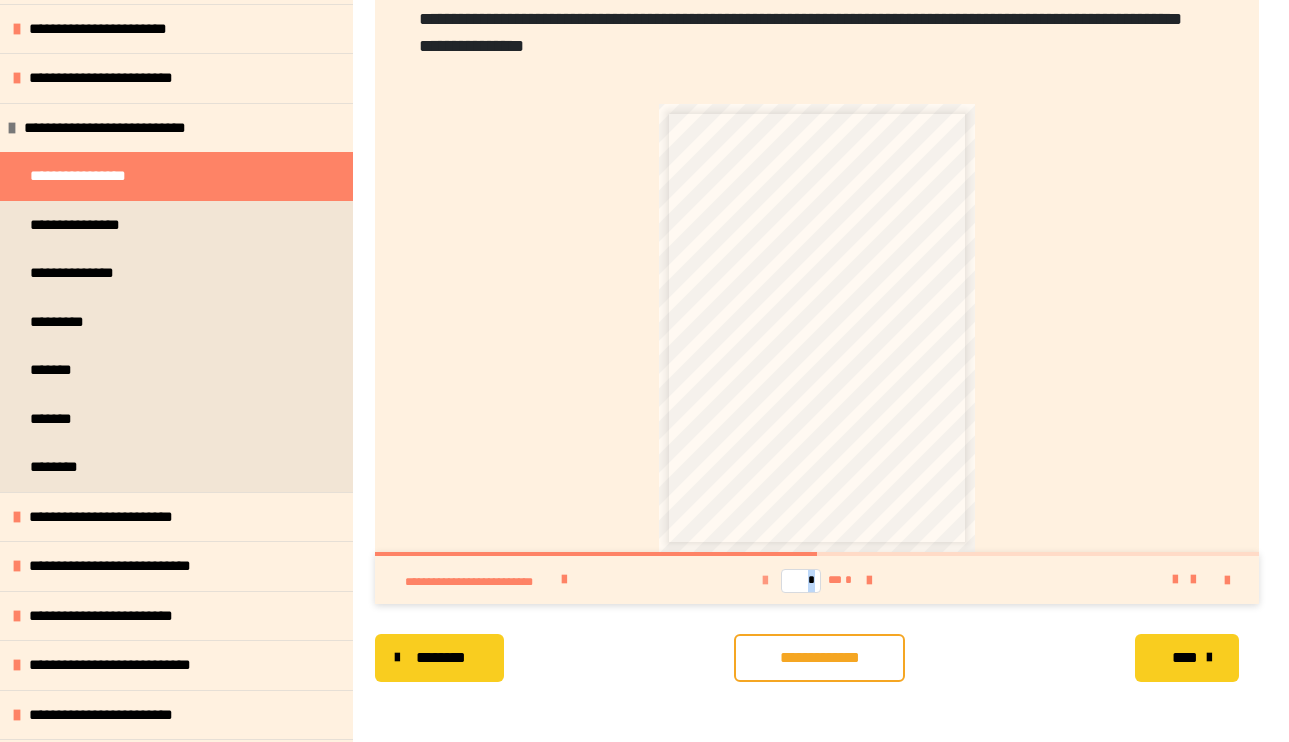 click at bounding box center [765, 580] 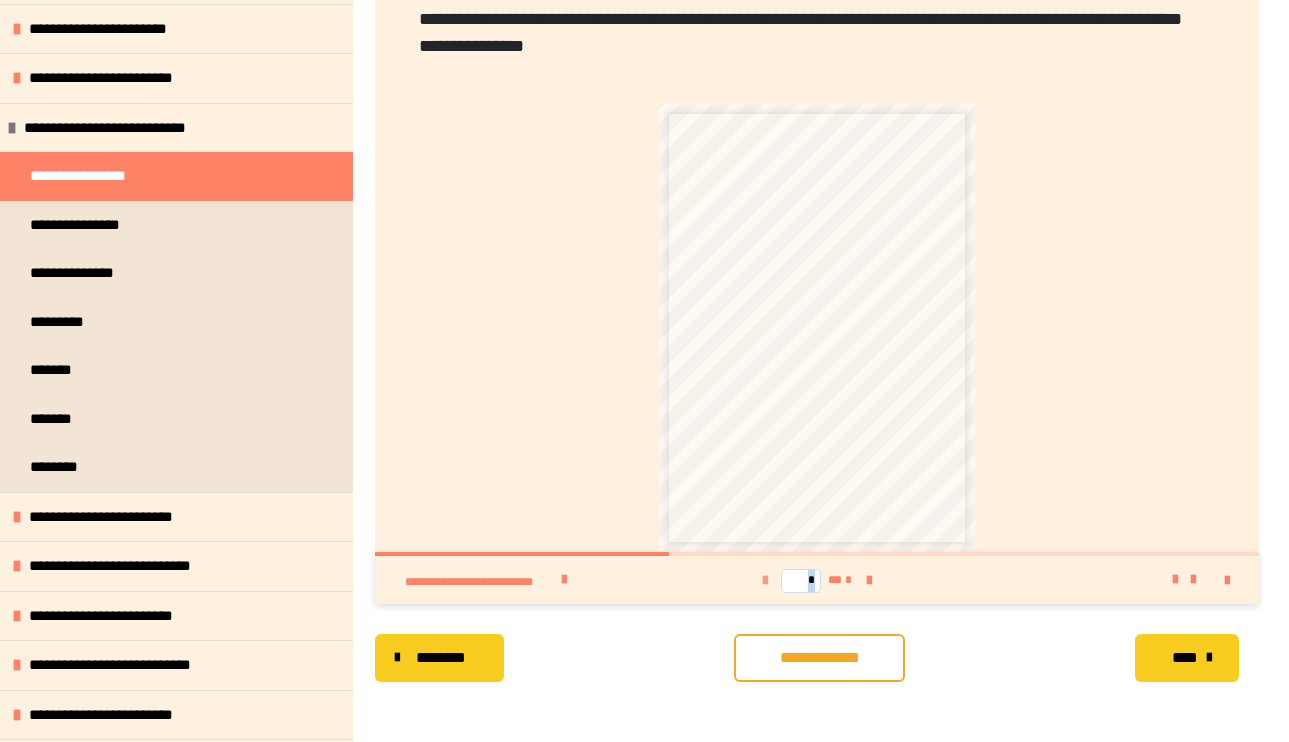click at bounding box center [765, 580] 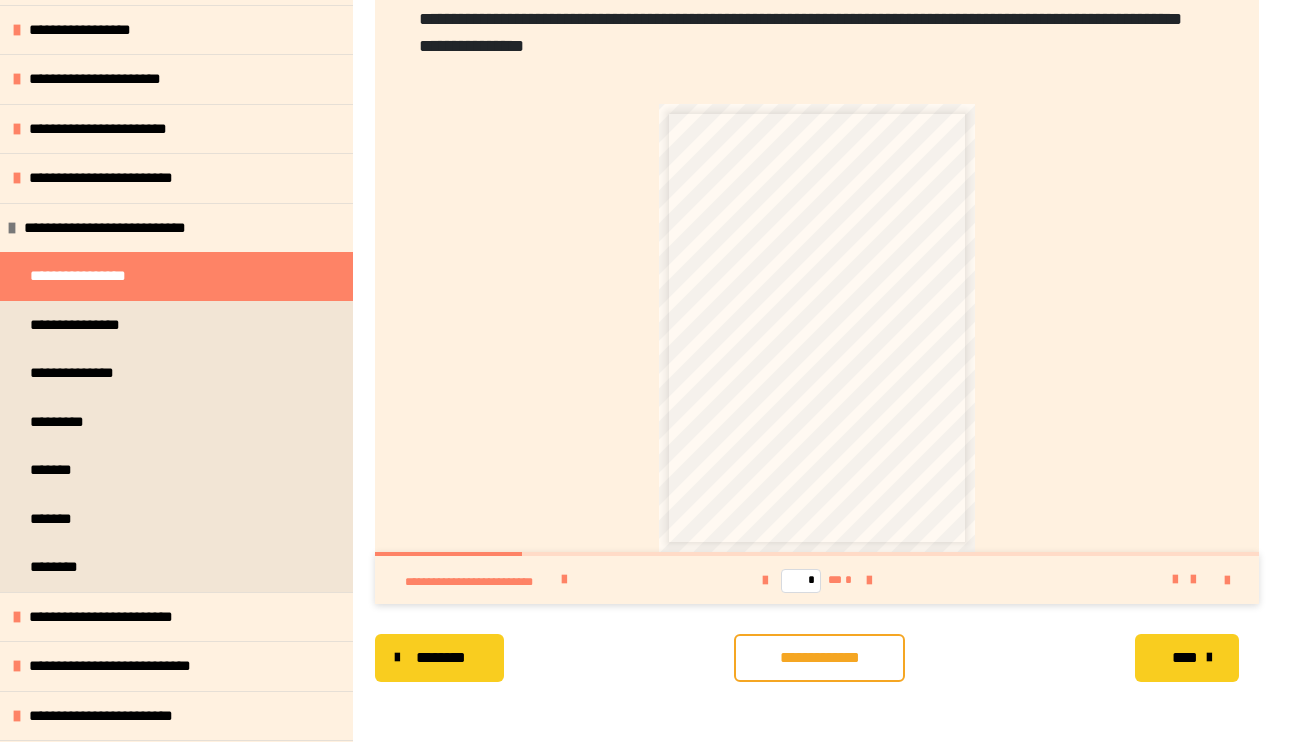 scroll, scrollTop: 0, scrollLeft: 0, axis: both 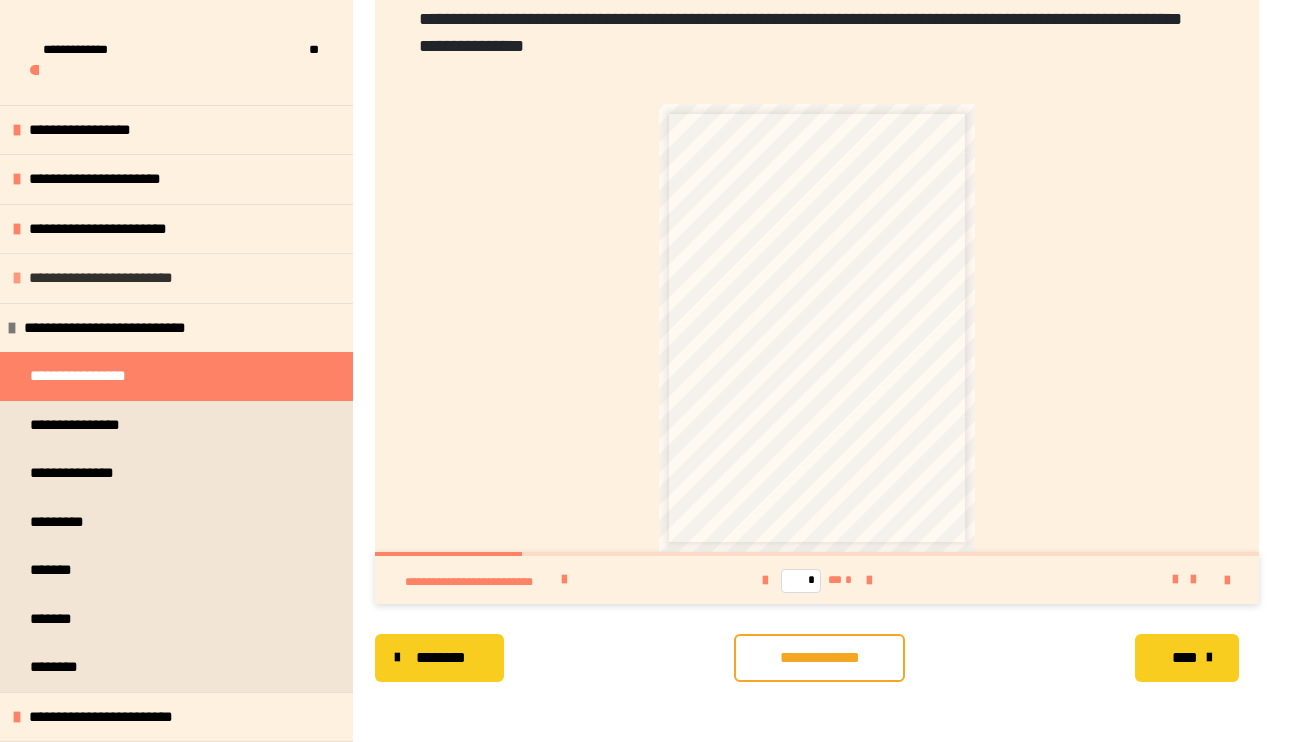 click on "**********" at bounding box center (176, 278) 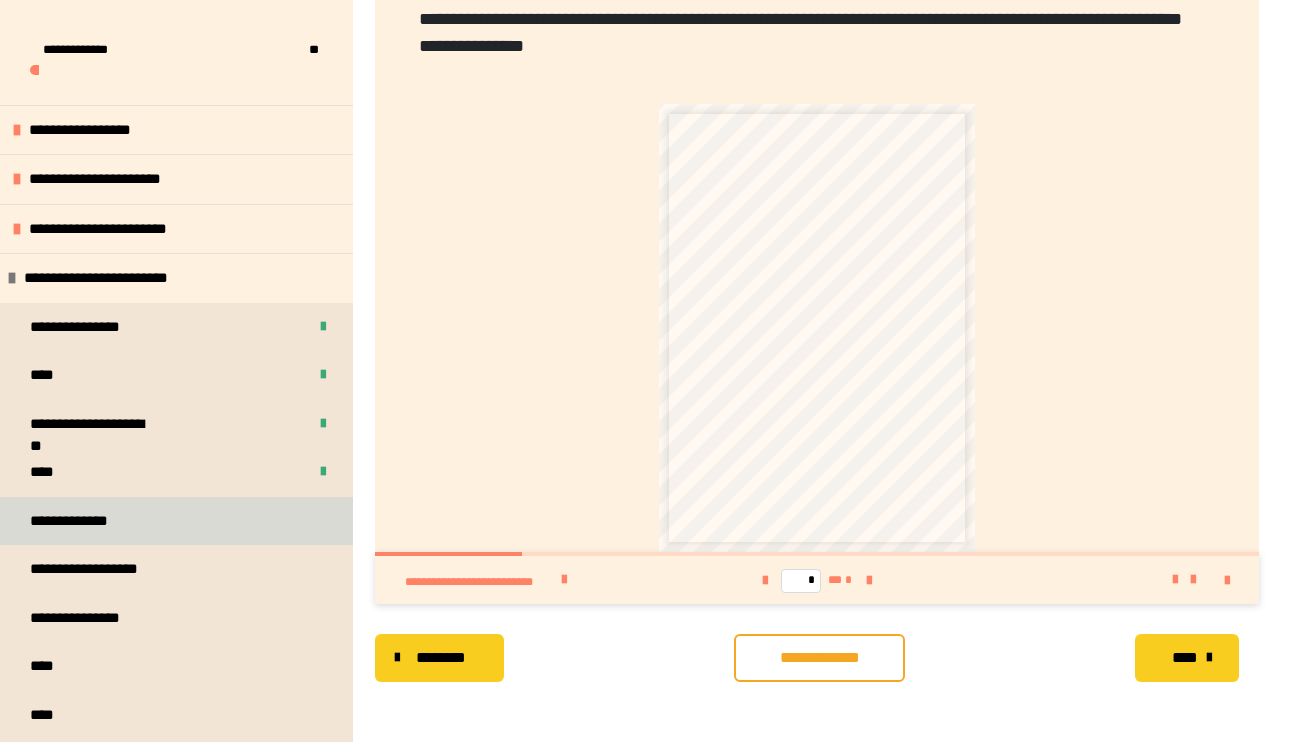 click on "**********" at bounding box center (176, 521) 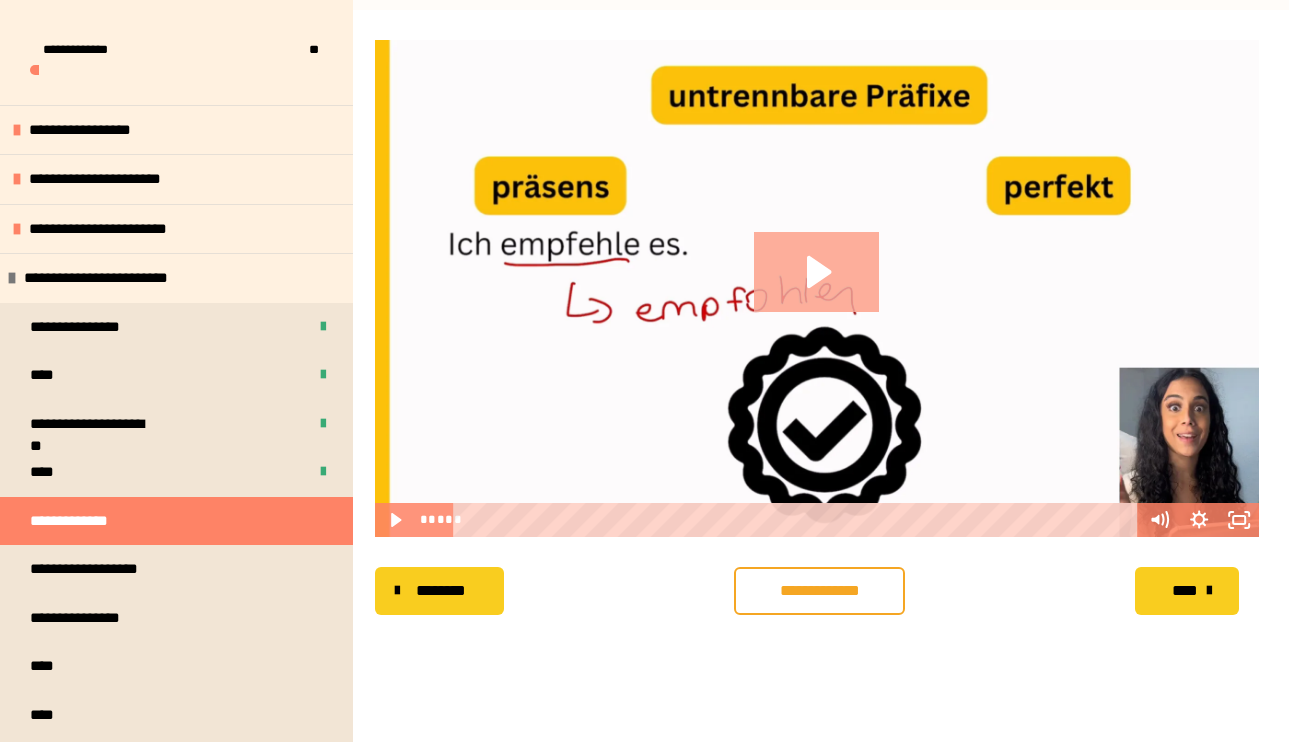 click 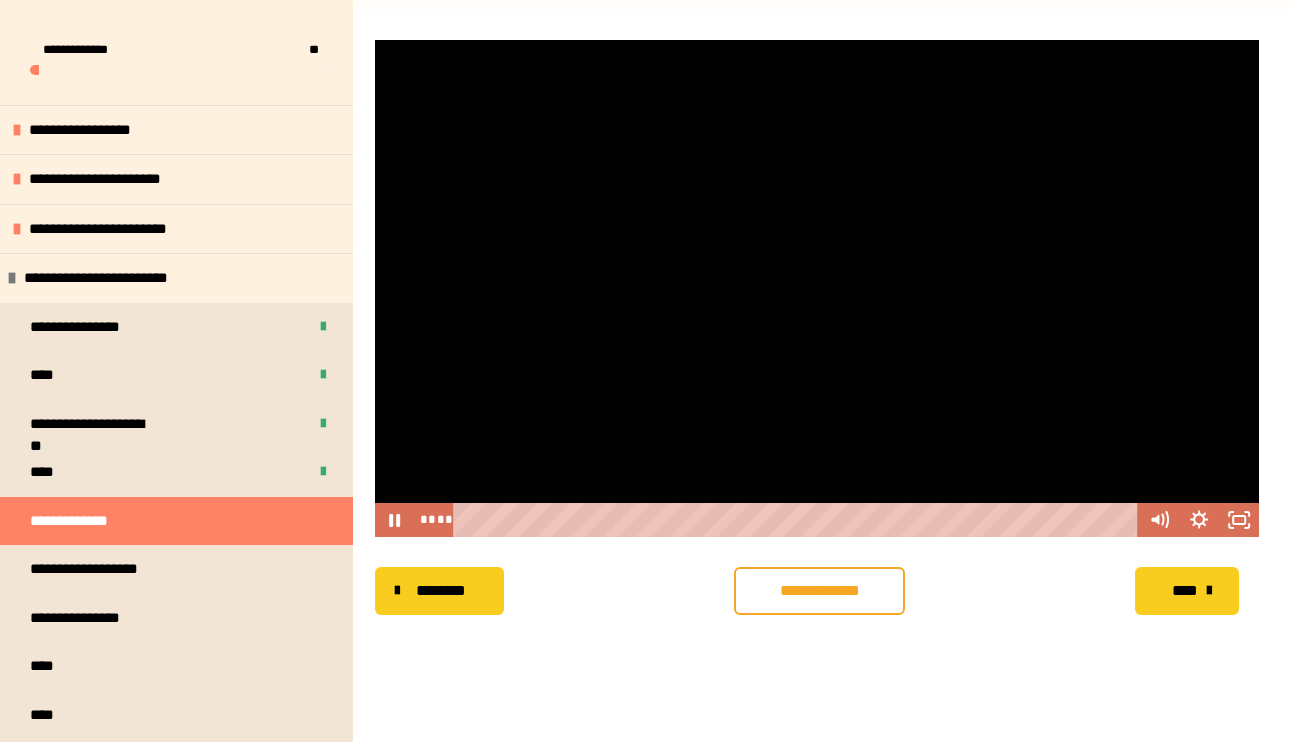 type 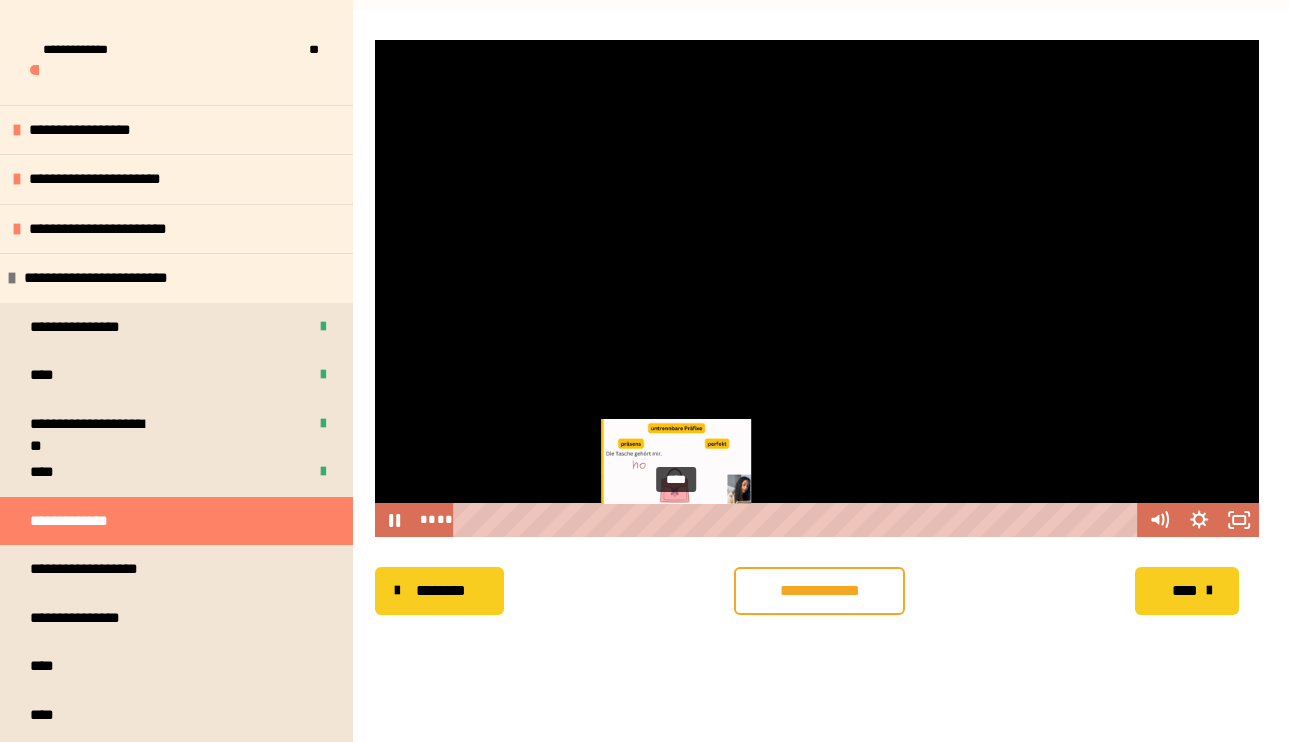 click on "****" at bounding box center (798, 520) 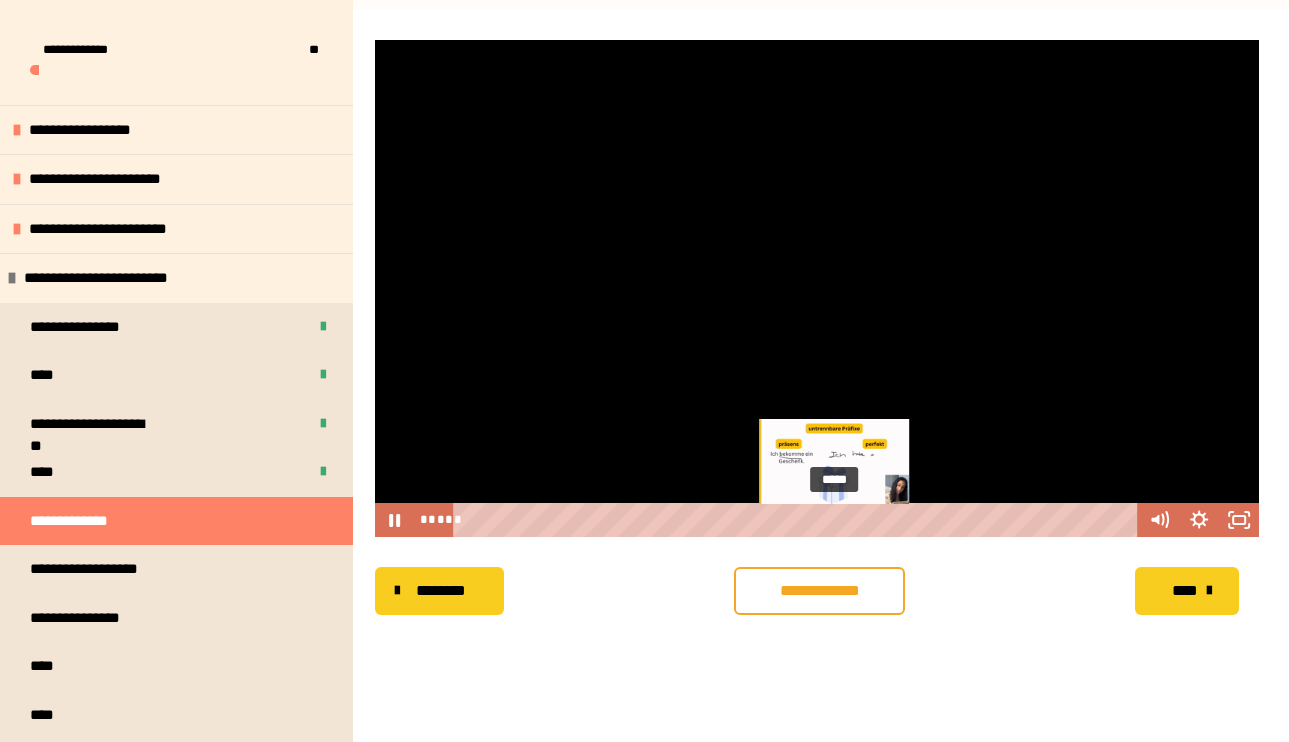 click on "*****" at bounding box center [798, 520] 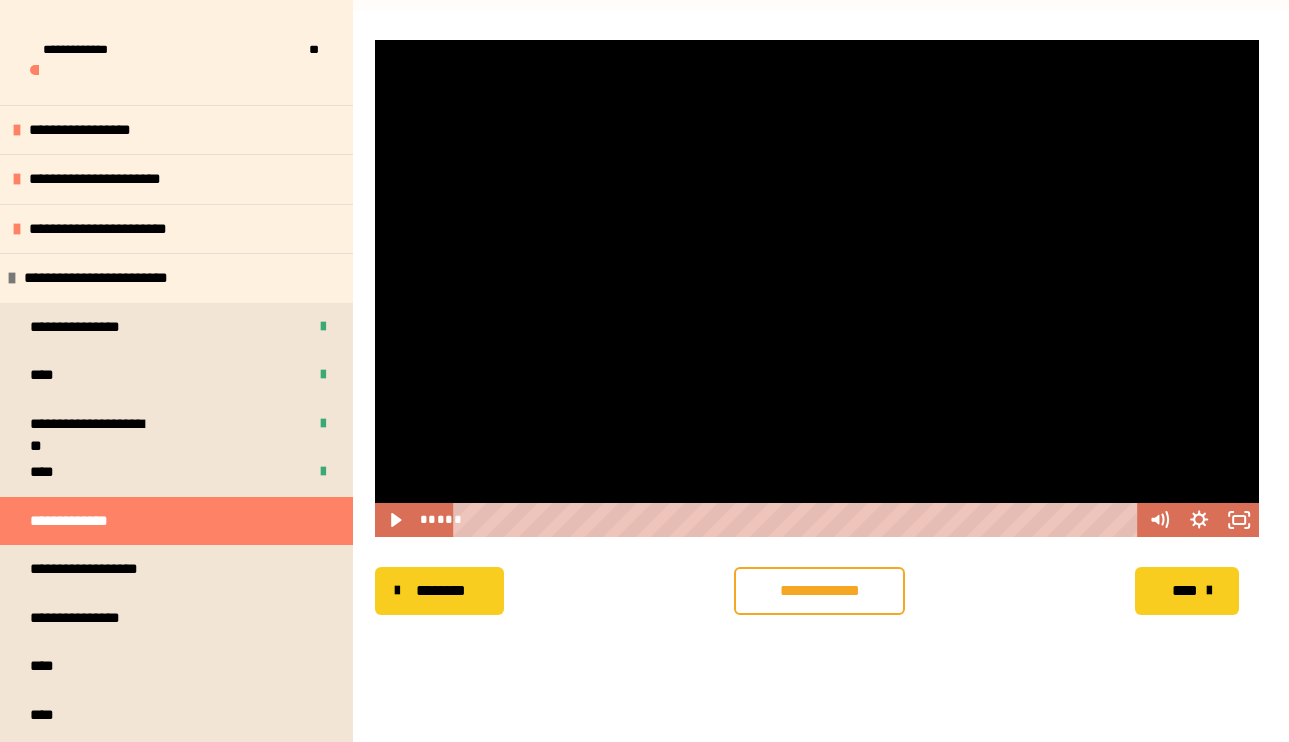 scroll, scrollTop: 187, scrollLeft: 0, axis: vertical 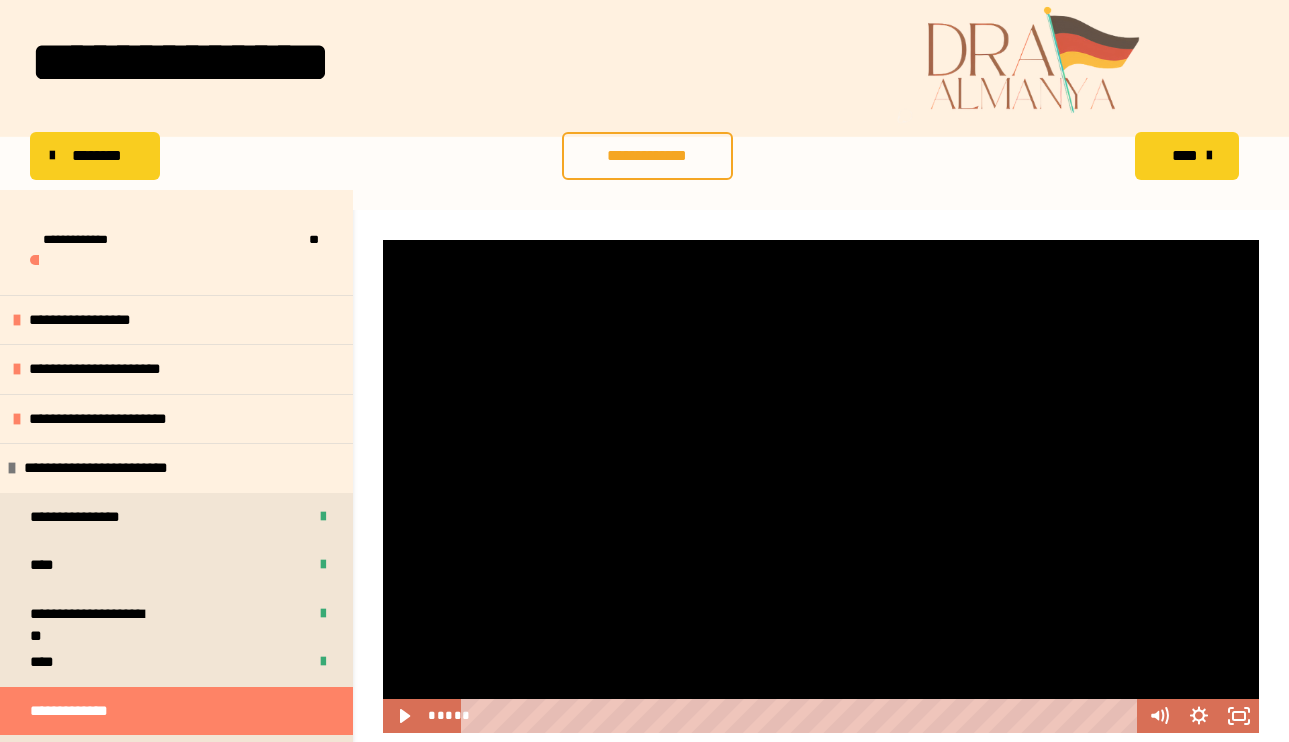 click at bounding box center (821, 486) 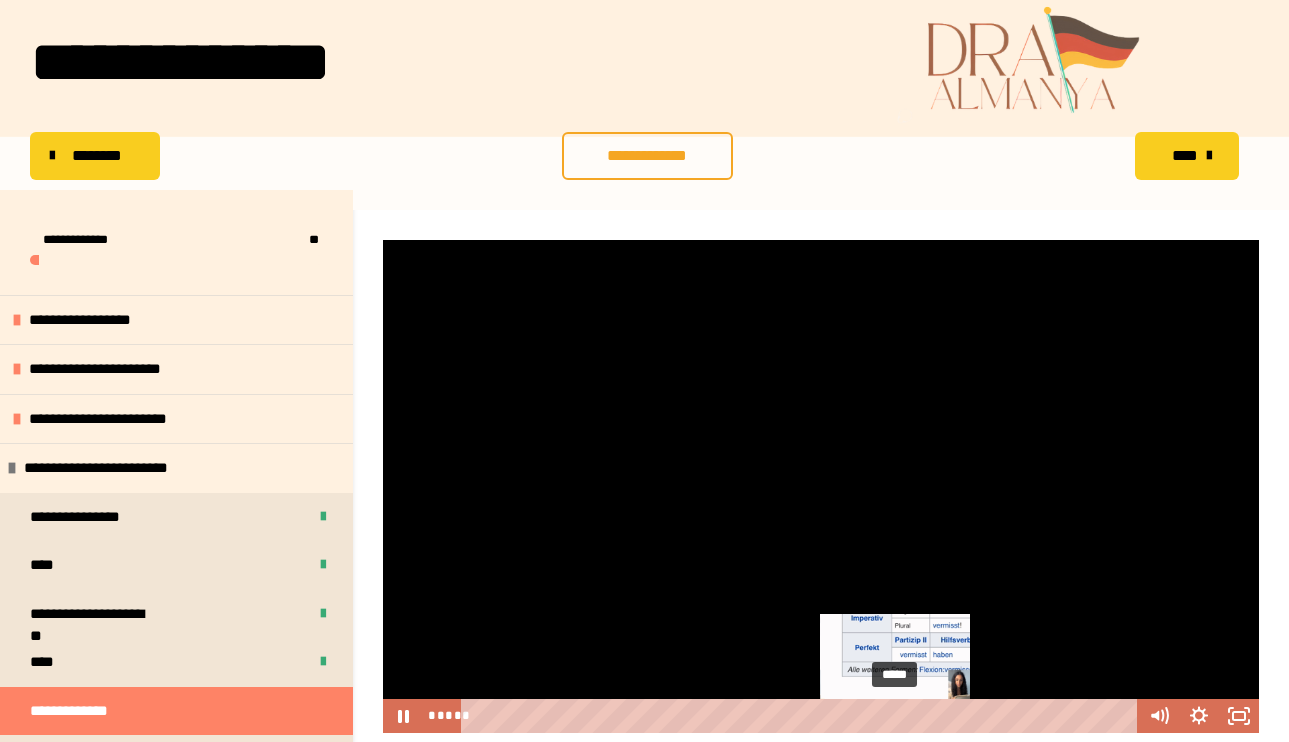 click on "*****" at bounding box center (802, 716) 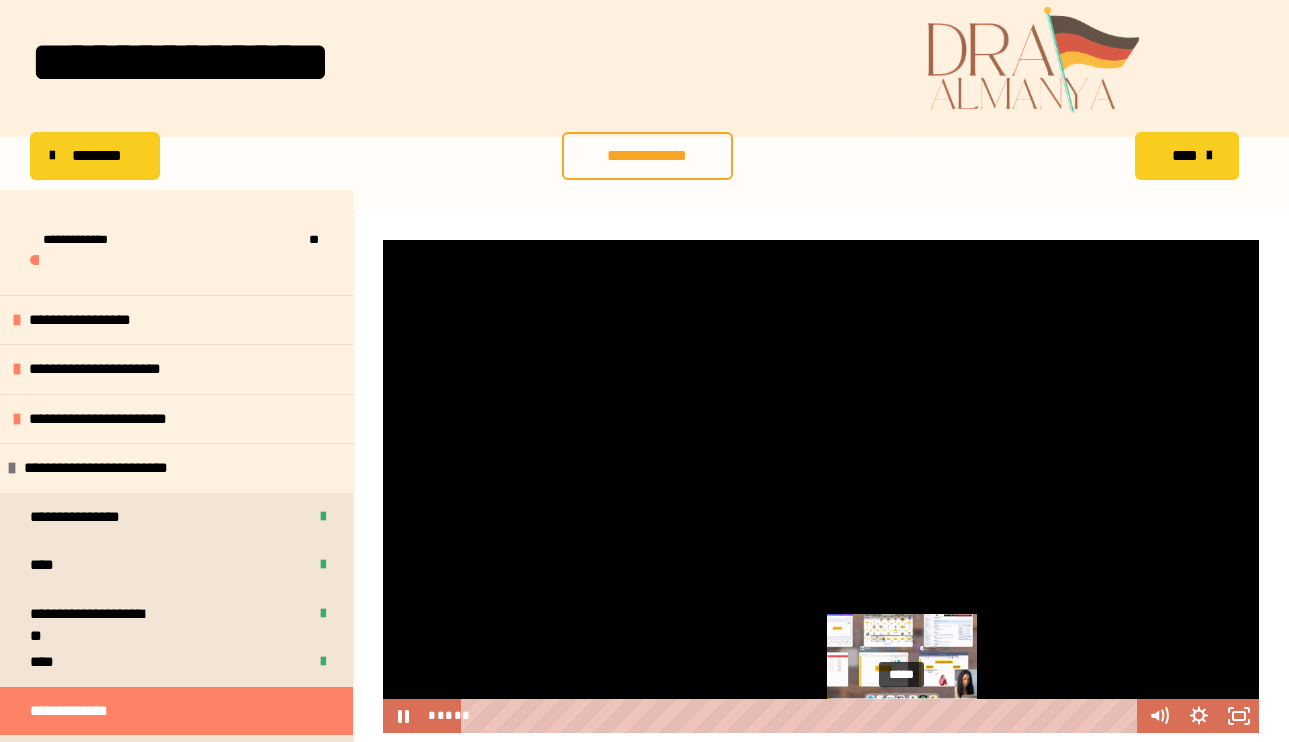 click on "*****" at bounding box center [802, 716] 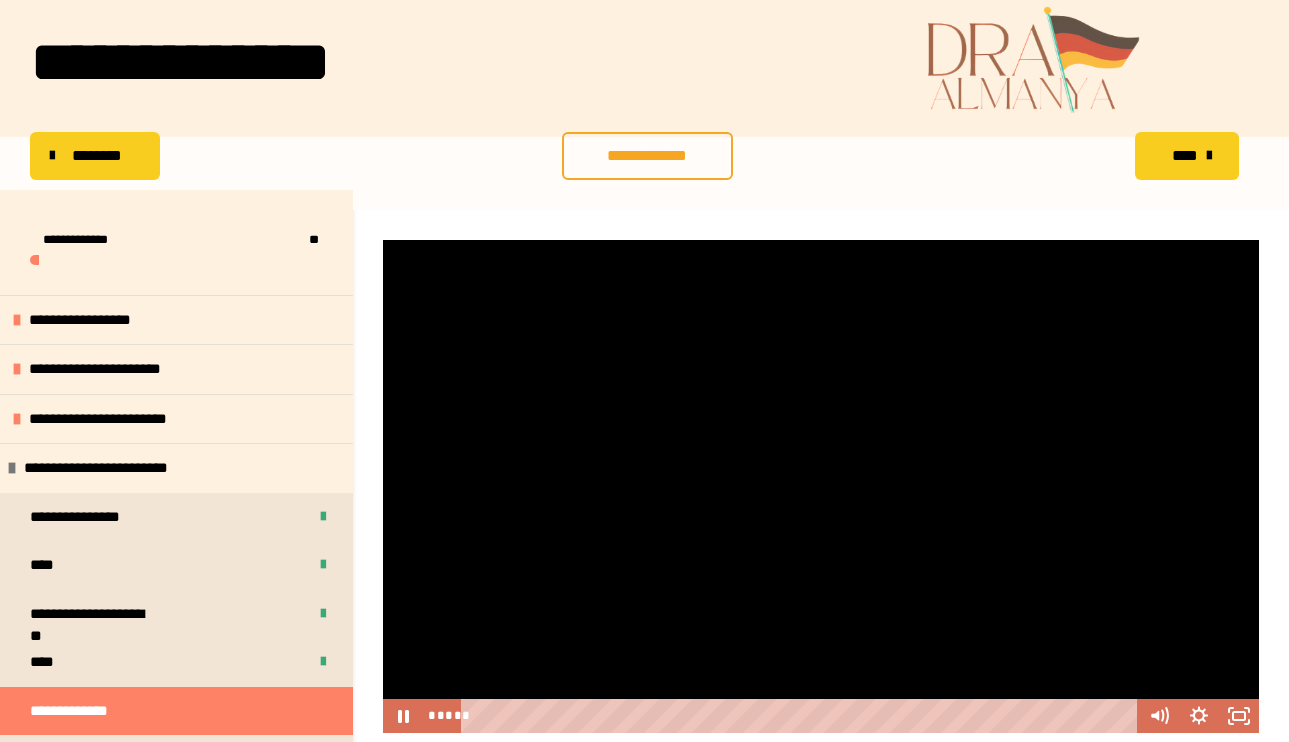 click at bounding box center [821, 486] 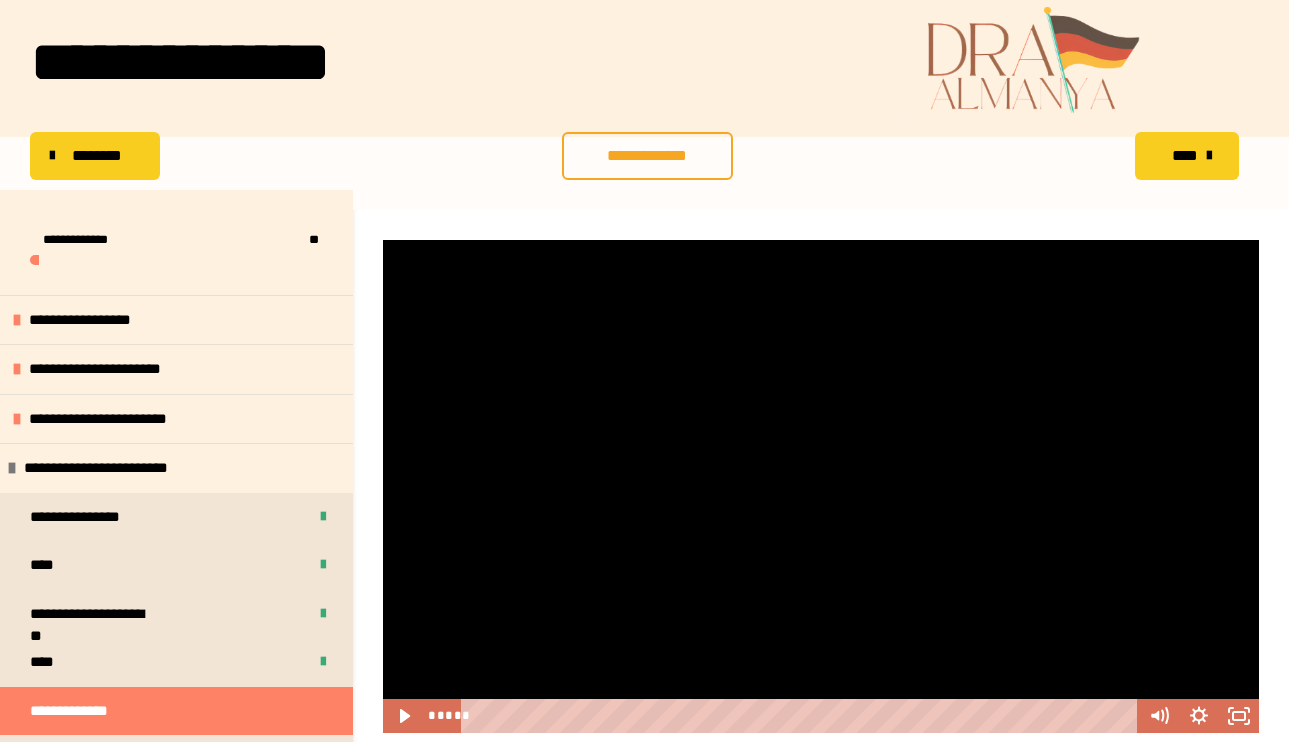 drag, startPoint x: 801, startPoint y: 434, endPoint x: 804, endPoint y: 448, distance: 14.3178215 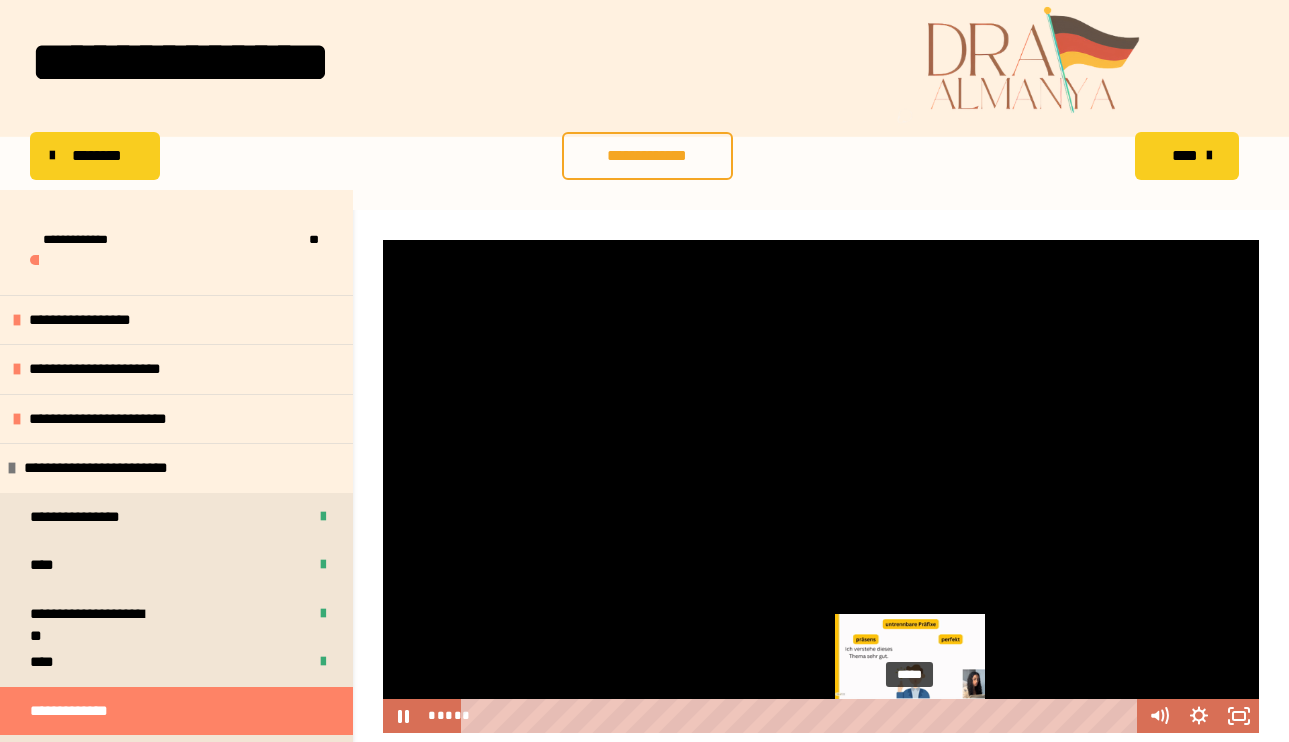 click on "*****" at bounding box center [802, 716] 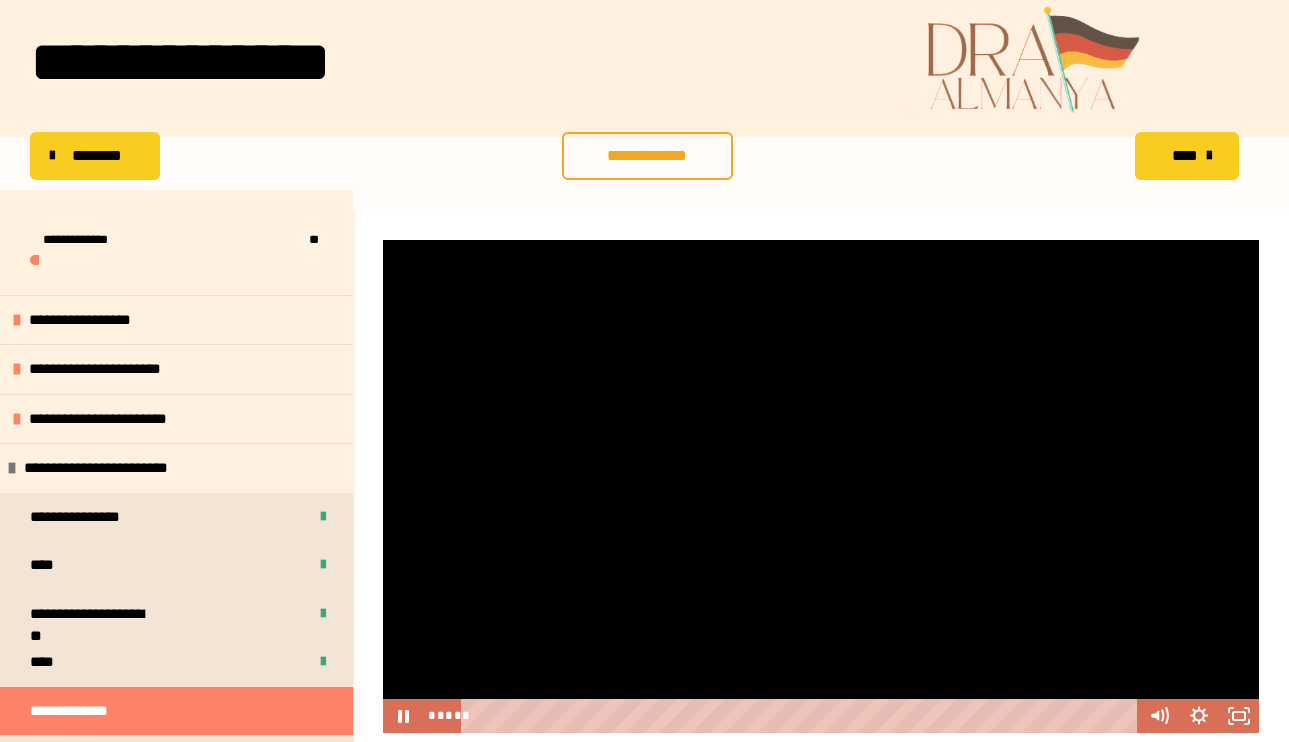 click at bounding box center (821, 486) 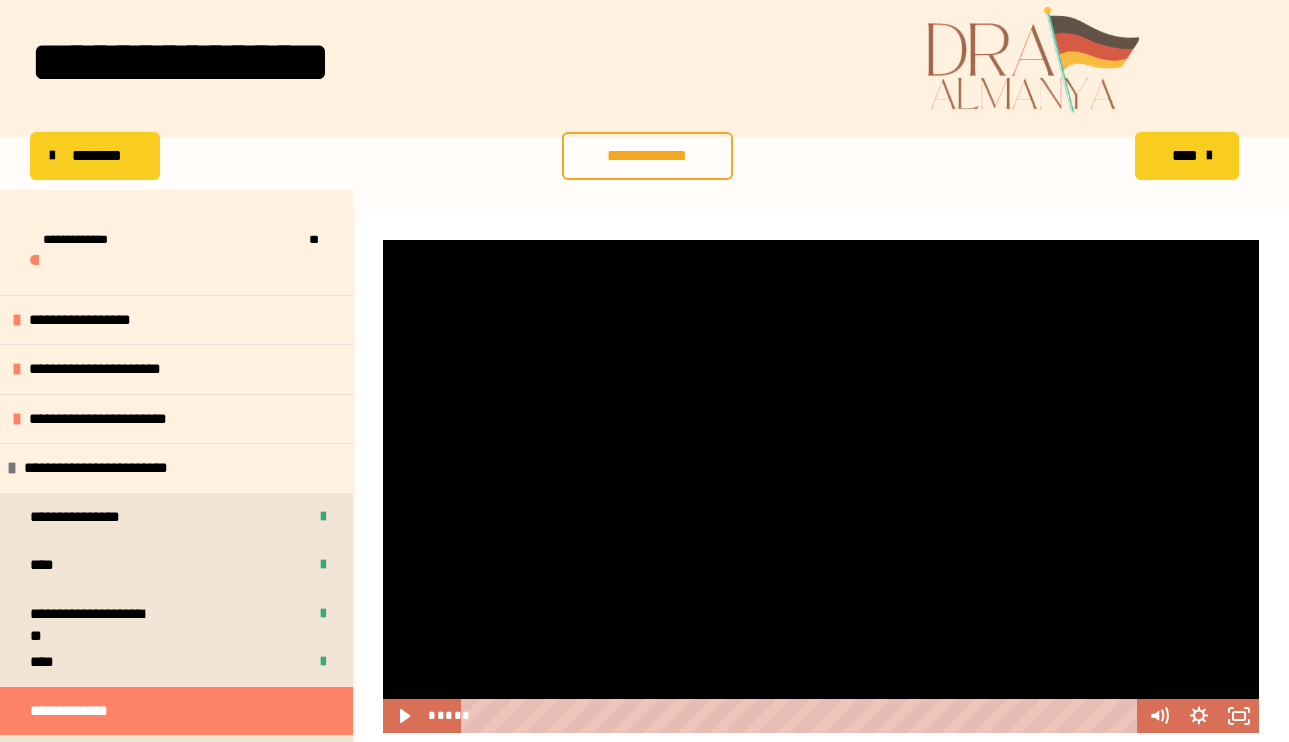 click at bounding box center (821, 486) 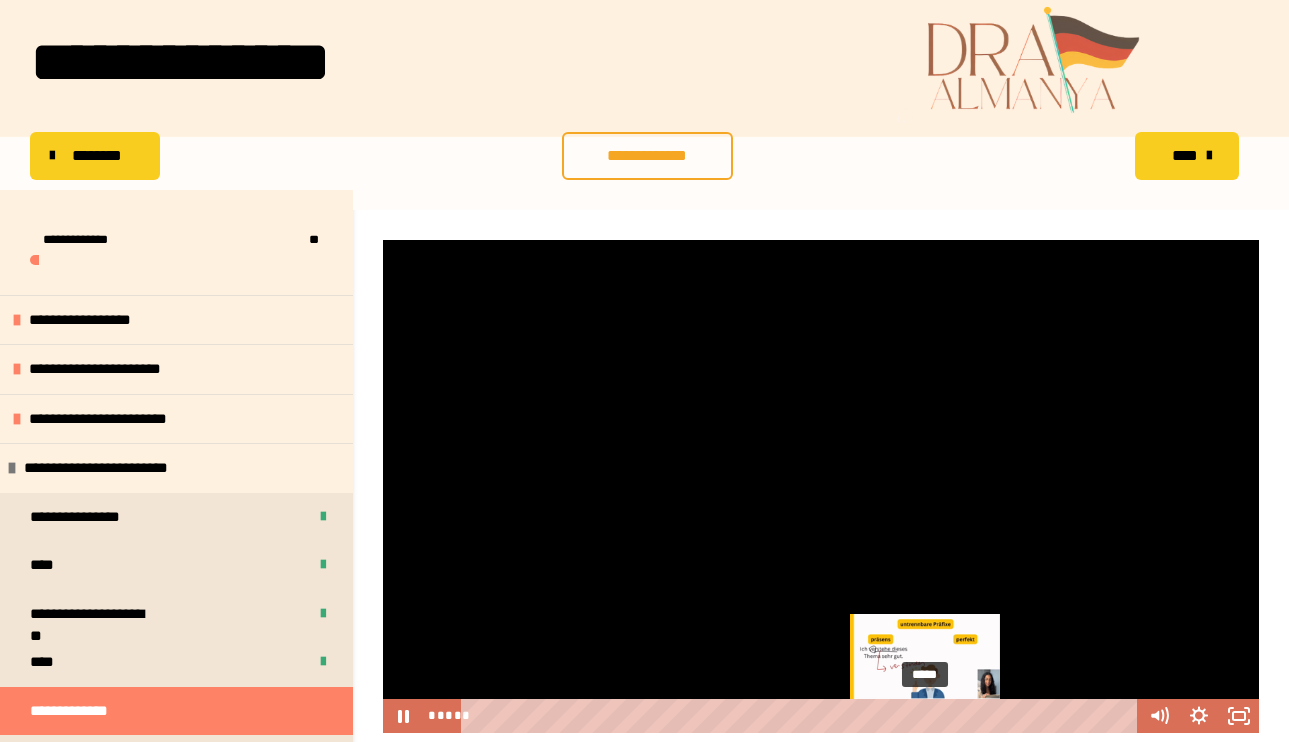 click on "*****" at bounding box center [802, 716] 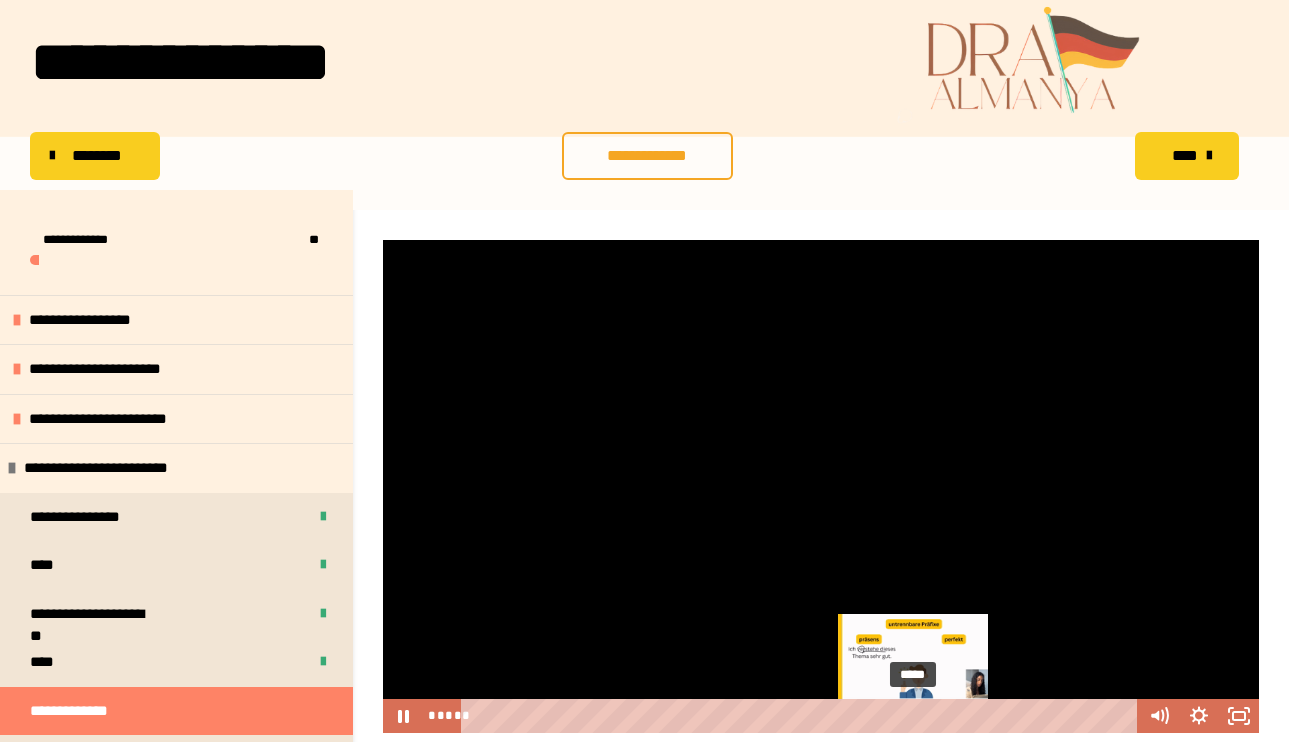 click on "*****" at bounding box center (802, 716) 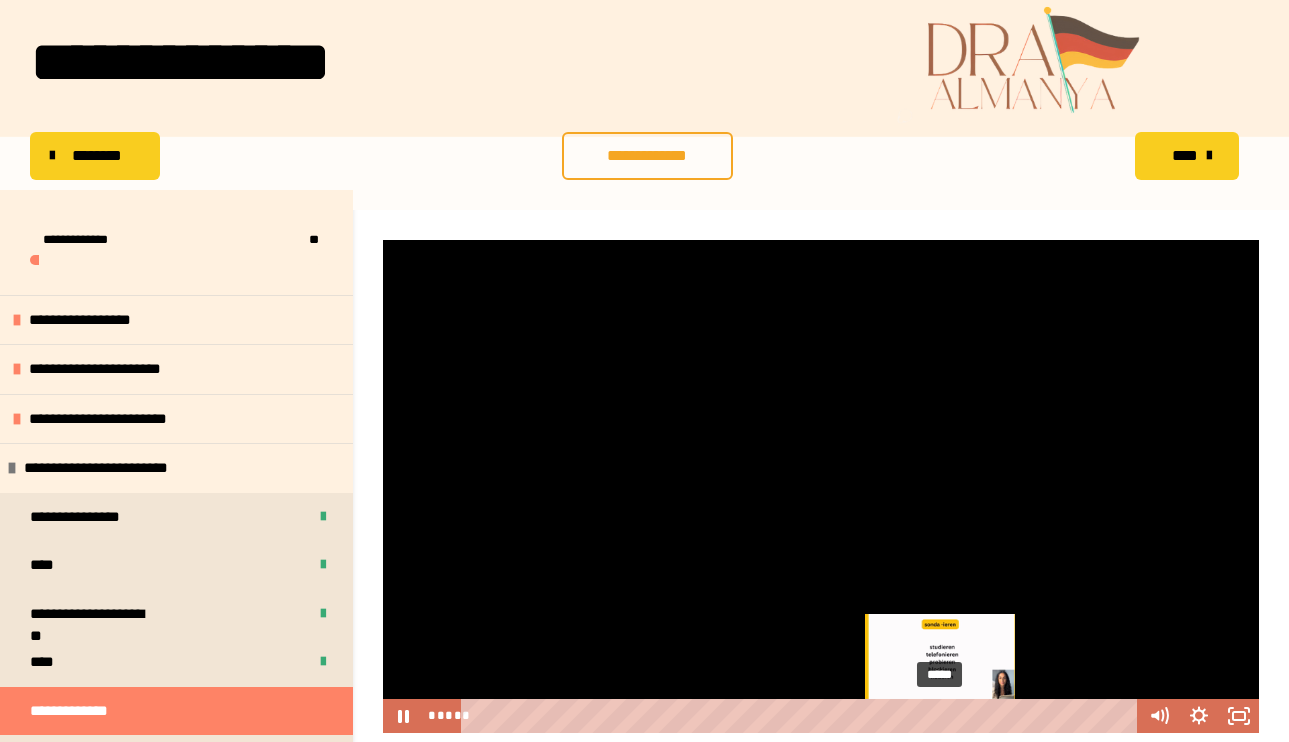 click on "*****" at bounding box center (802, 716) 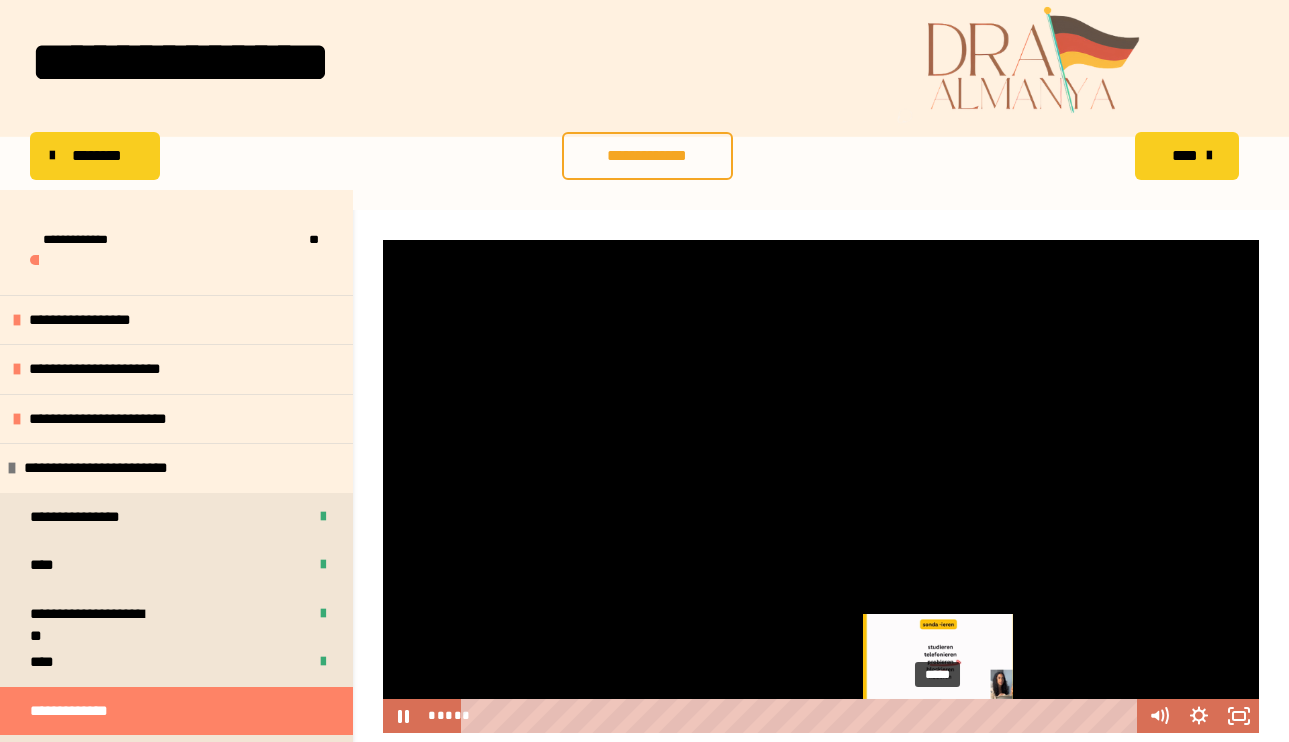 click at bounding box center [937, 715] 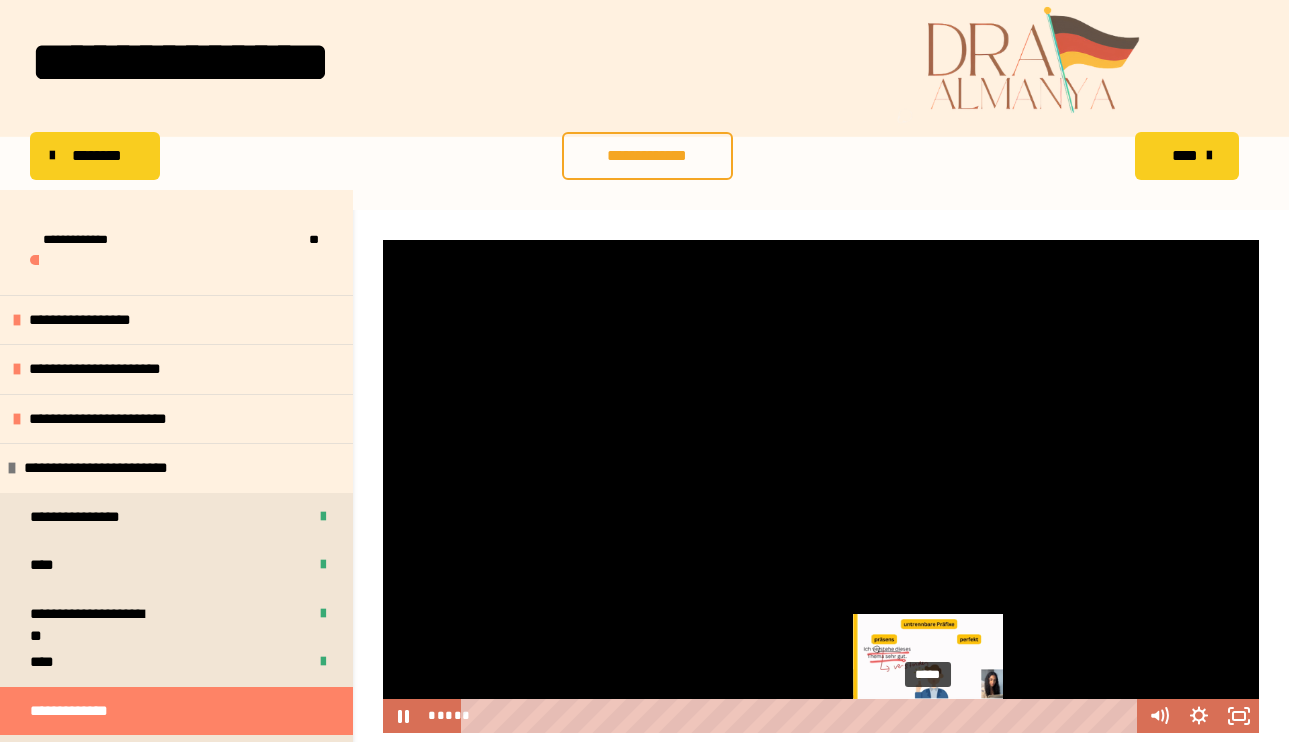 click on "*****" at bounding box center [802, 716] 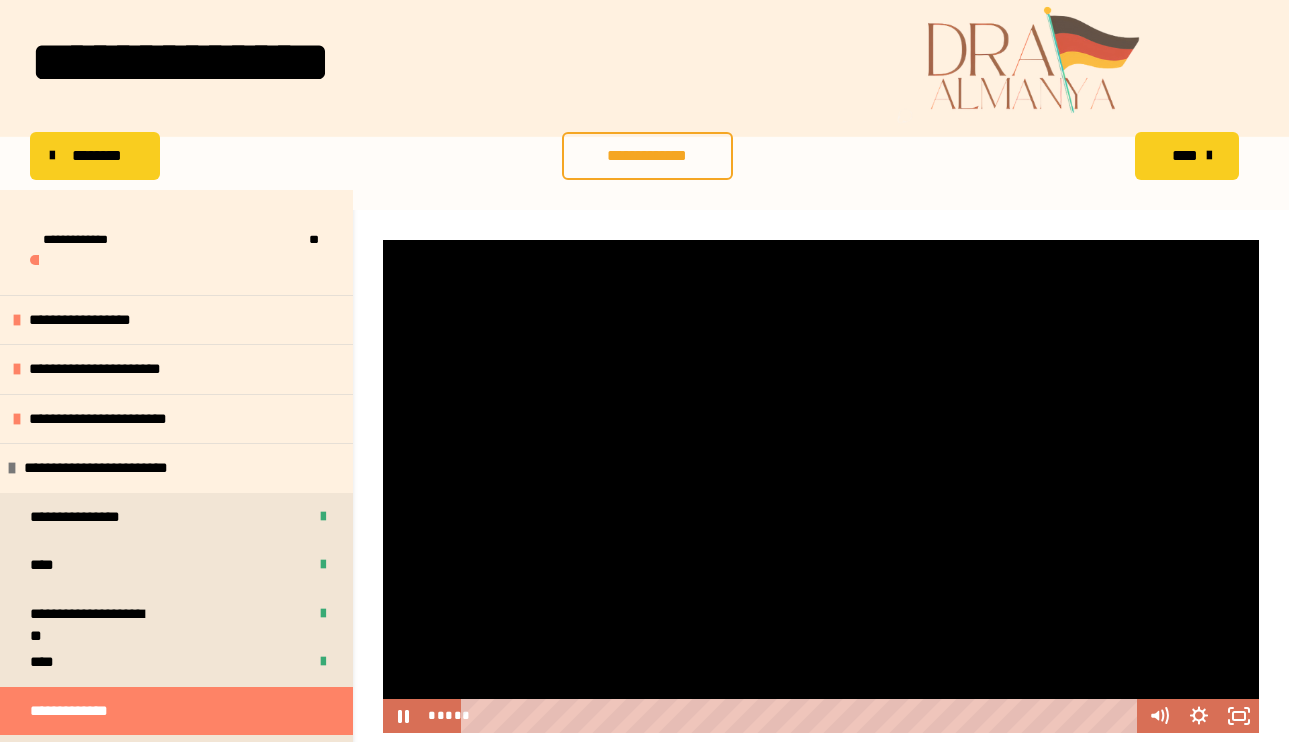click at bounding box center [821, 486] 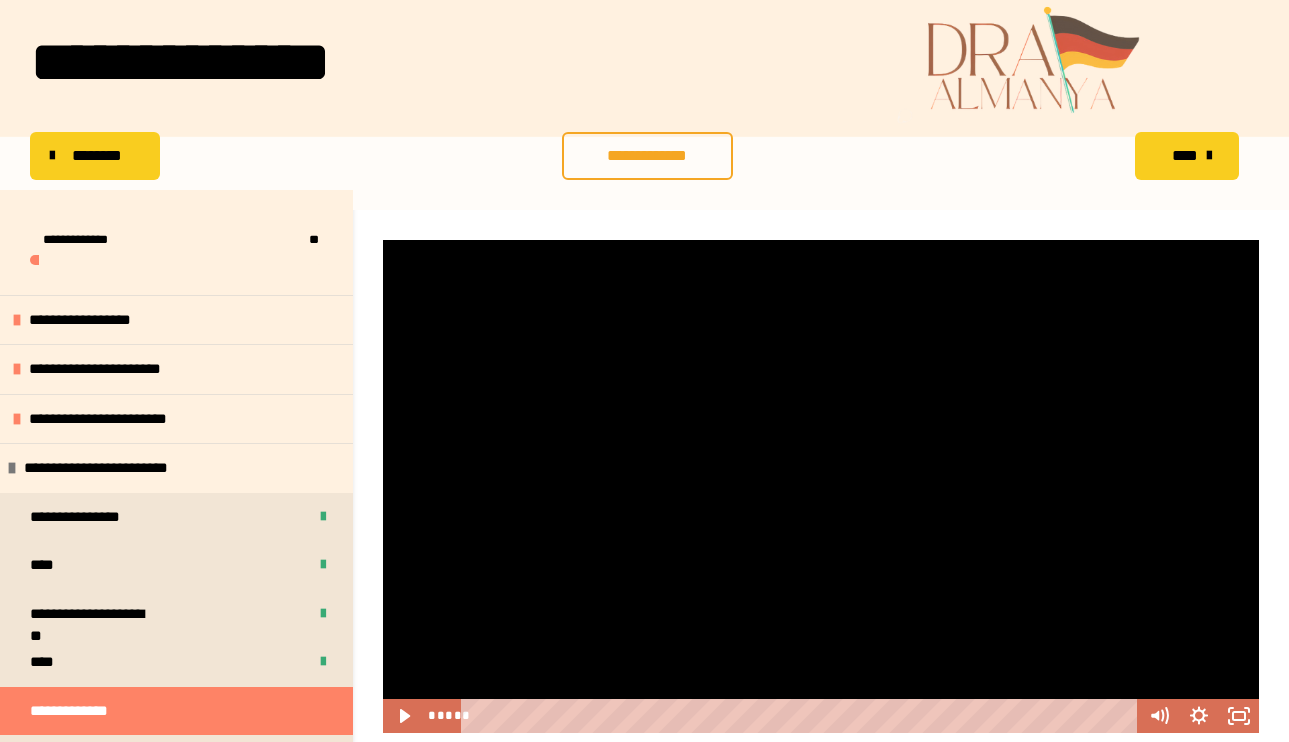 click at bounding box center [821, 486] 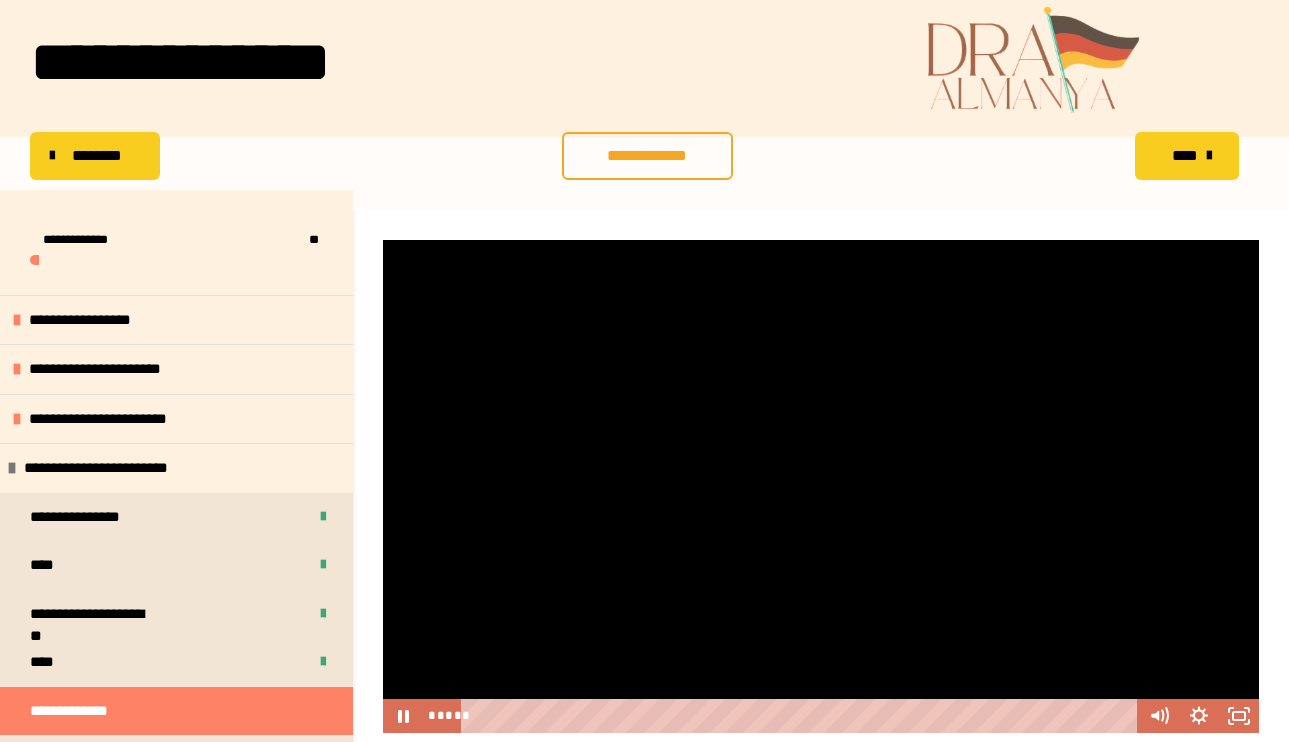 click at bounding box center (821, 486) 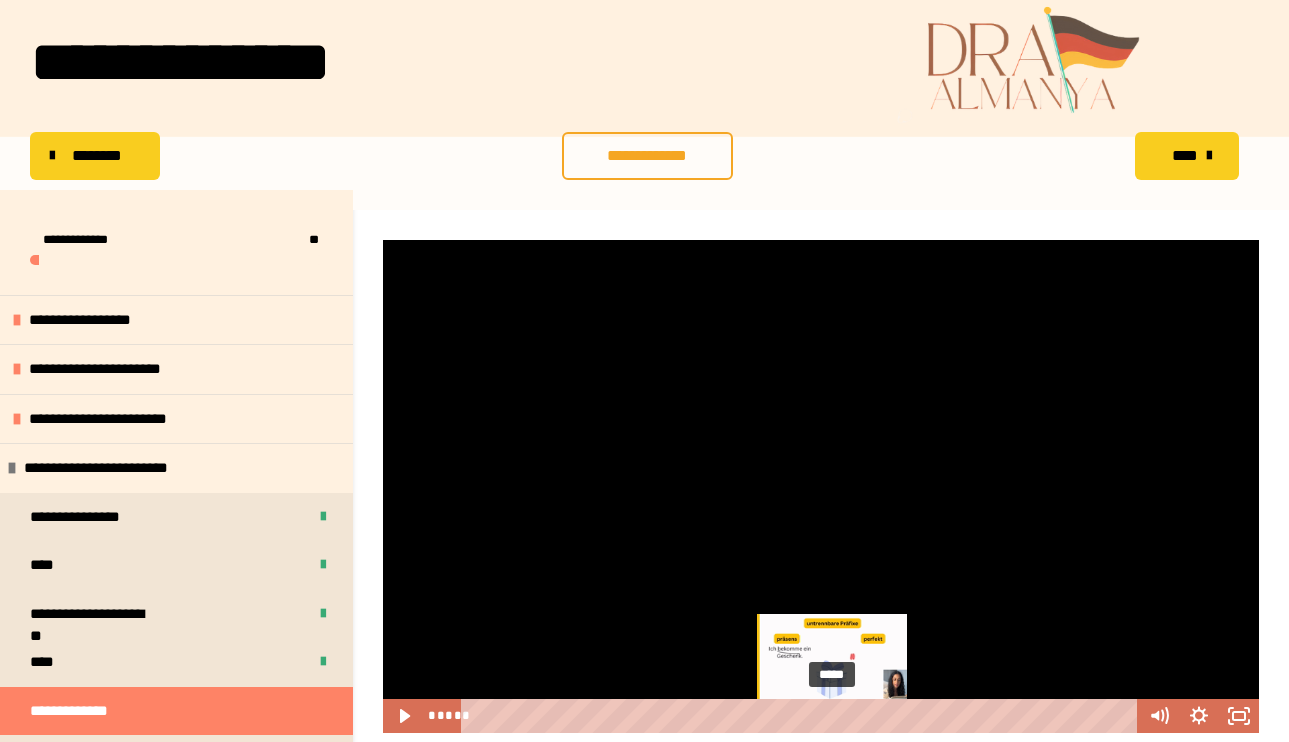 click on "*****" at bounding box center [802, 716] 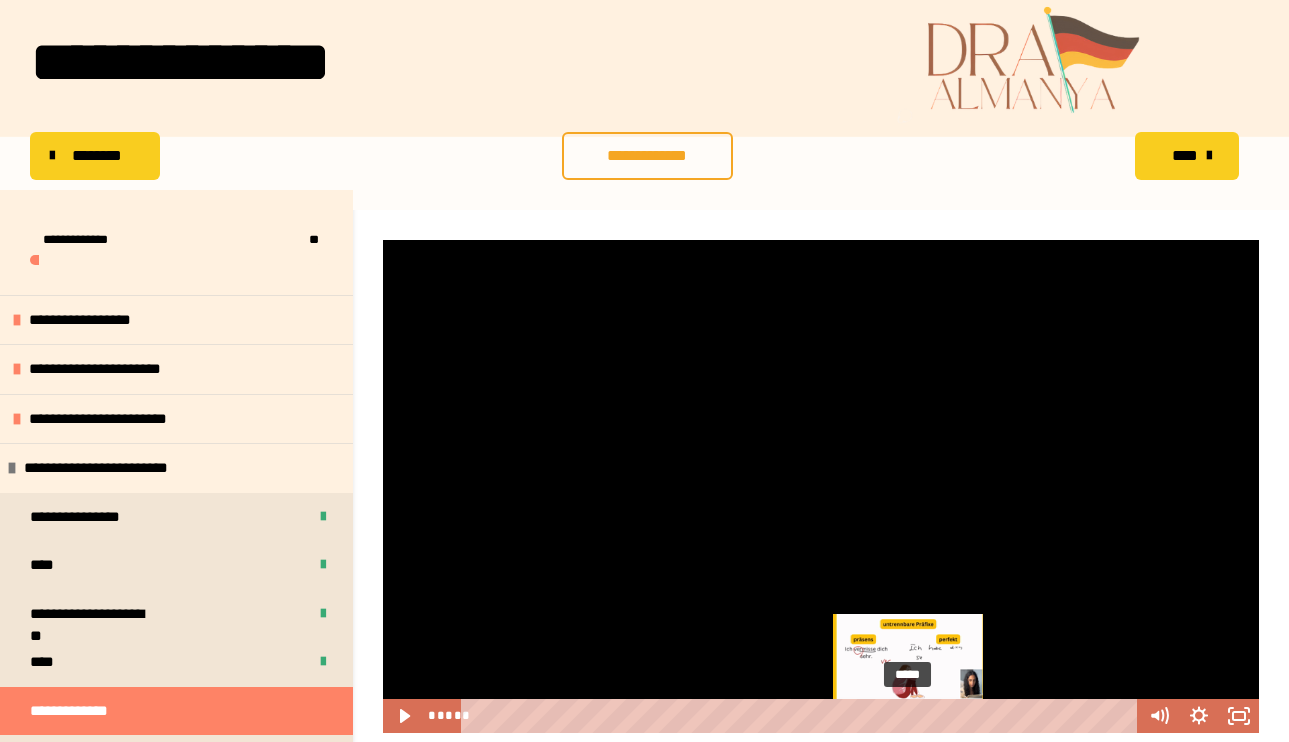 click on "*****" at bounding box center (802, 716) 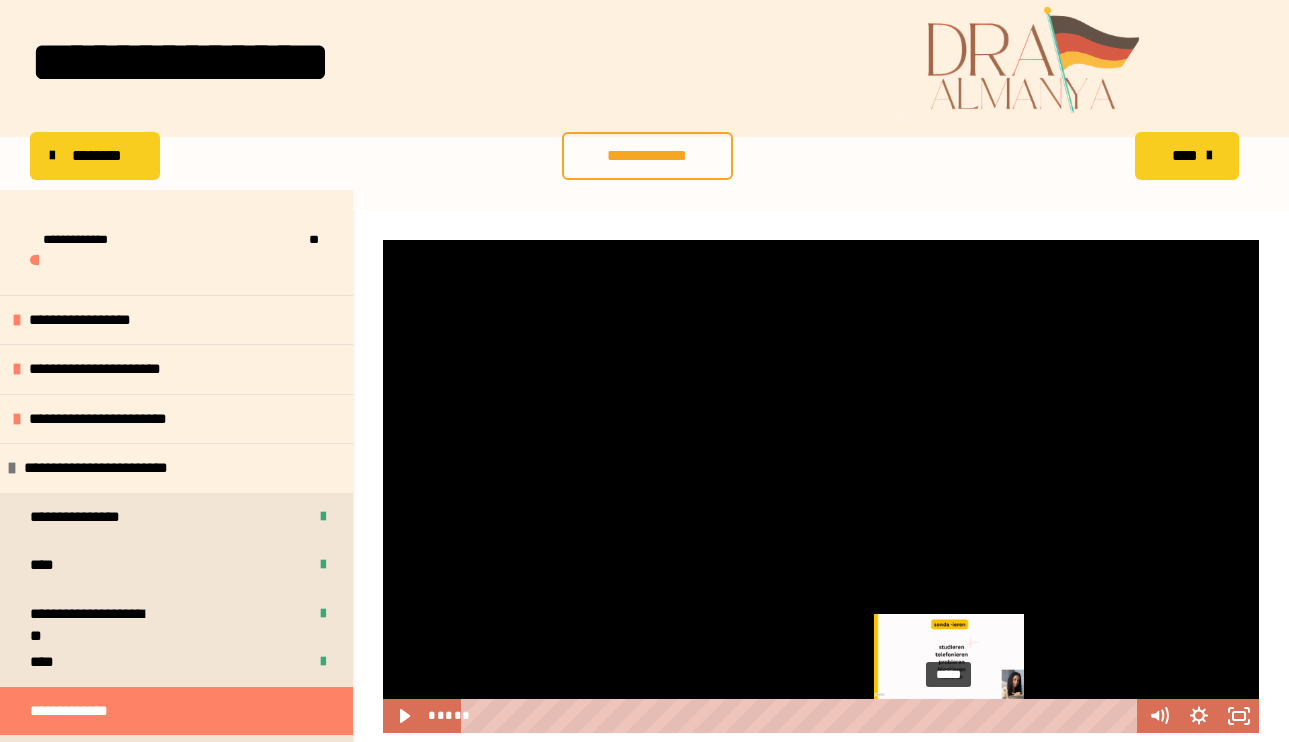 click on "*****" at bounding box center (802, 716) 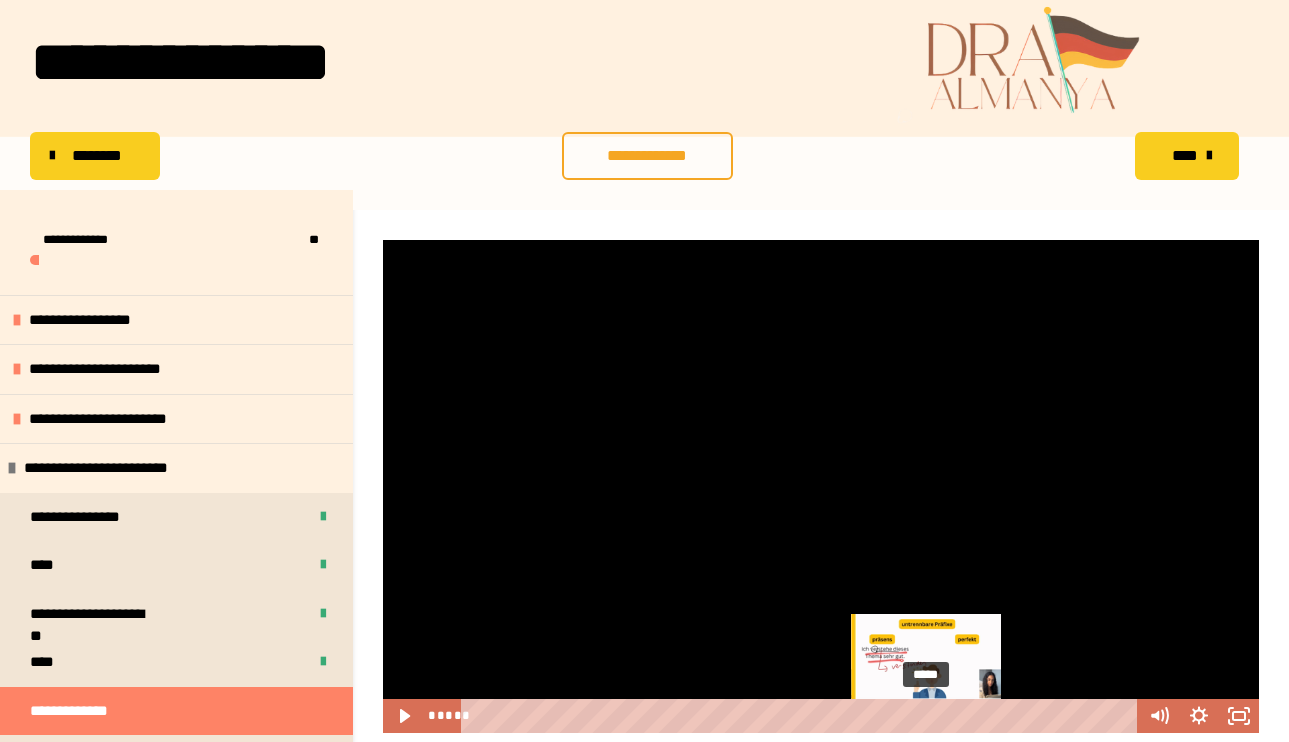 click on "*****" at bounding box center (802, 716) 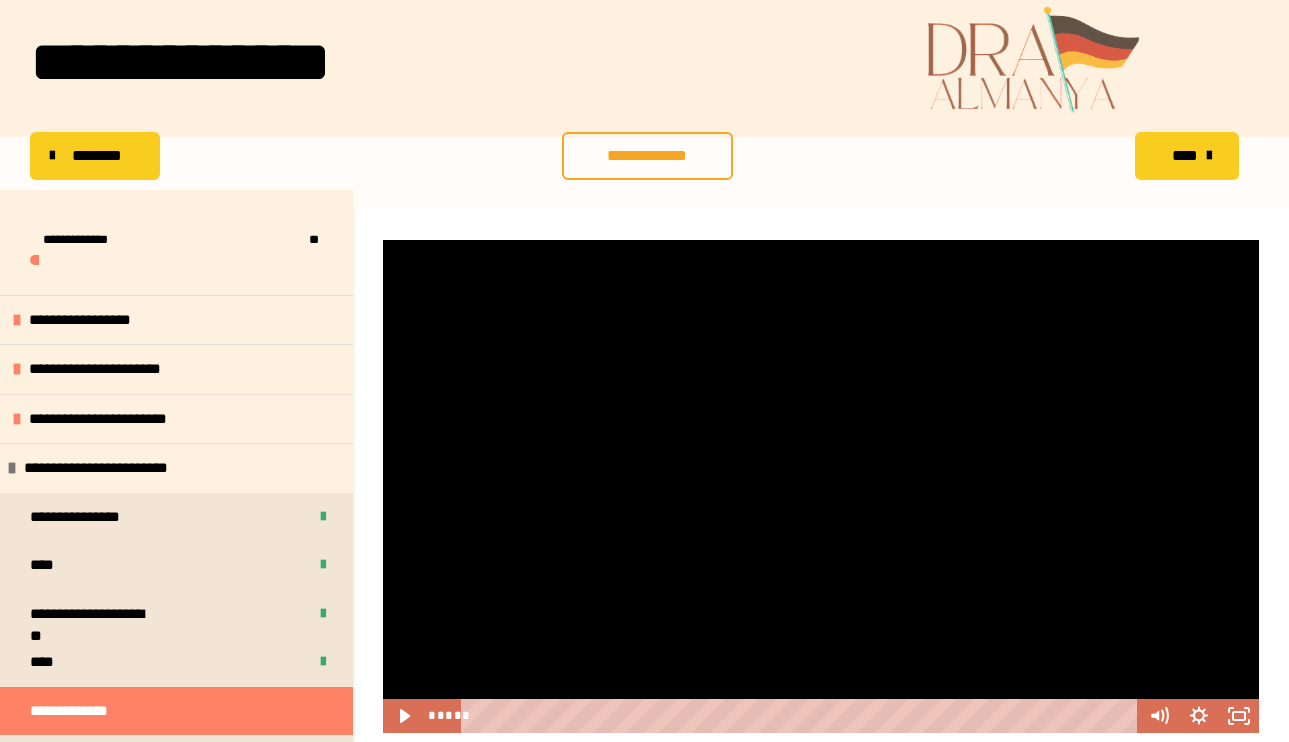 click at bounding box center (821, 486) 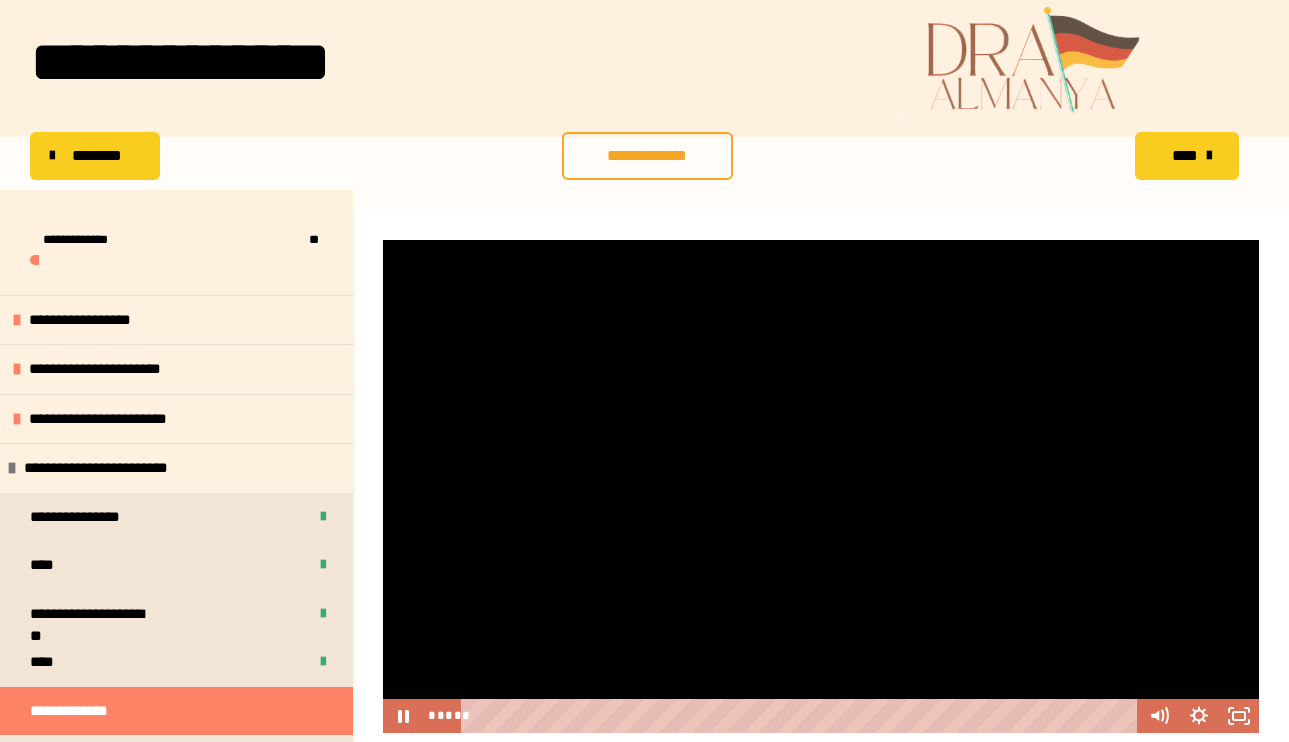 click at bounding box center (821, 486) 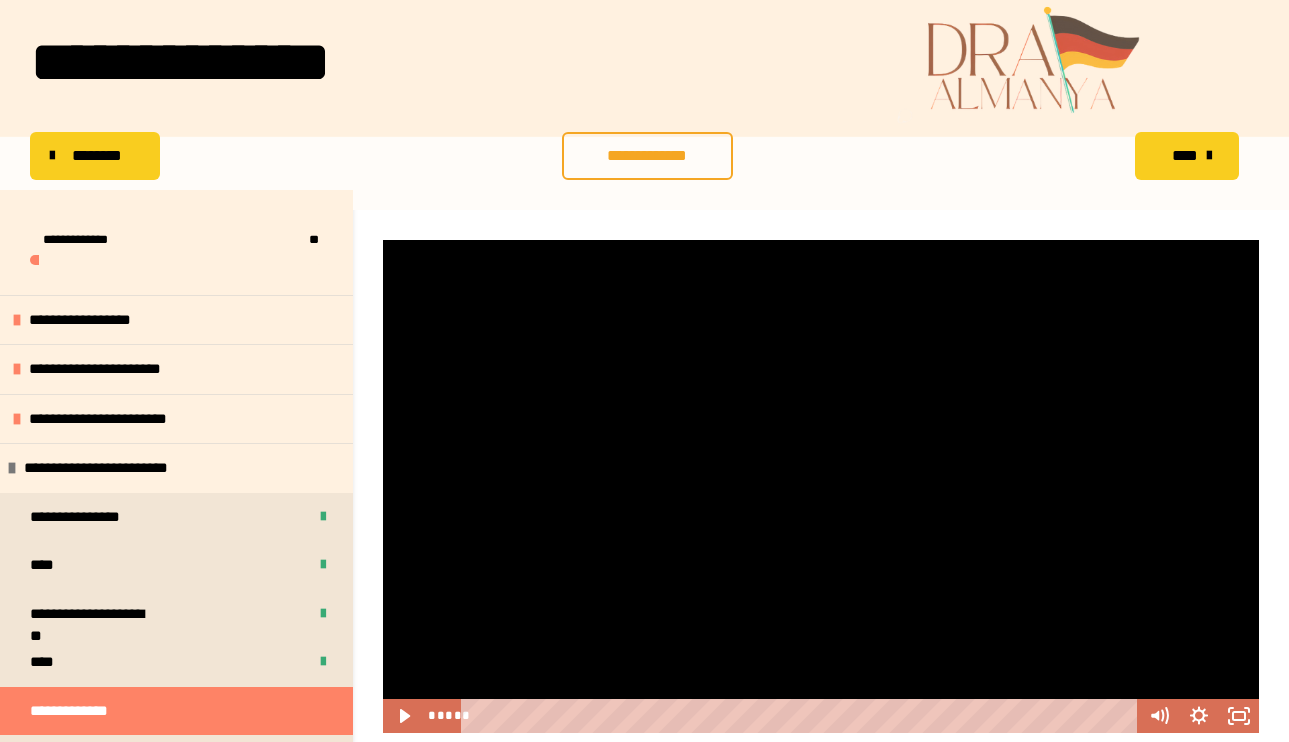 click at bounding box center [821, 486] 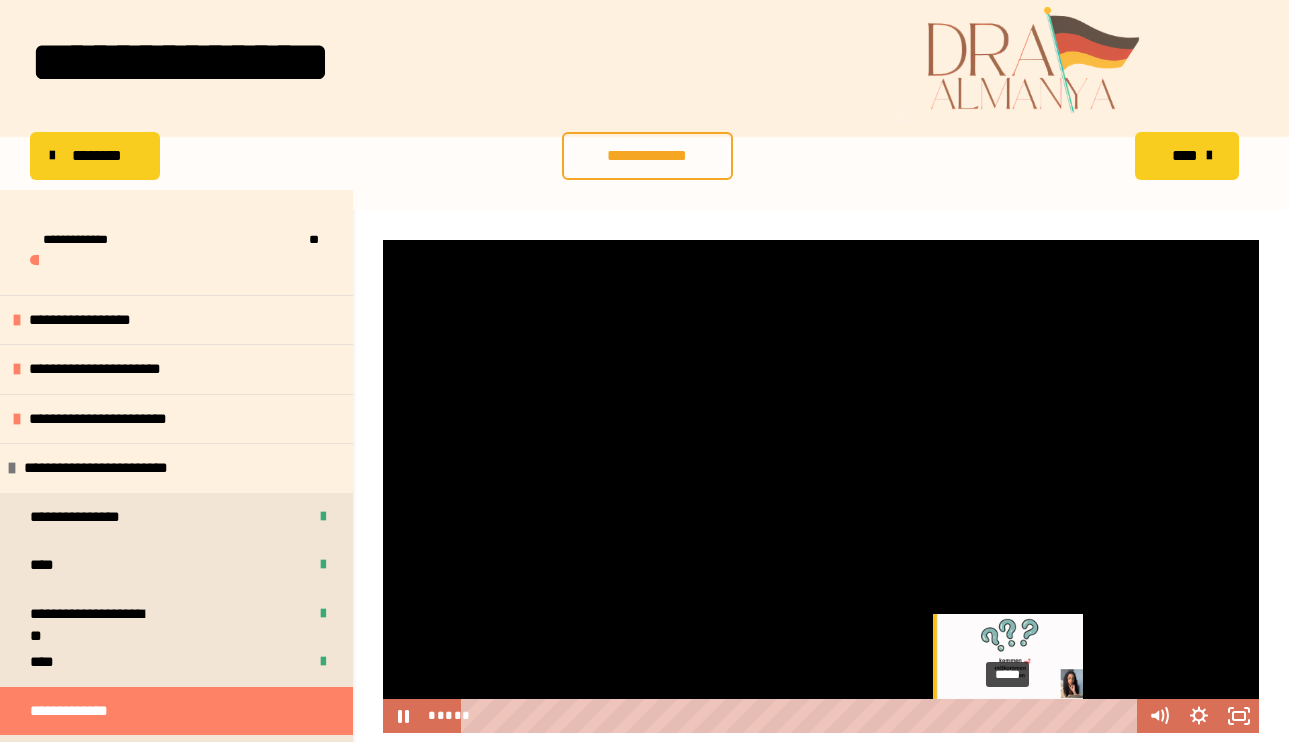 click on "*****" at bounding box center (802, 716) 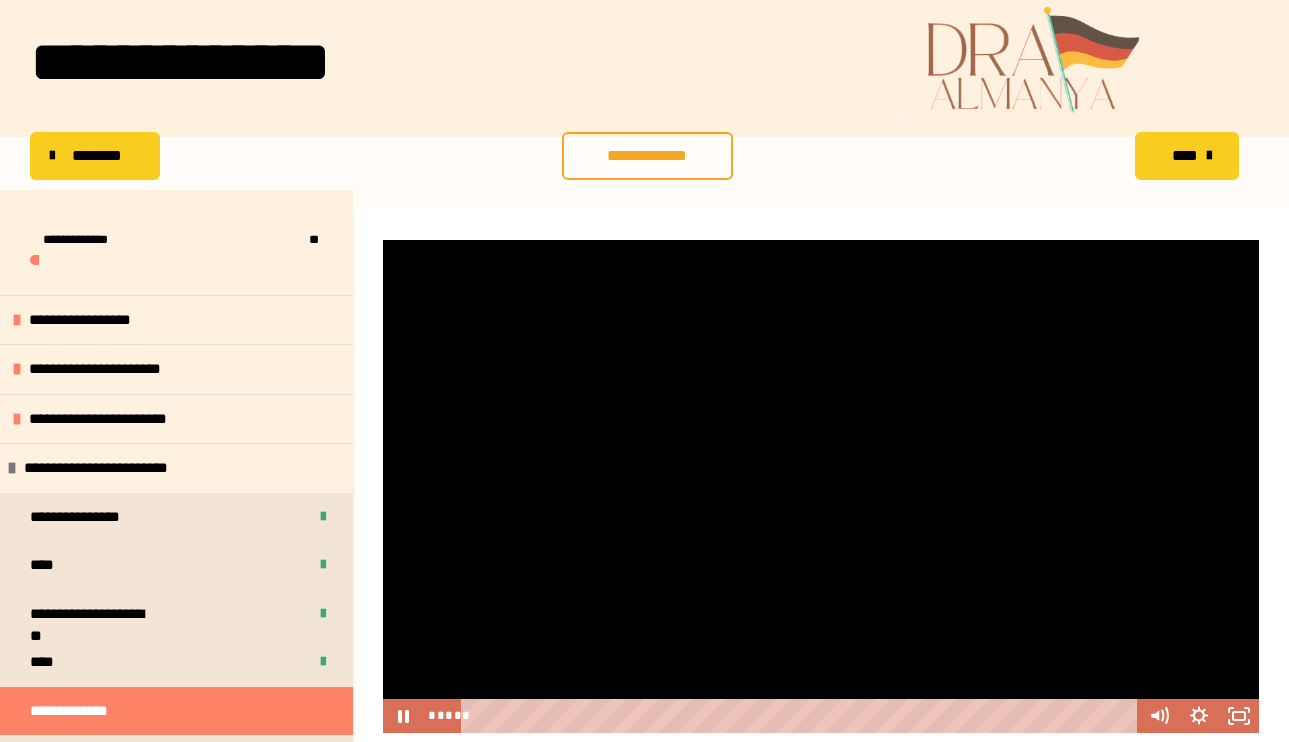 click at bounding box center [821, 486] 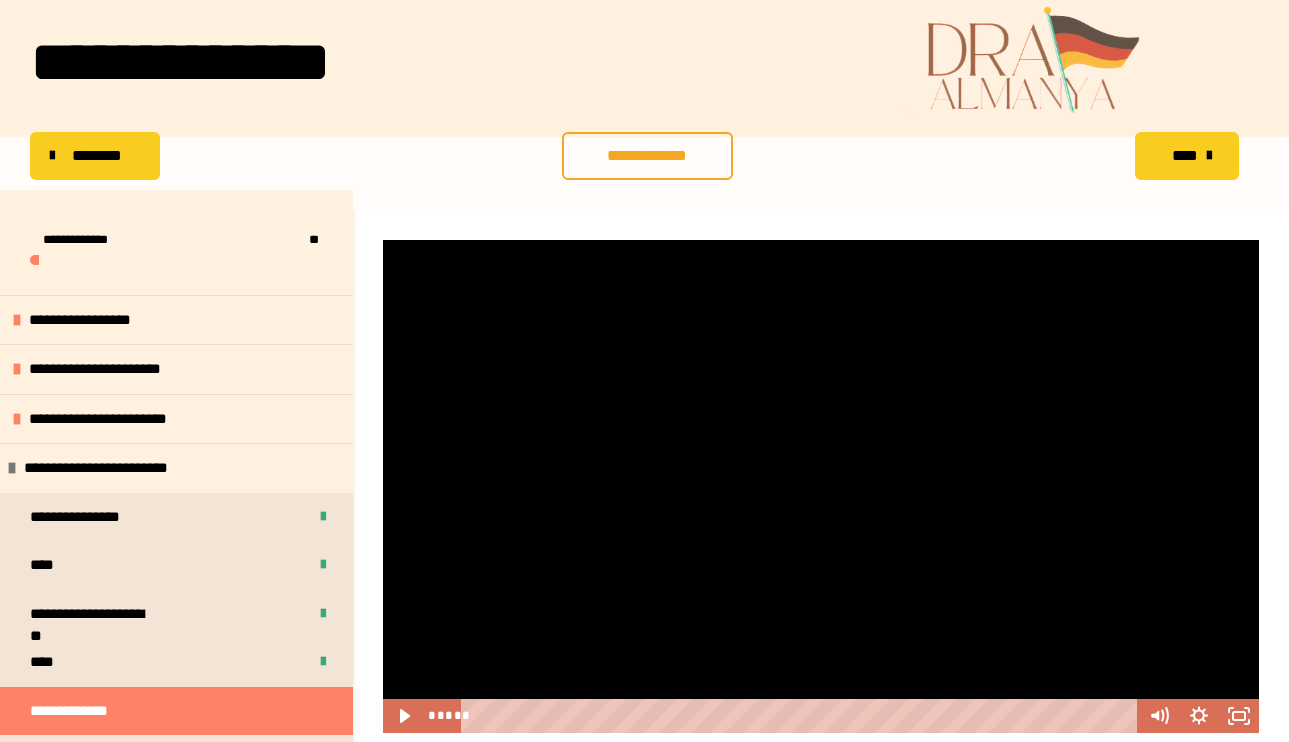 click at bounding box center [821, 486] 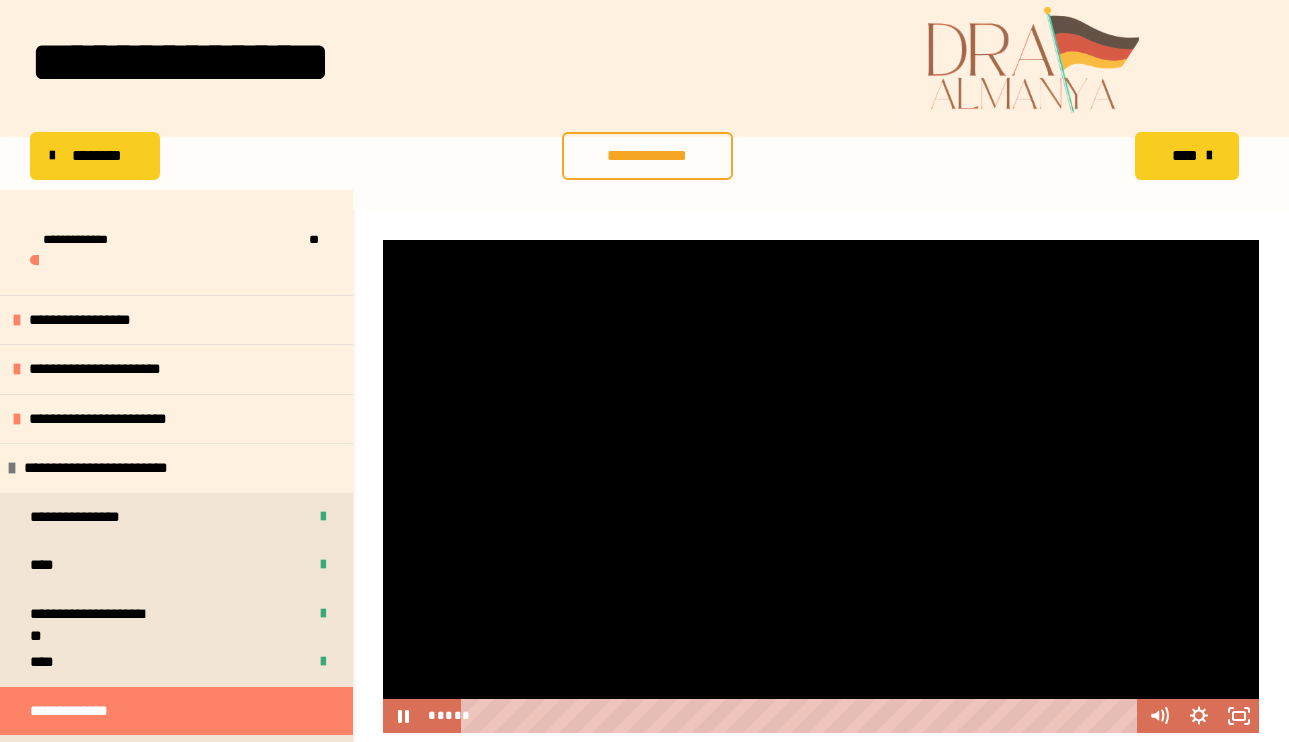 click at bounding box center (821, 486) 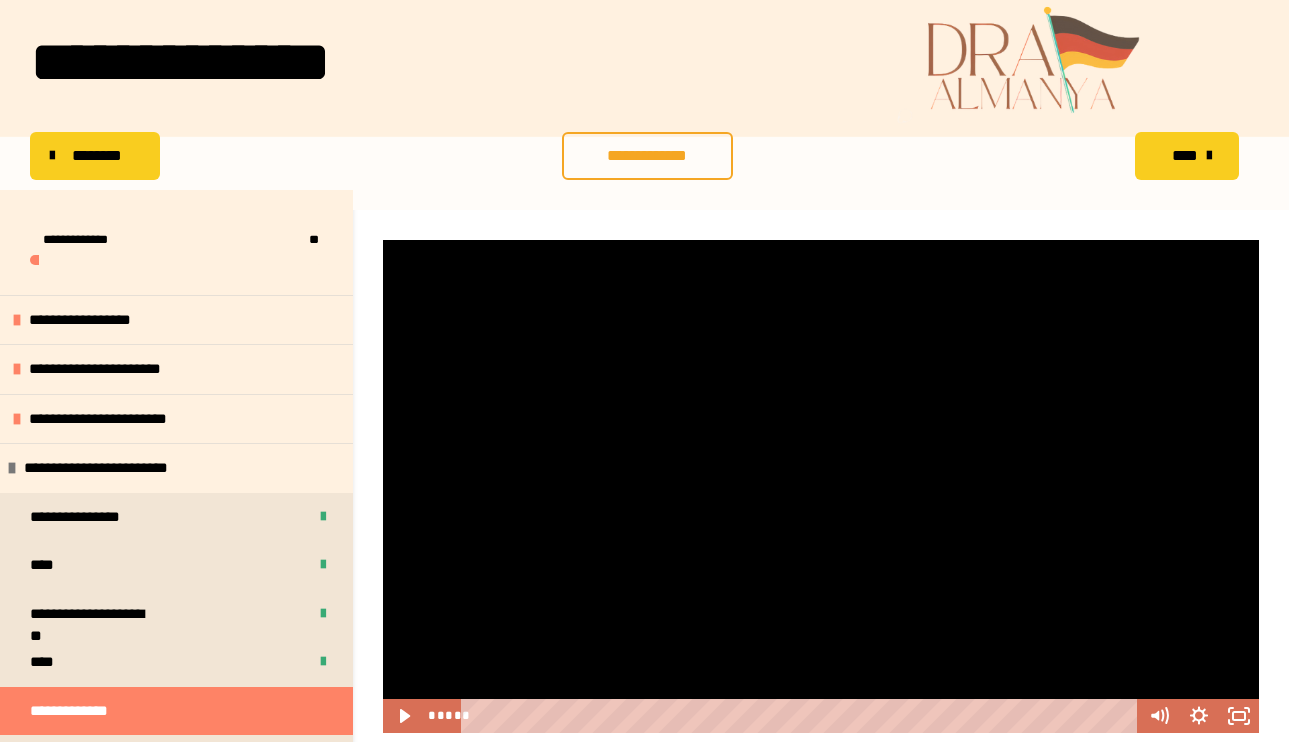 click at bounding box center (821, 486) 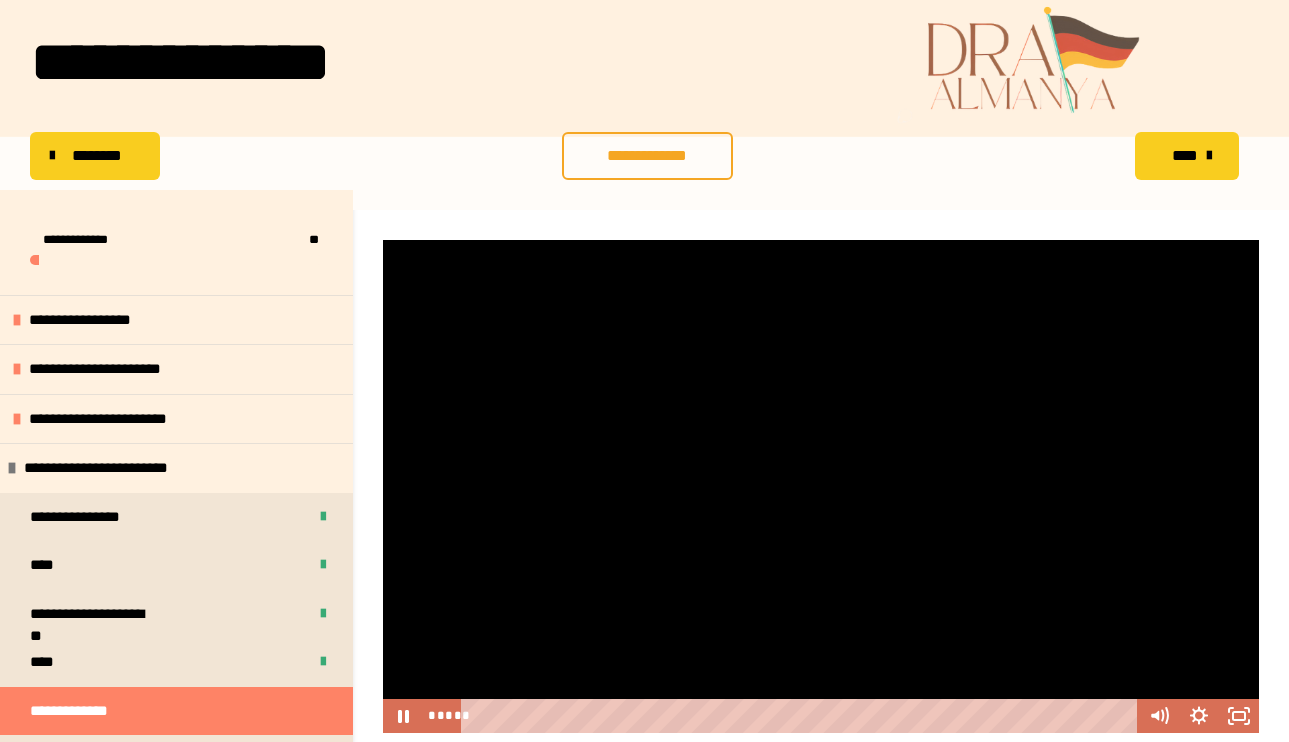 click at bounding box center (821, 486) 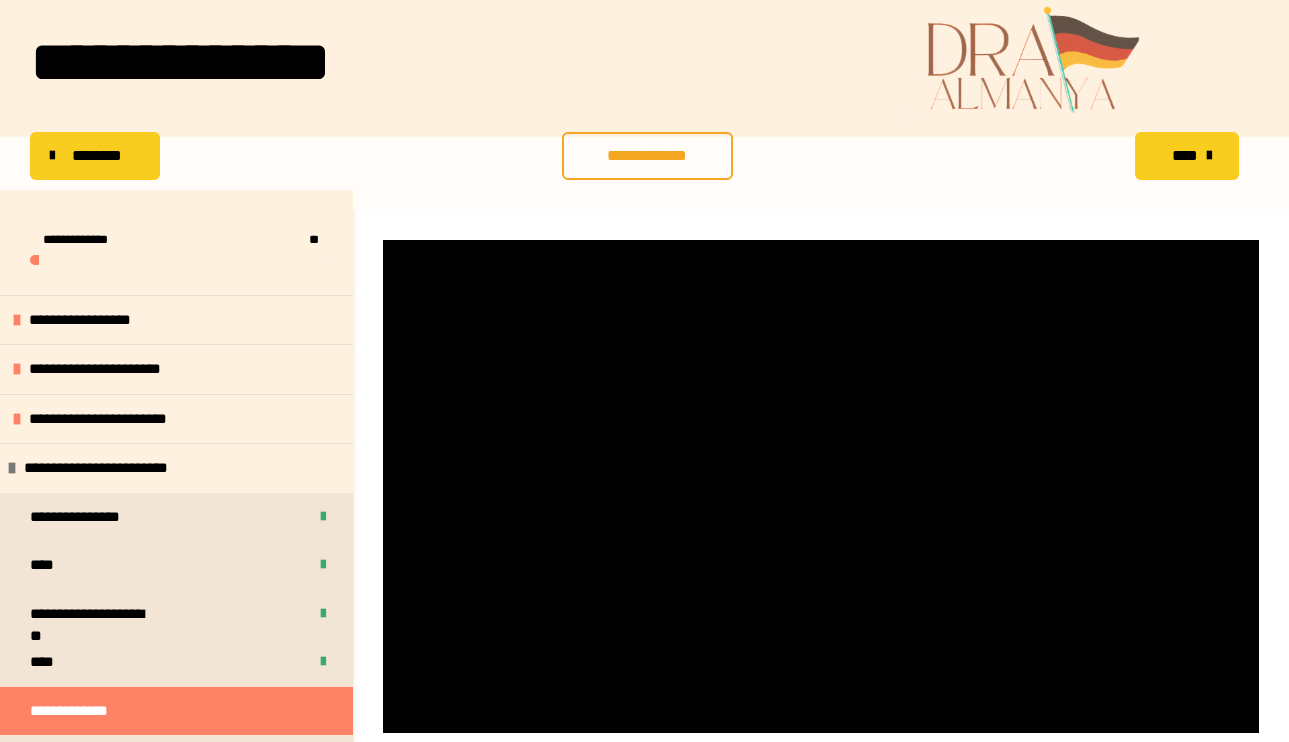 click at bounding box center (821, 486) 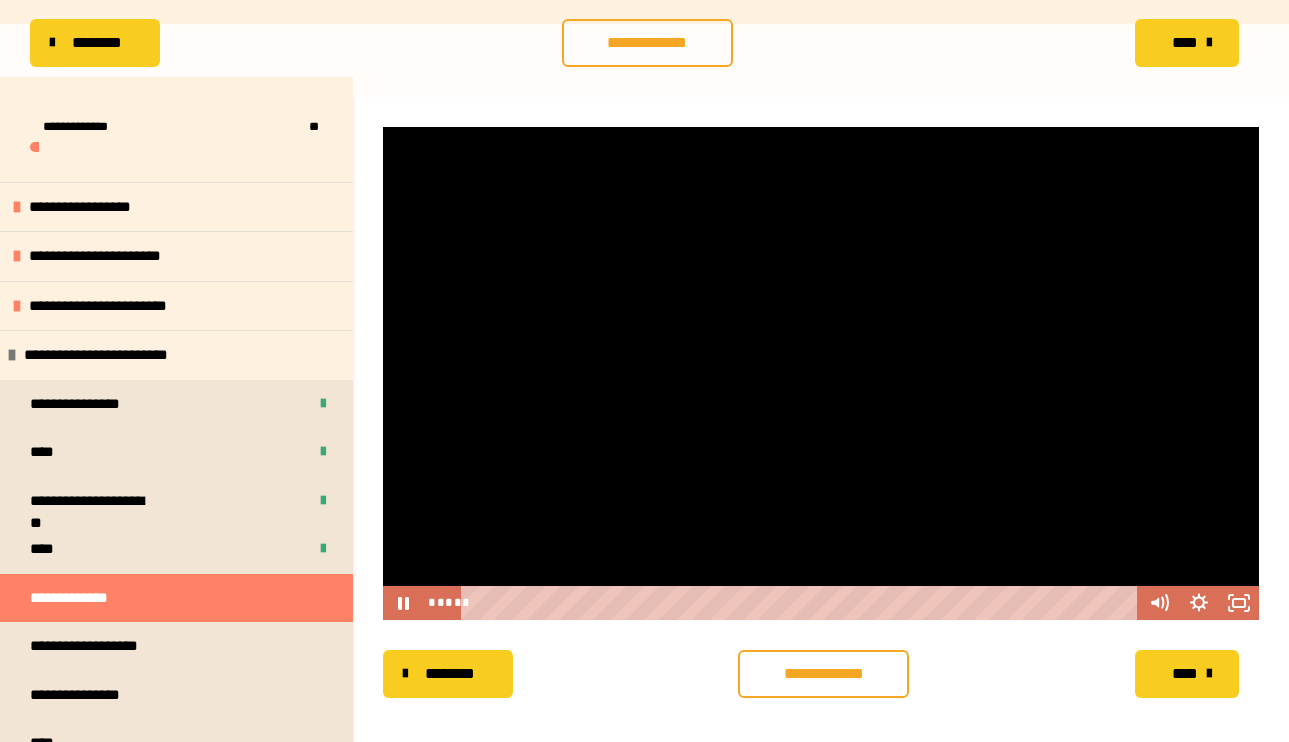 scroll, scrollTop: 300, scrollLeft: 0, axis: vertical 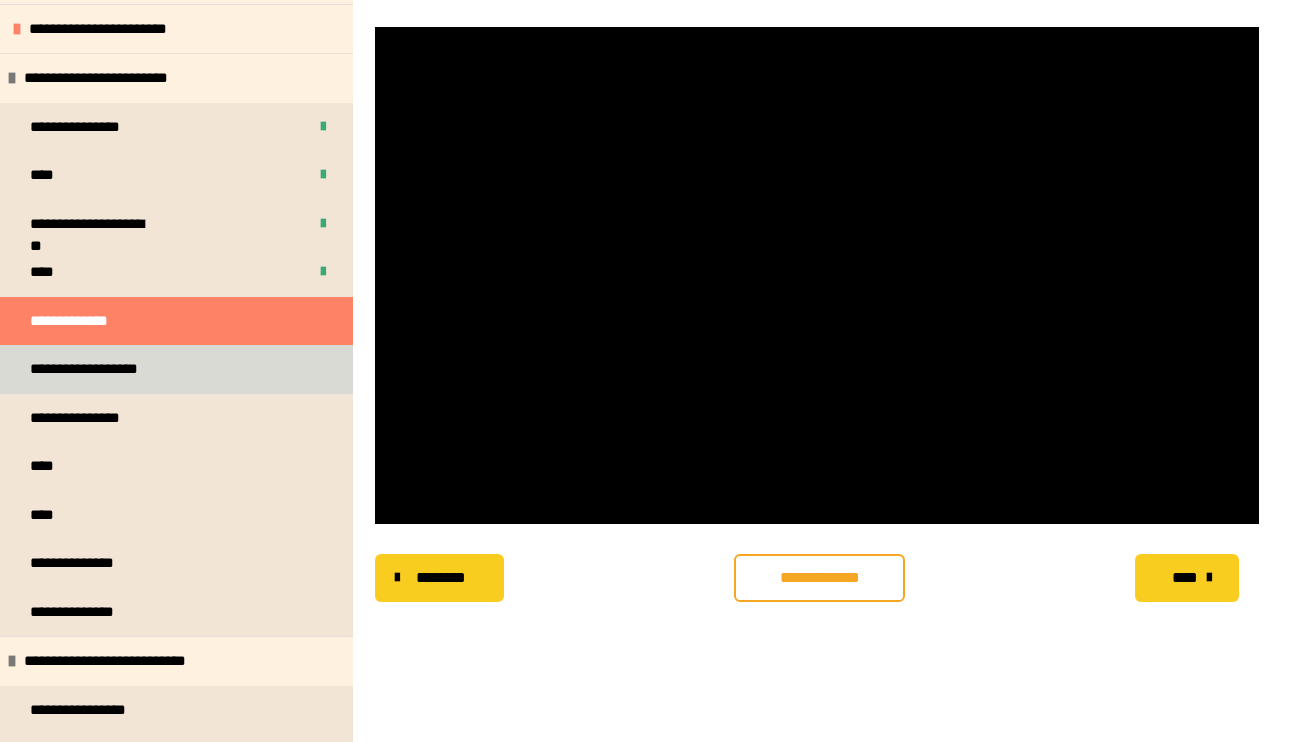 click on "**********" at bounding box center (176, 369) 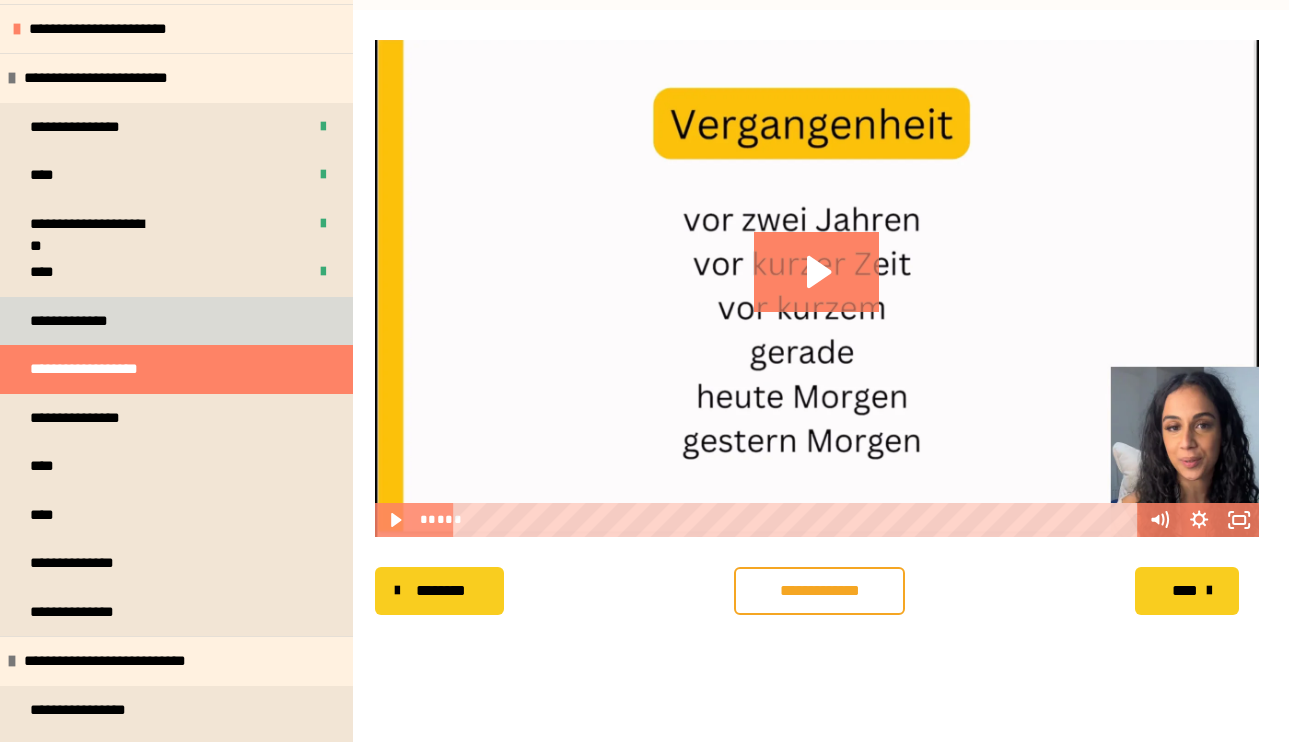 click on "**********" at bounding box center (176, 321) 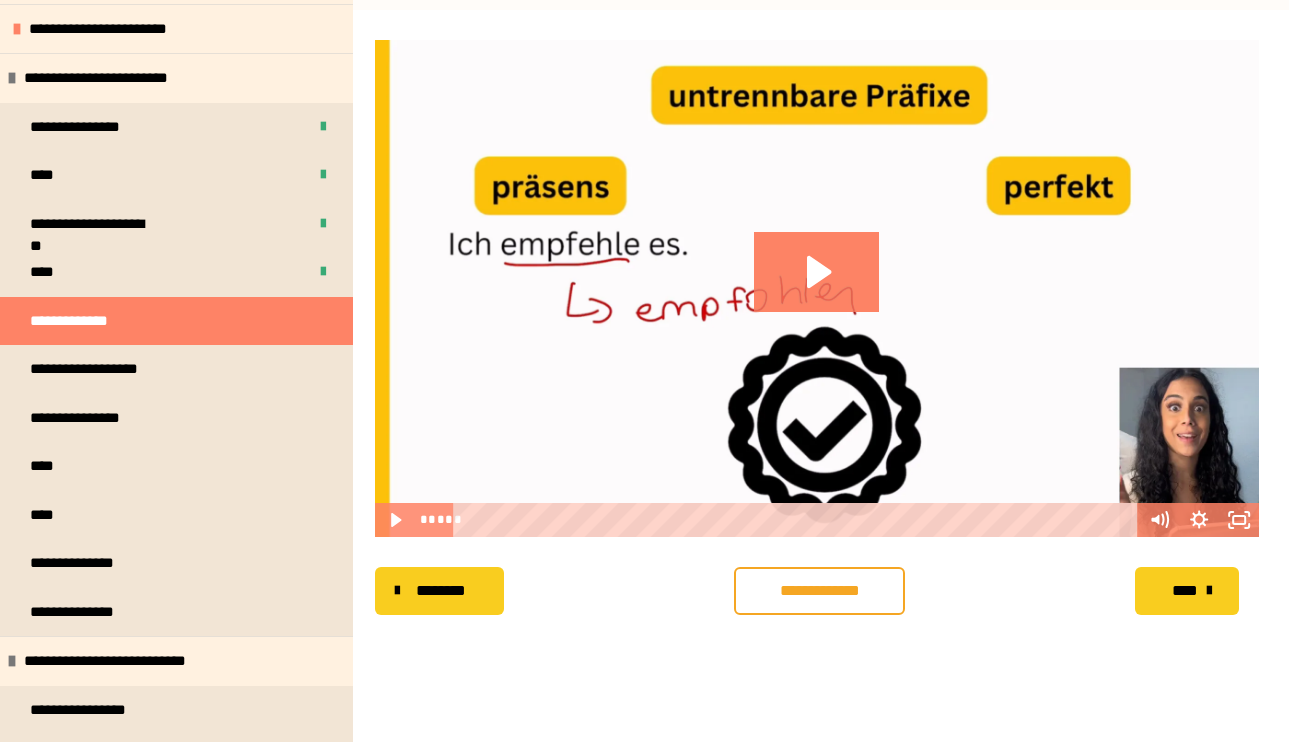 click on "**********" at bounding box center (819, 591) 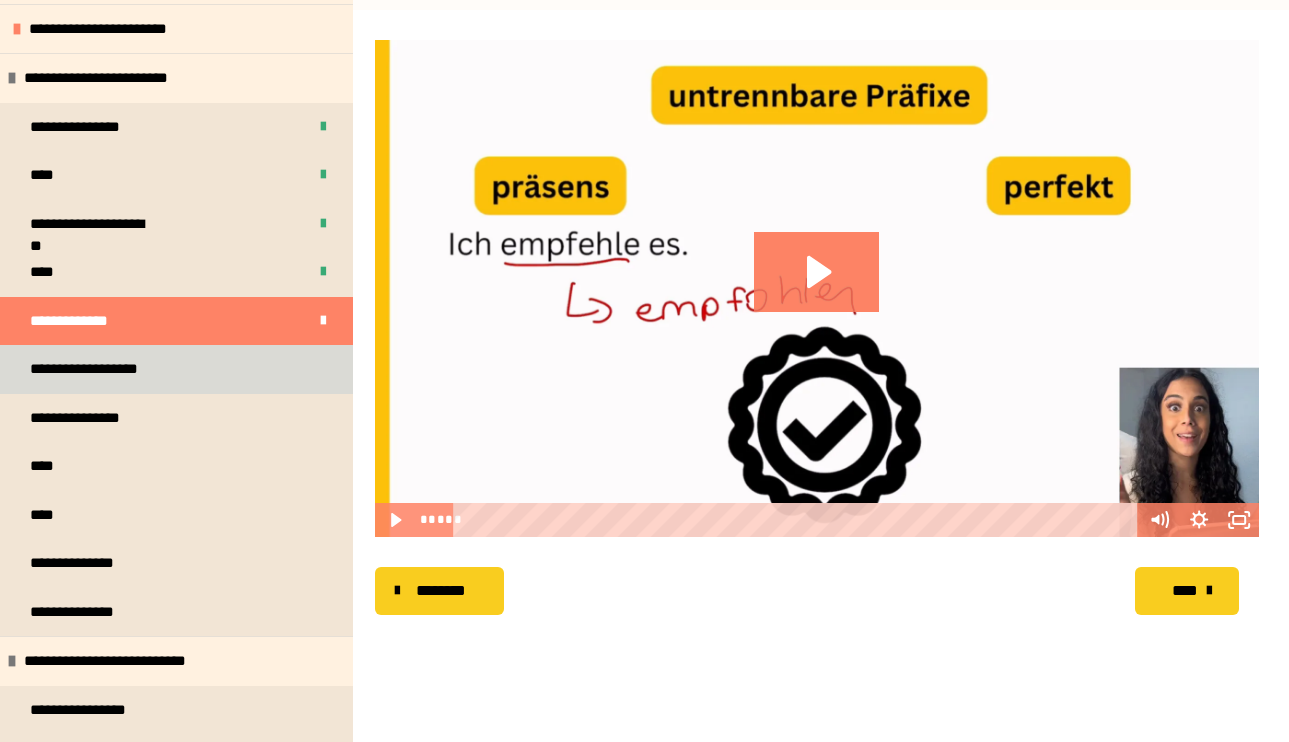 click on "**********" at bounding box center (176, 369) 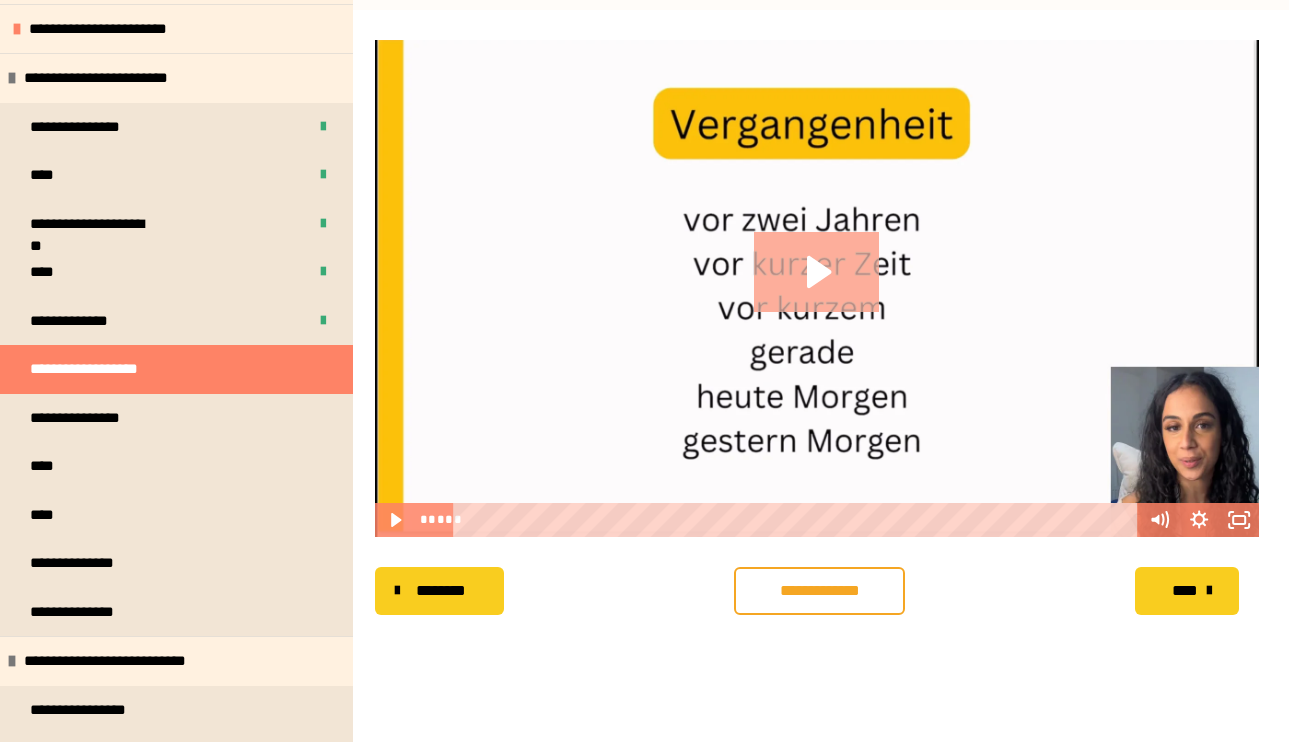 click 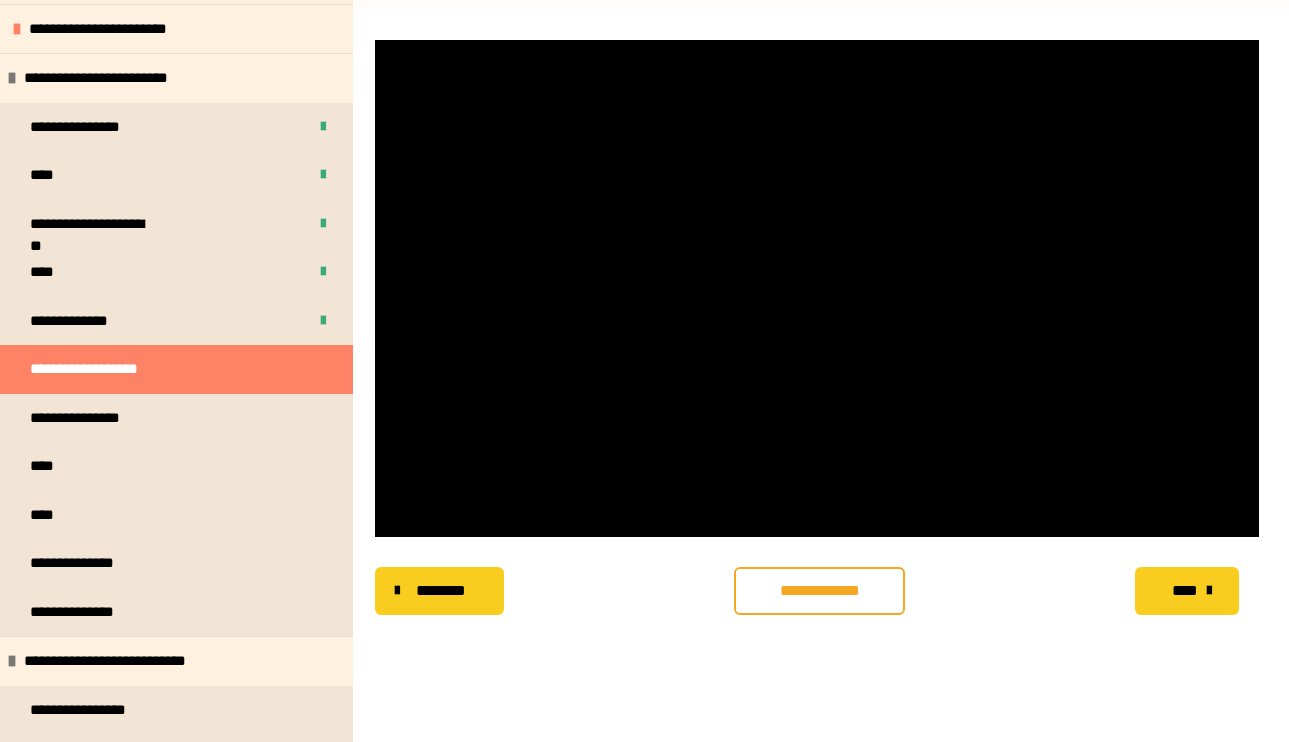 click at bounding box center (817, 288) 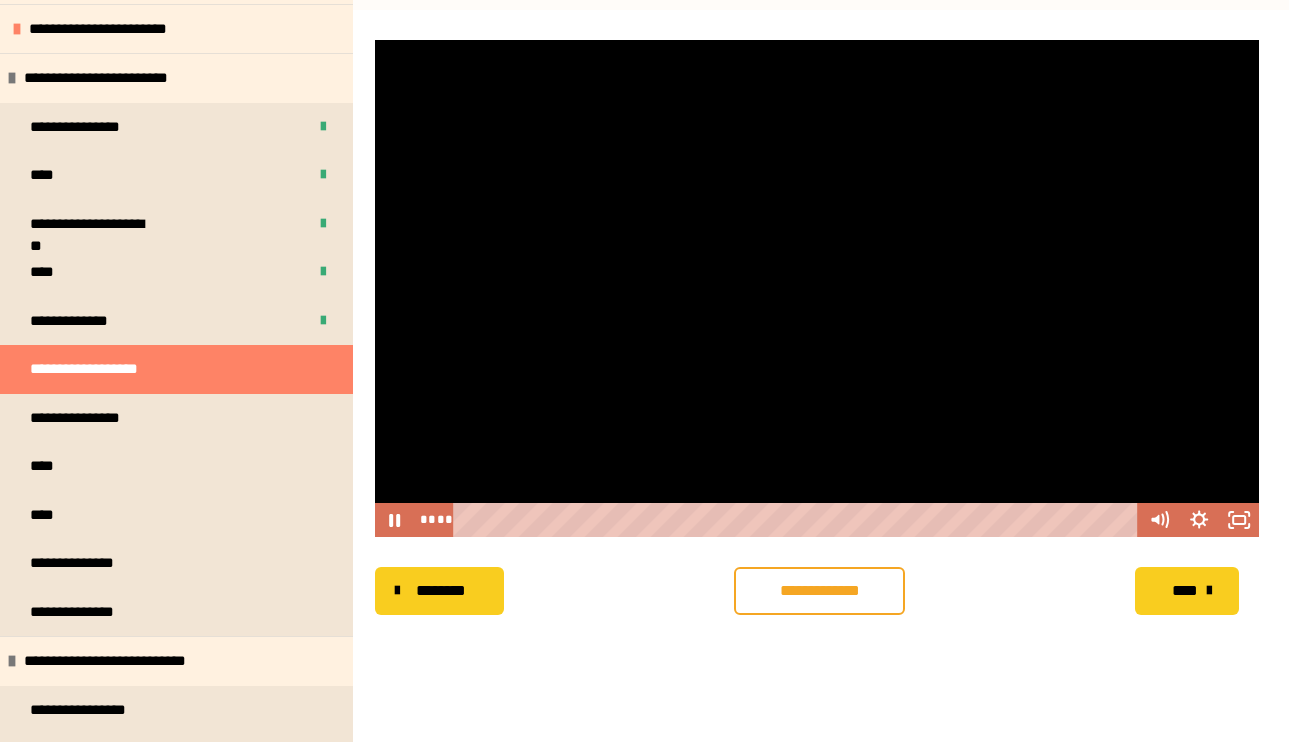 click at bounding box center [817, 288] 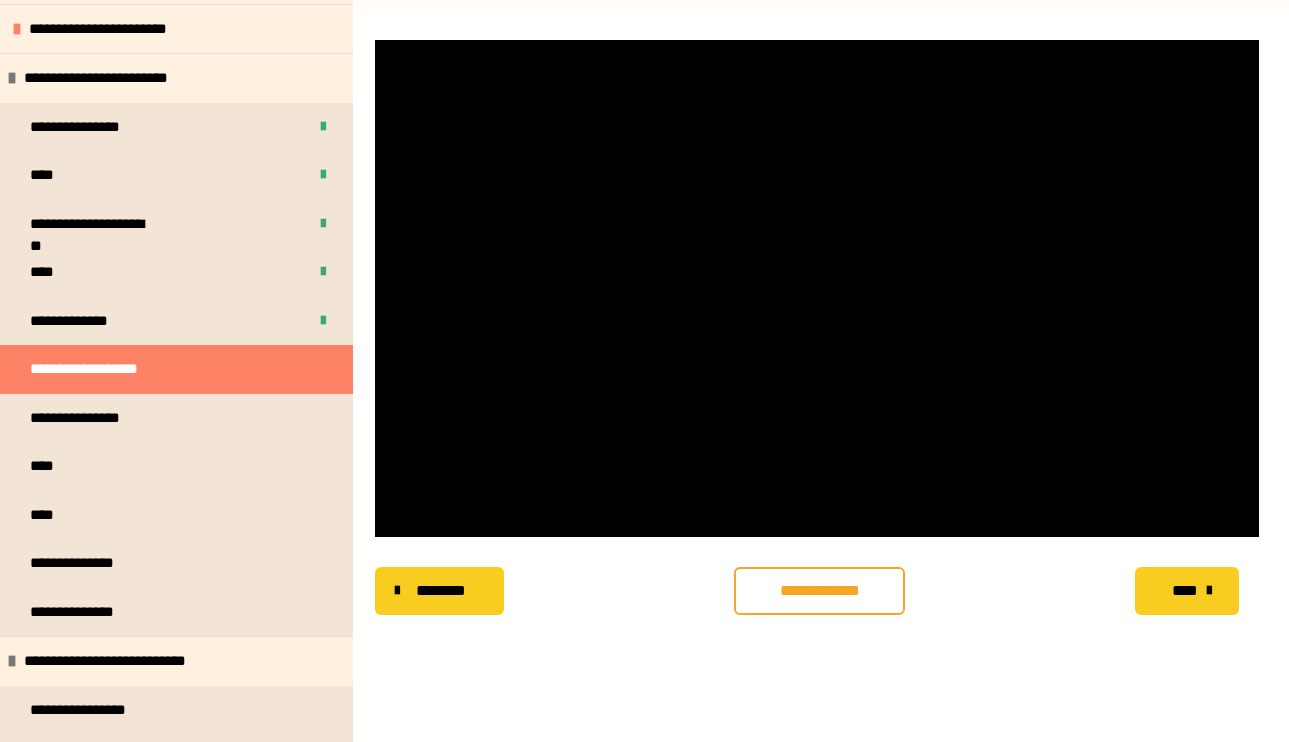 click at bounding box center (817, 288) 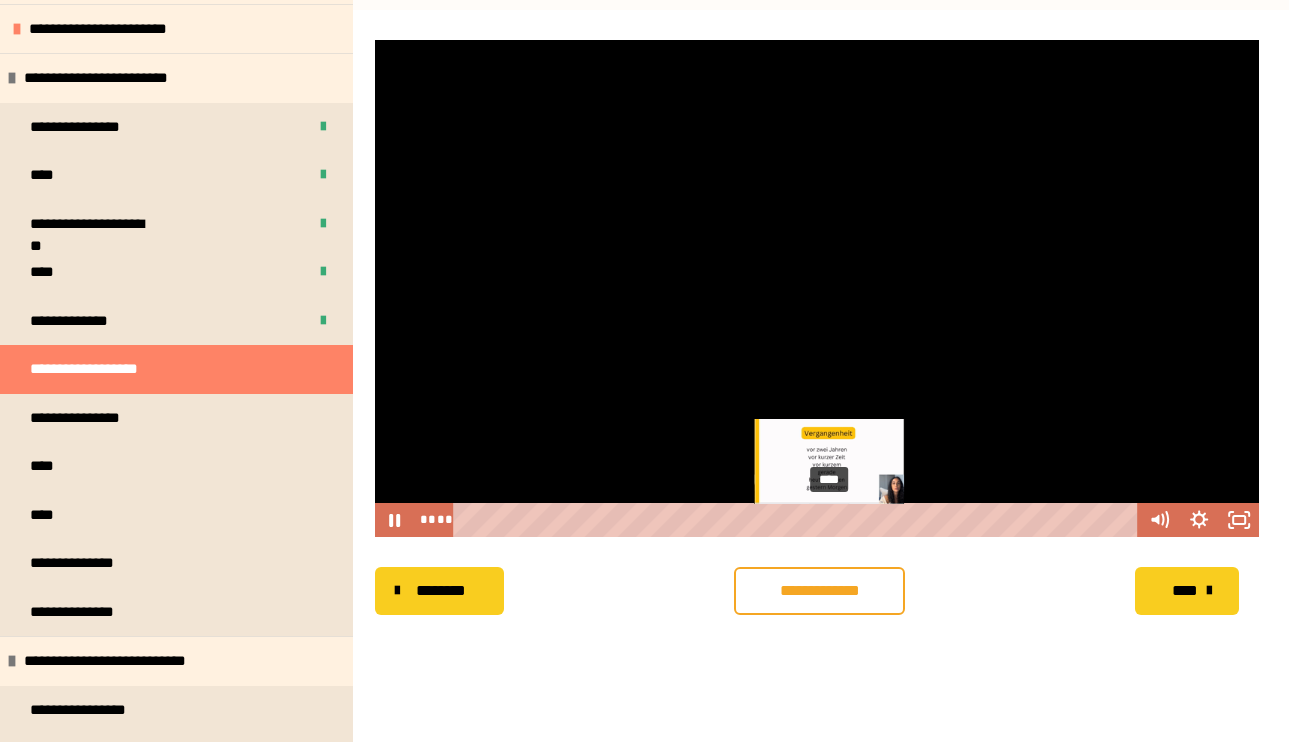 click at bounding box center [828, 520] 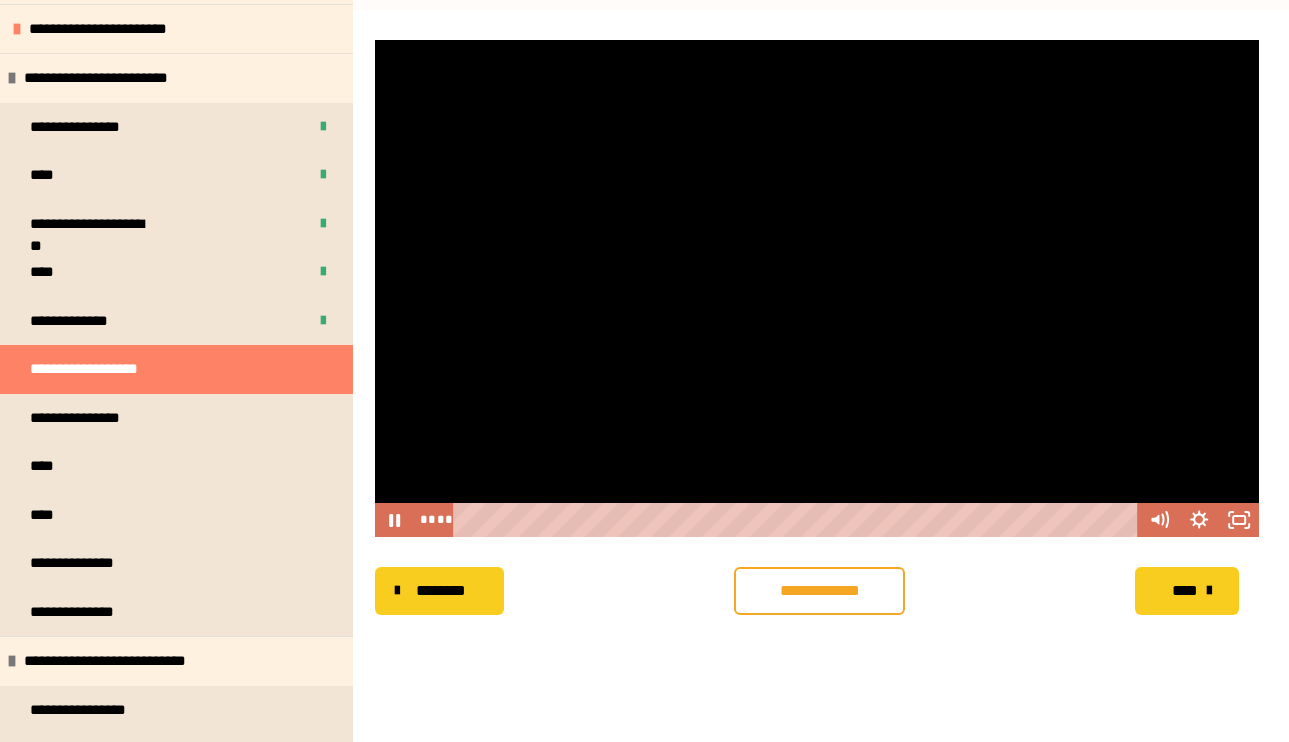click at bounding box center [817, 288] 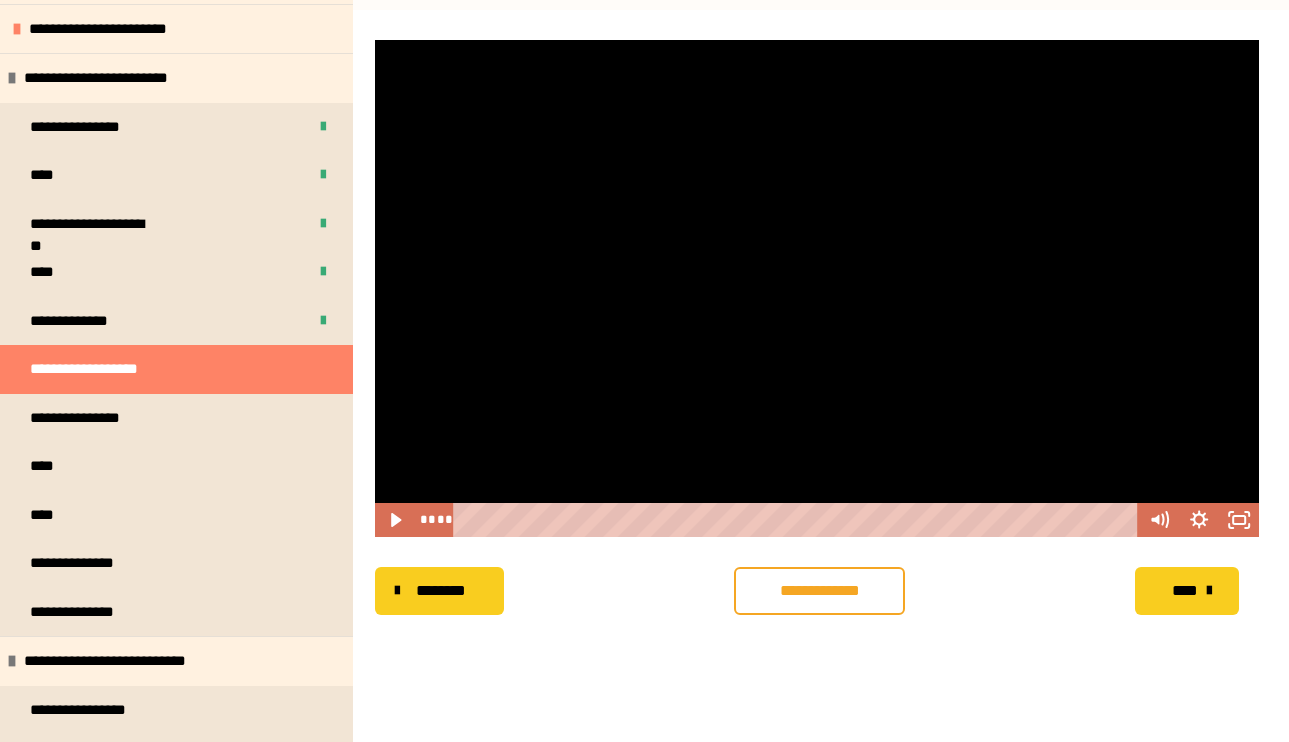 click at bounding box center [817, 288] 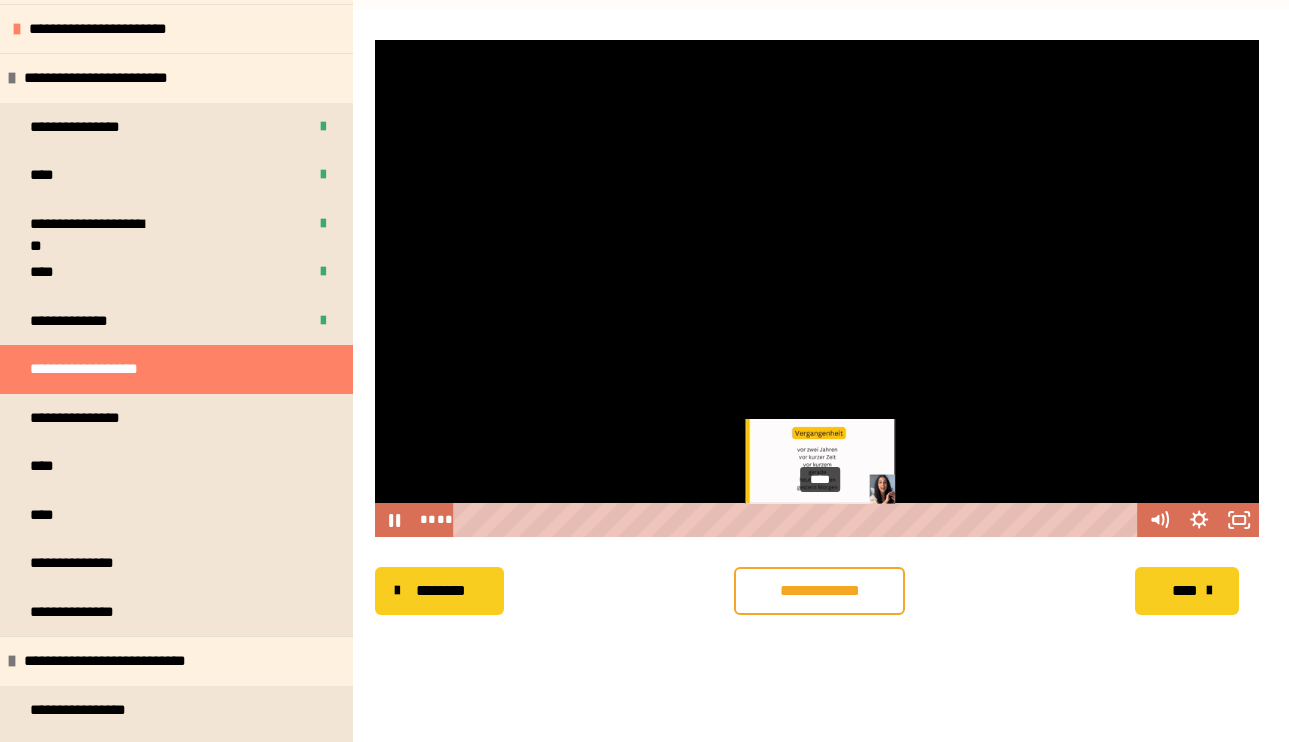 click on "****" at bounding box center (798, 520) 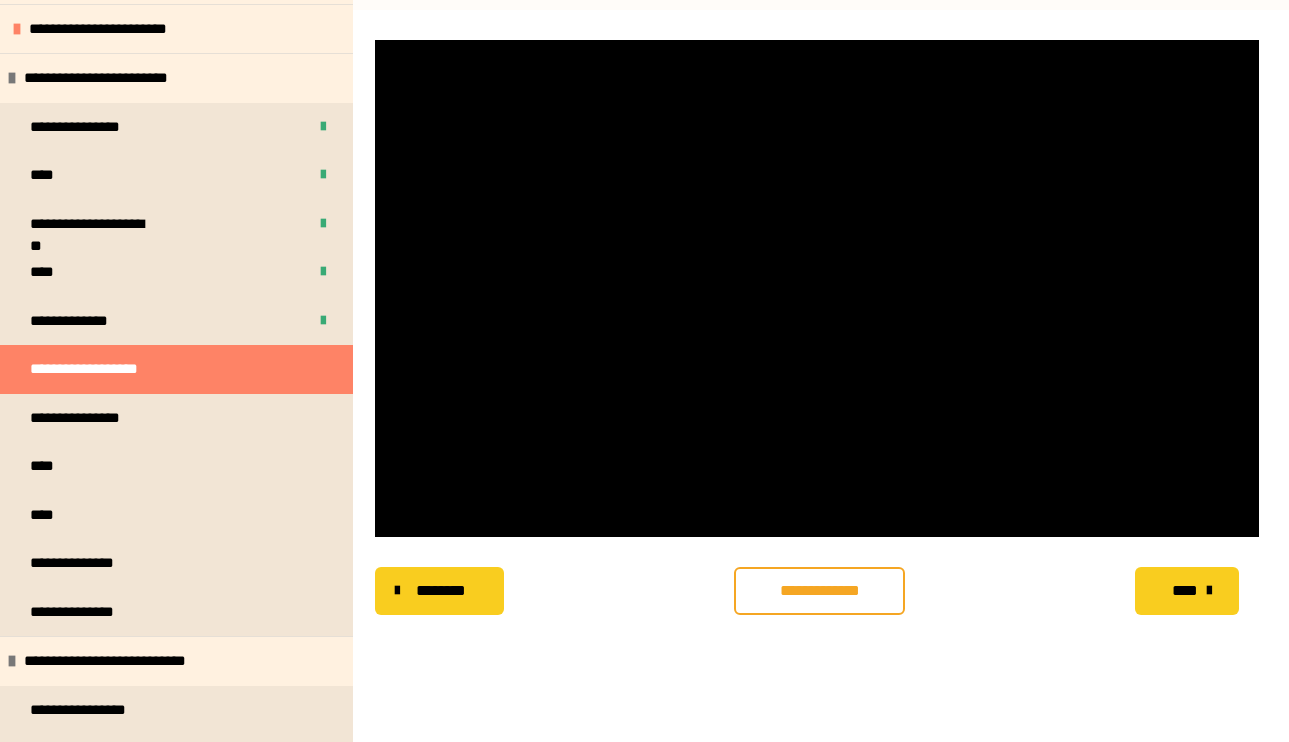 scroll, scrollTop: 357, scrollLeft: 0, axis: vertical 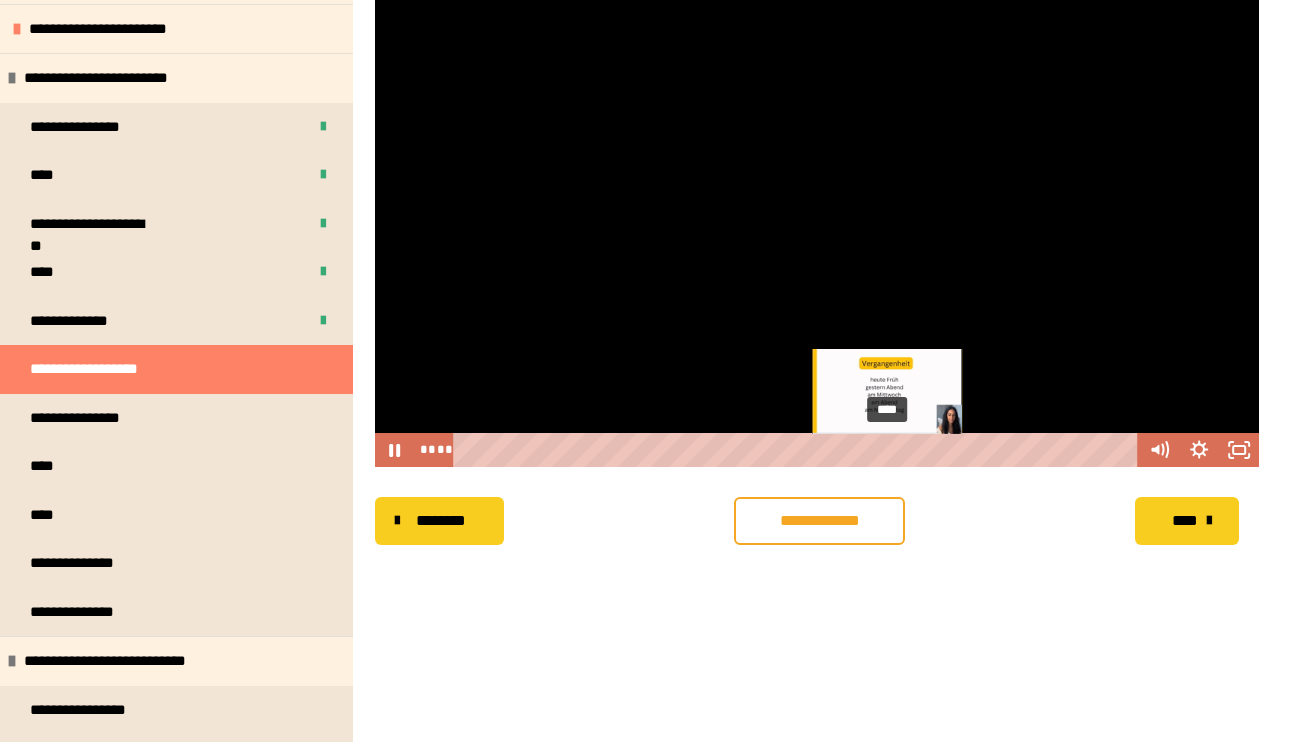 click on "****" at bounding box center (798, 450) 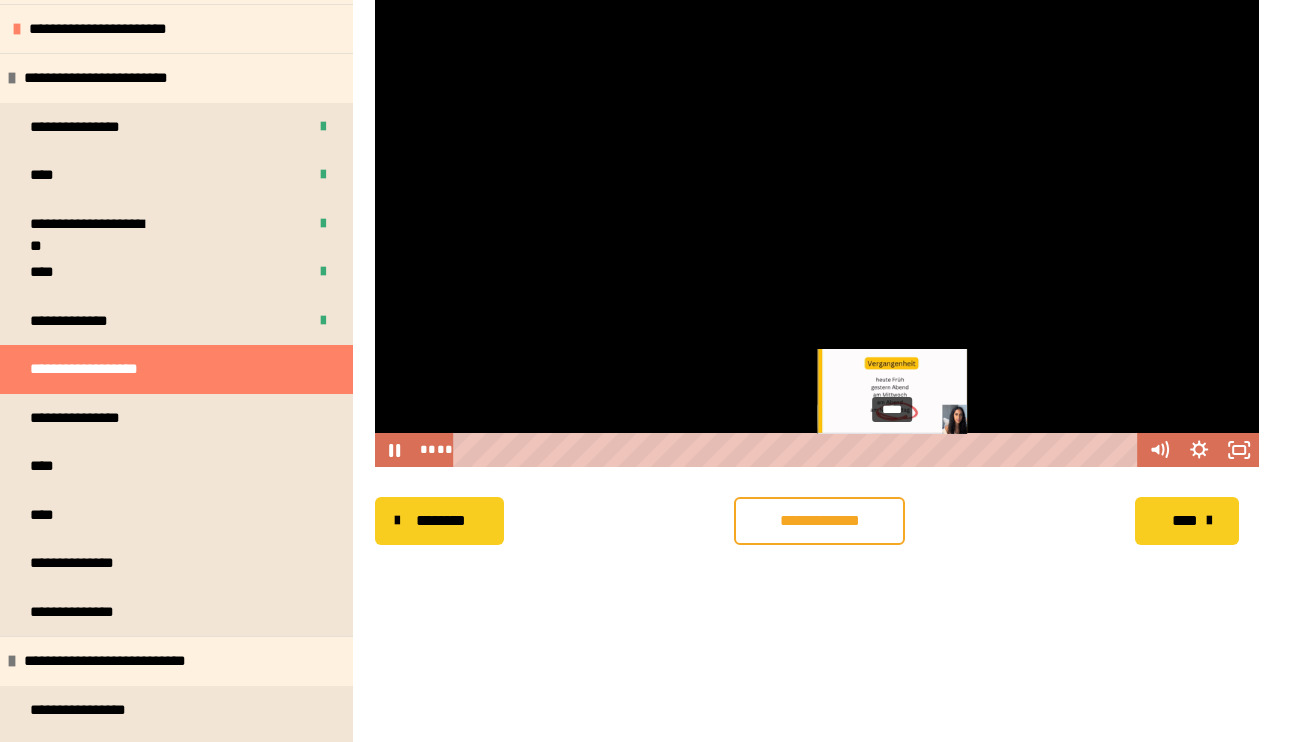 click on "****" at bounding box center (798, 450) 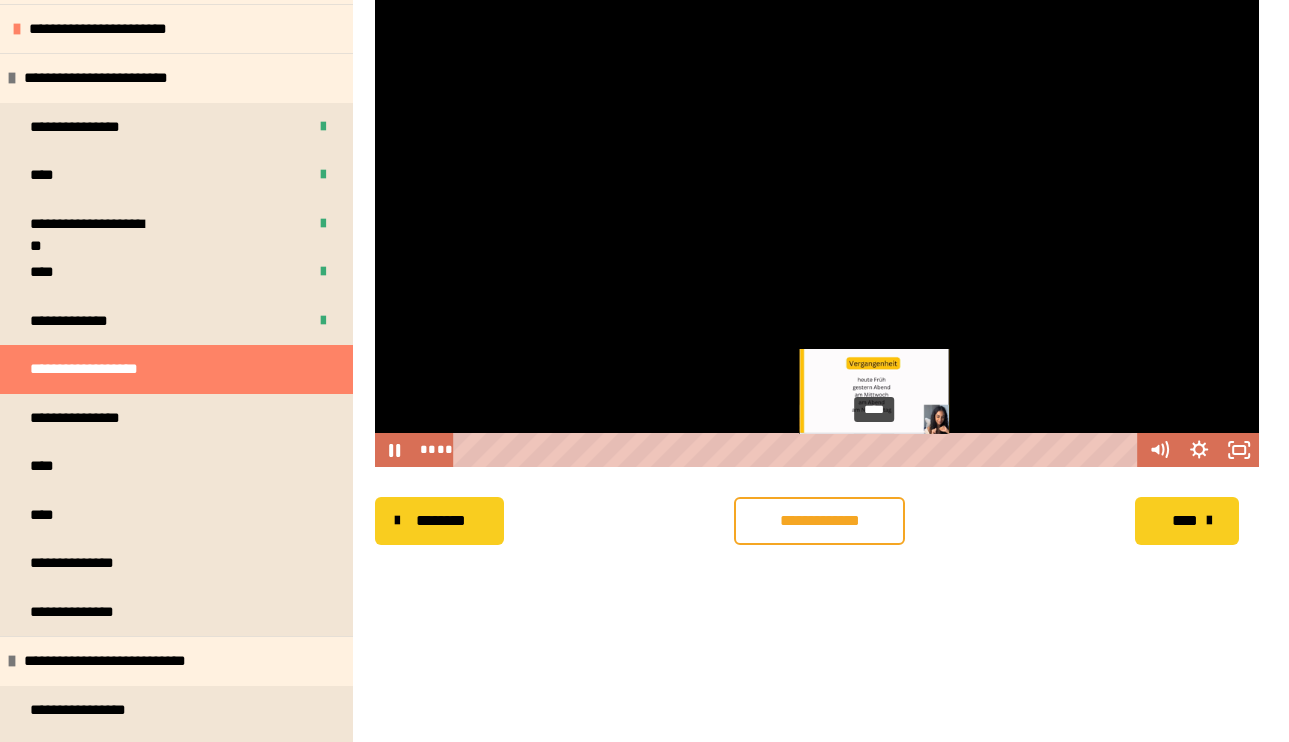 click on "****" at bounding box center (798, 450) 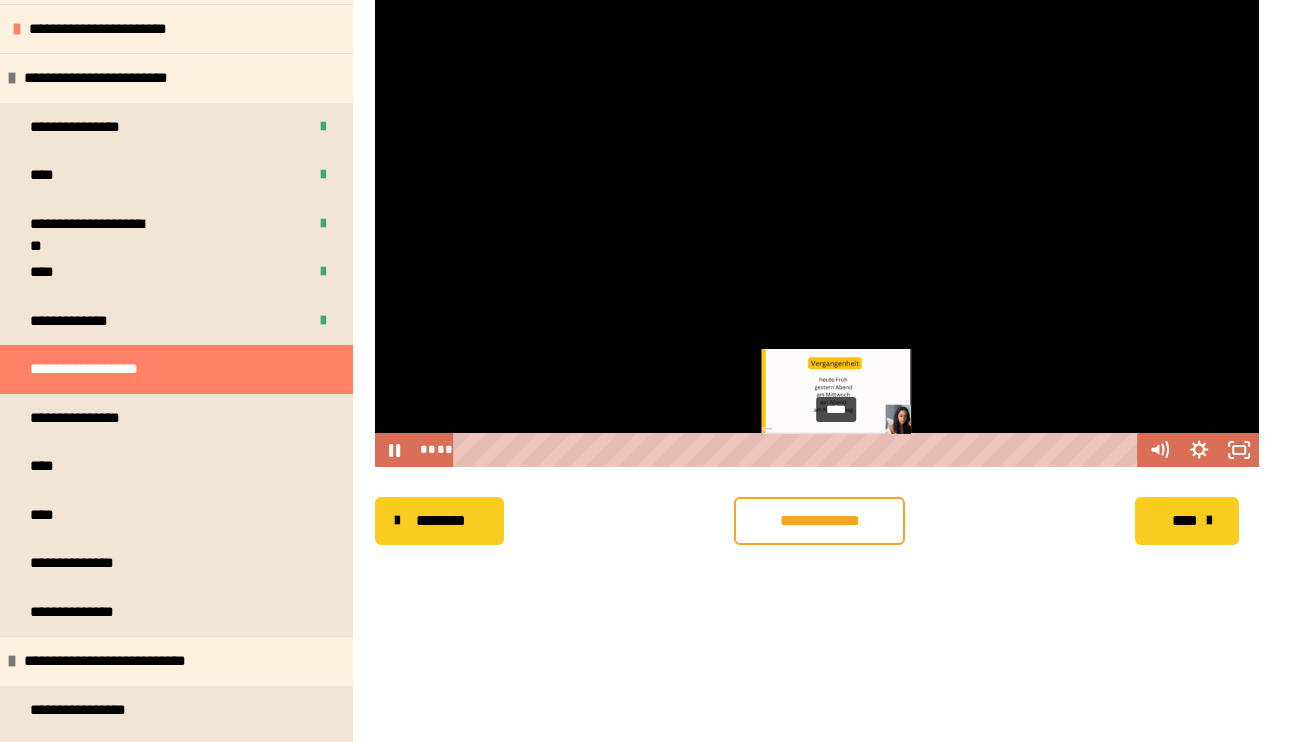 click on "****" at bounding box center (798, 450) 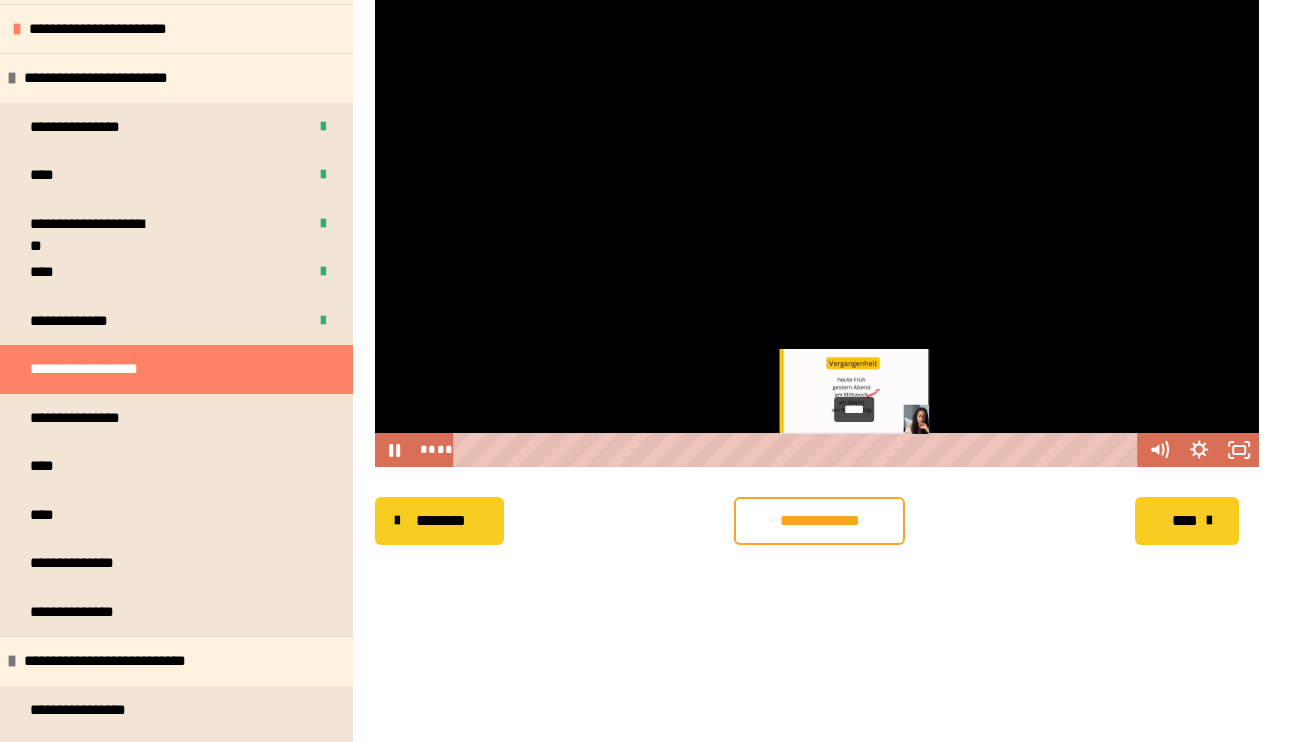 click at bounding box center [856, 450] 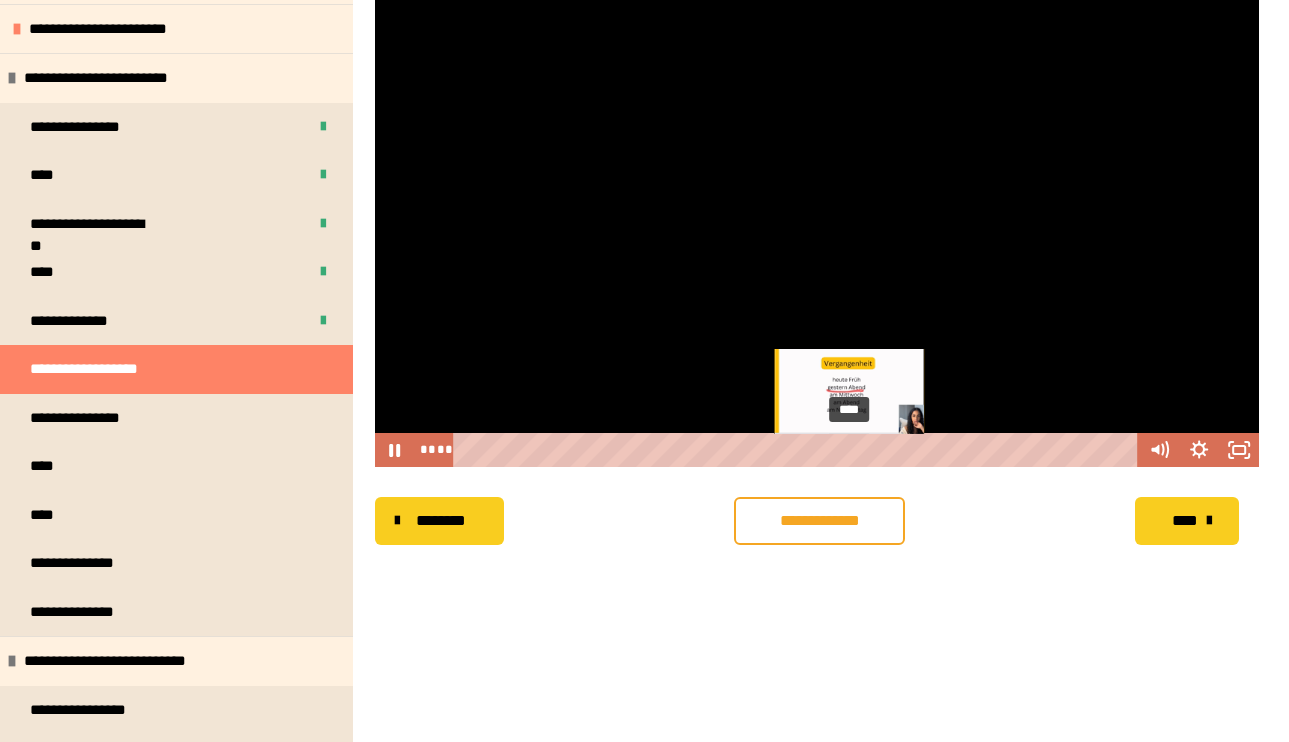 click at bounding box center (848, 450) 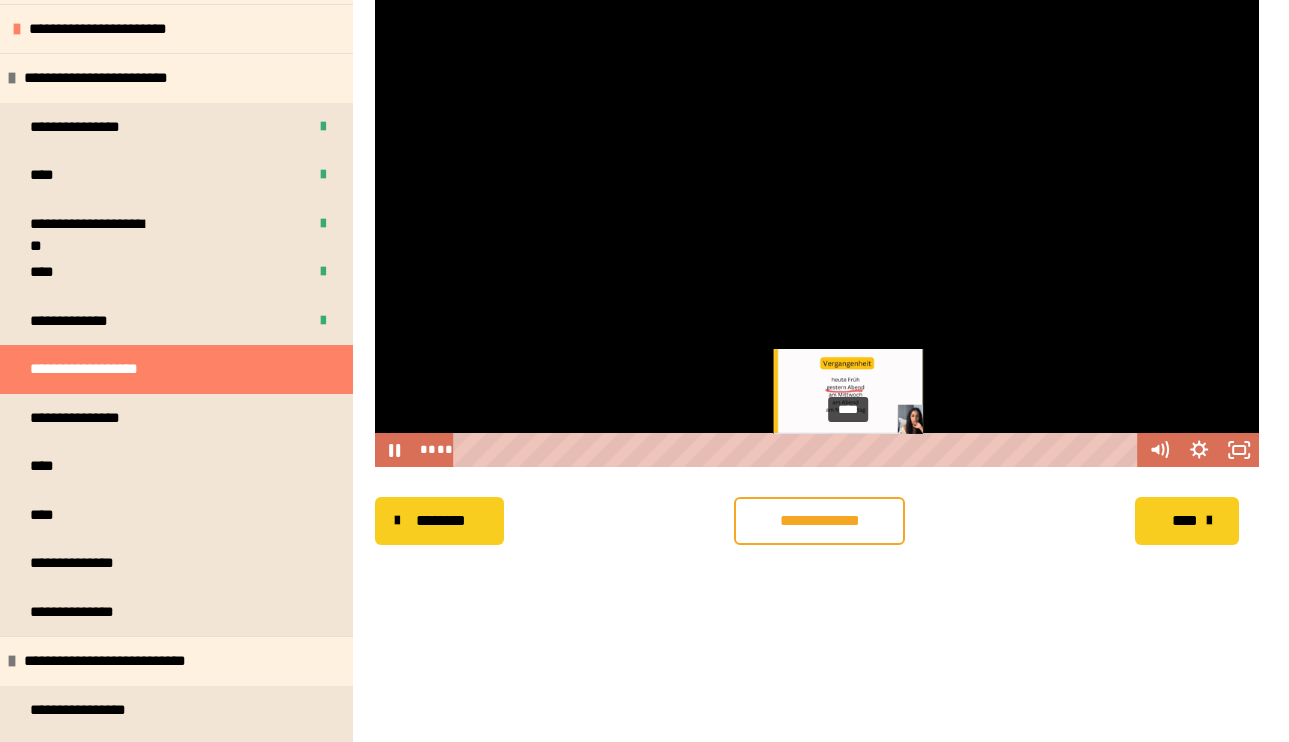 click at bounding box center (847, 450) 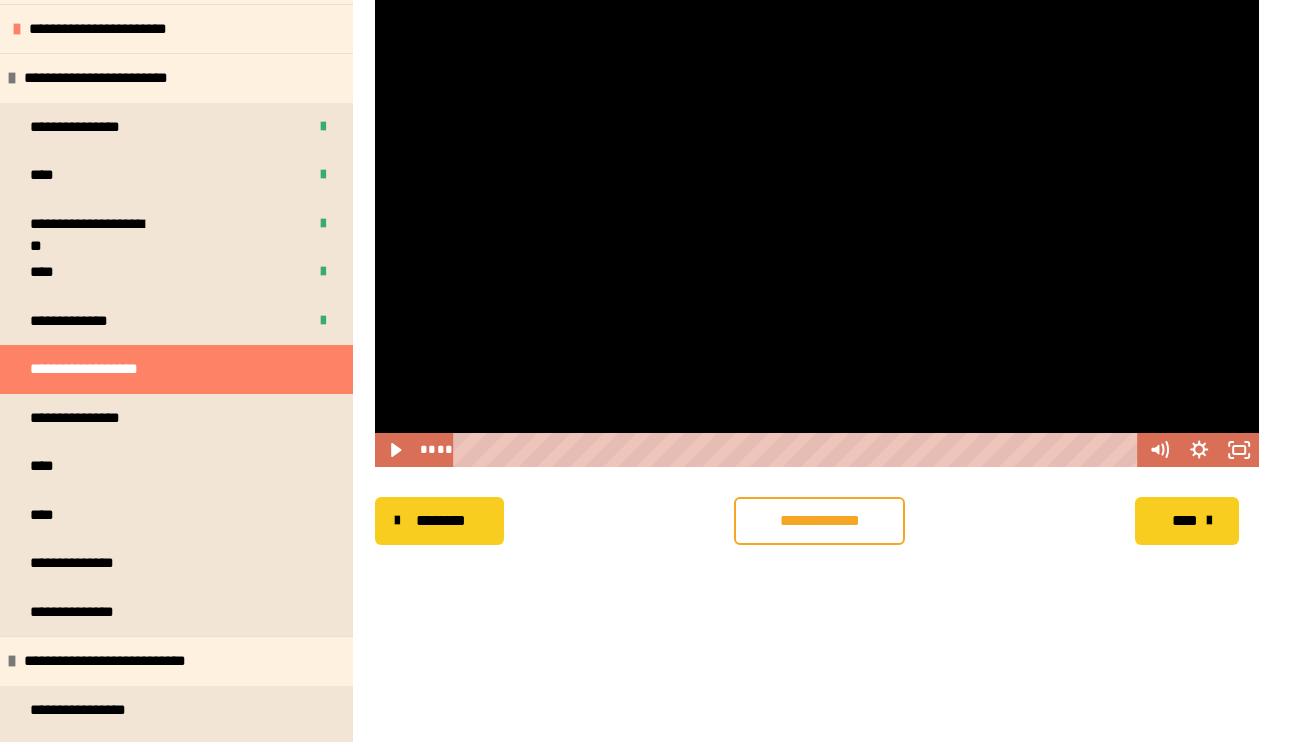 click at bounding box center (817, 218) 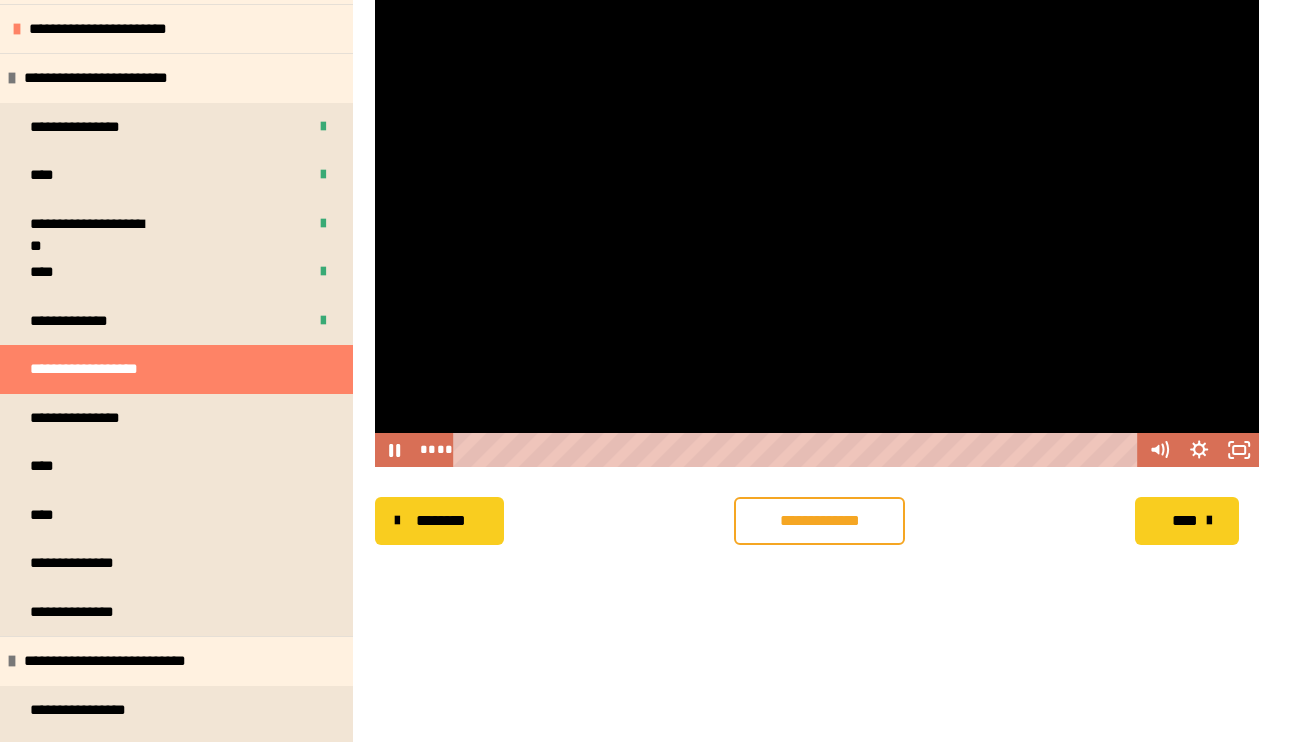 click at bounding box center [817, 218] 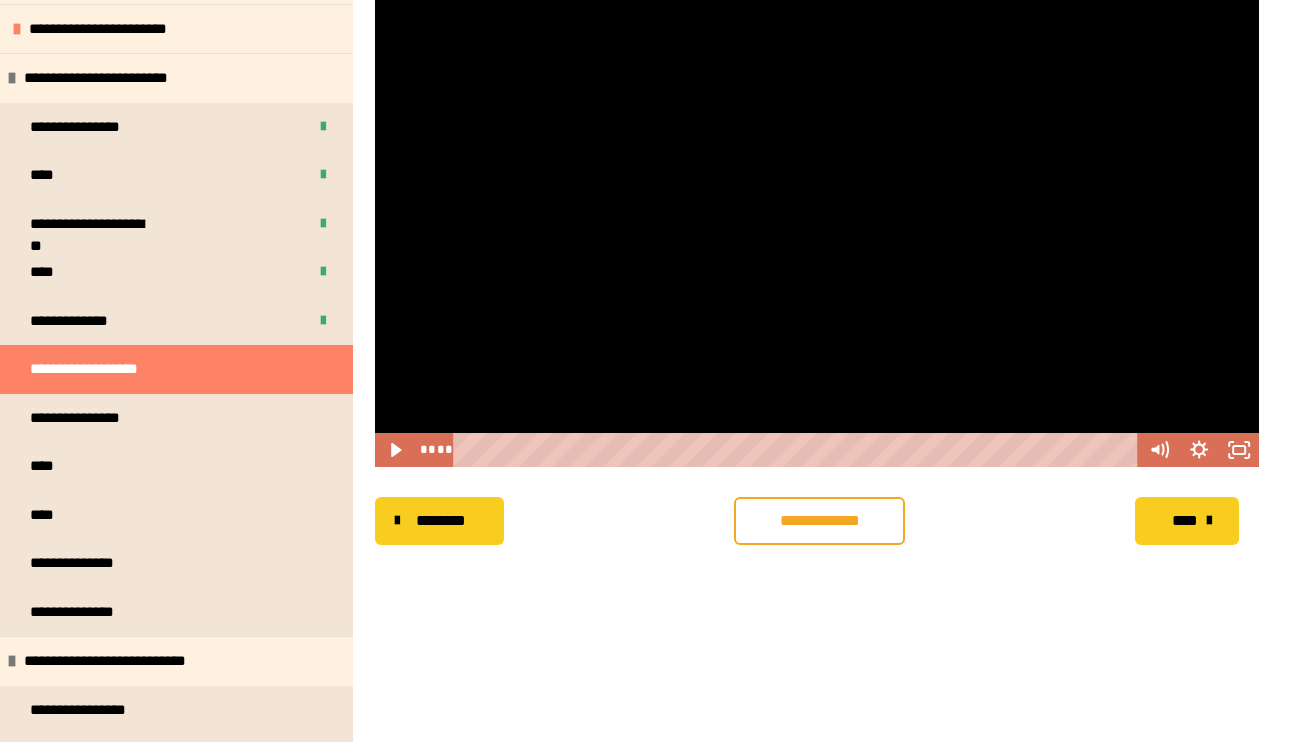 click at bounding box center (817, 218) 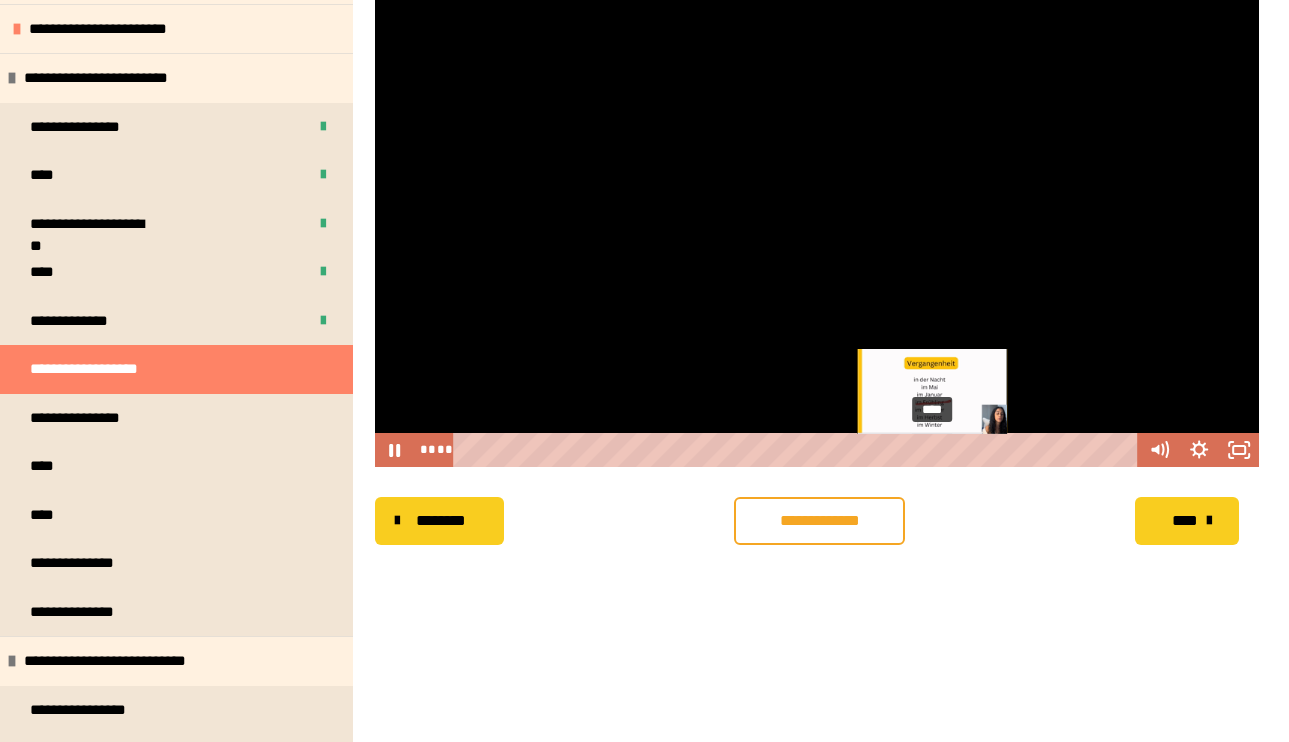 click on "****" at bounding box center (798, 450) 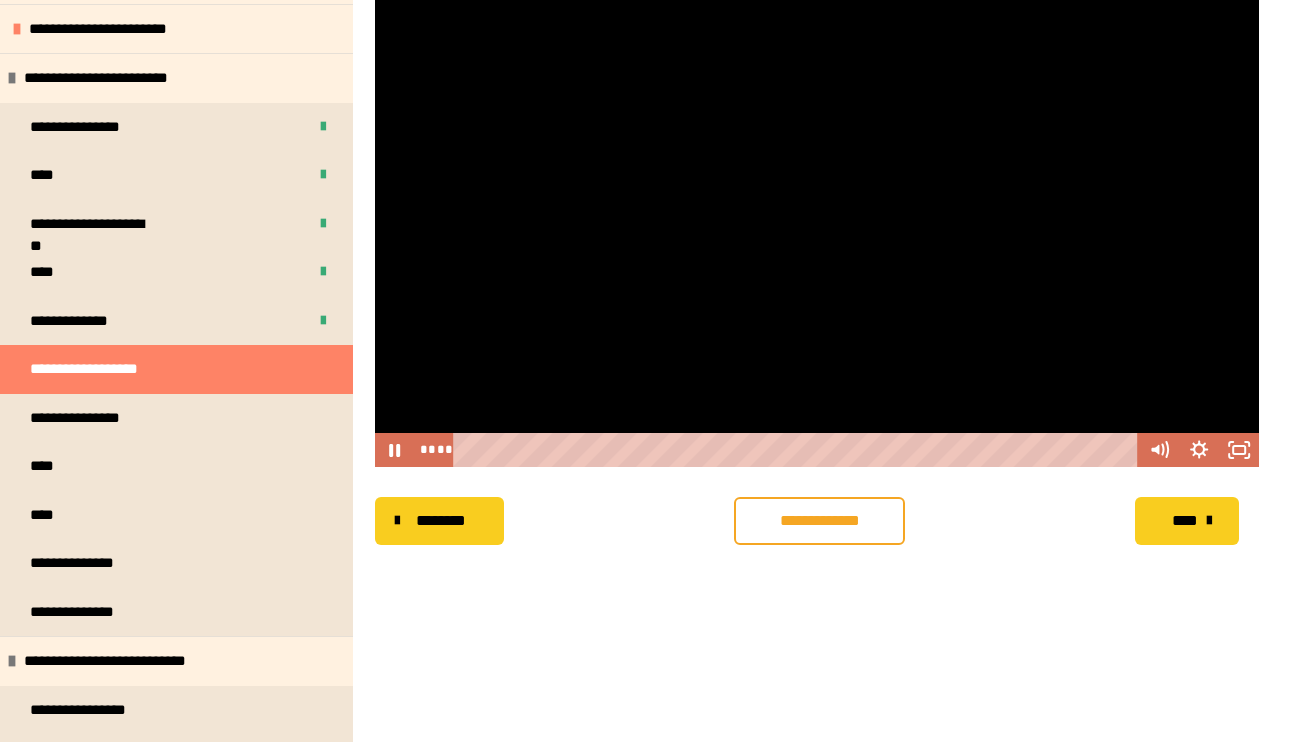 click at bounding box center (817, 218) 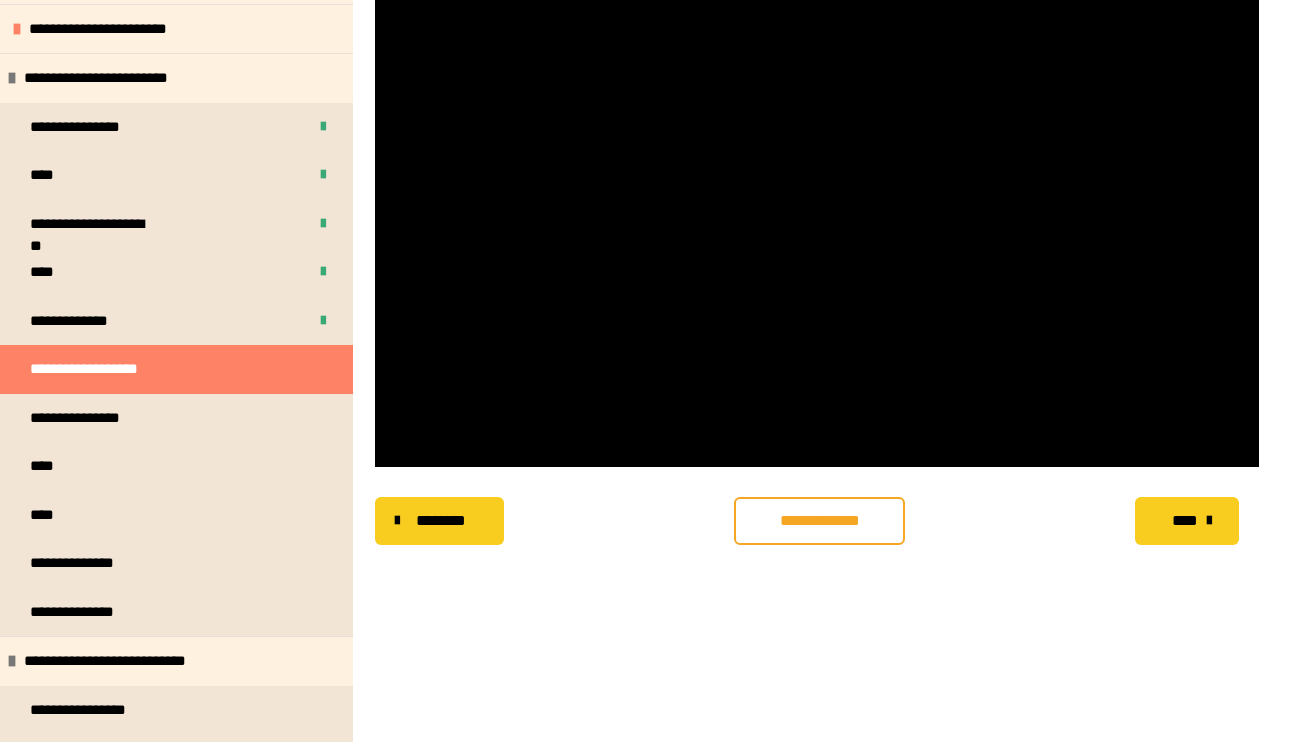 click at bounding box center [817, 218] 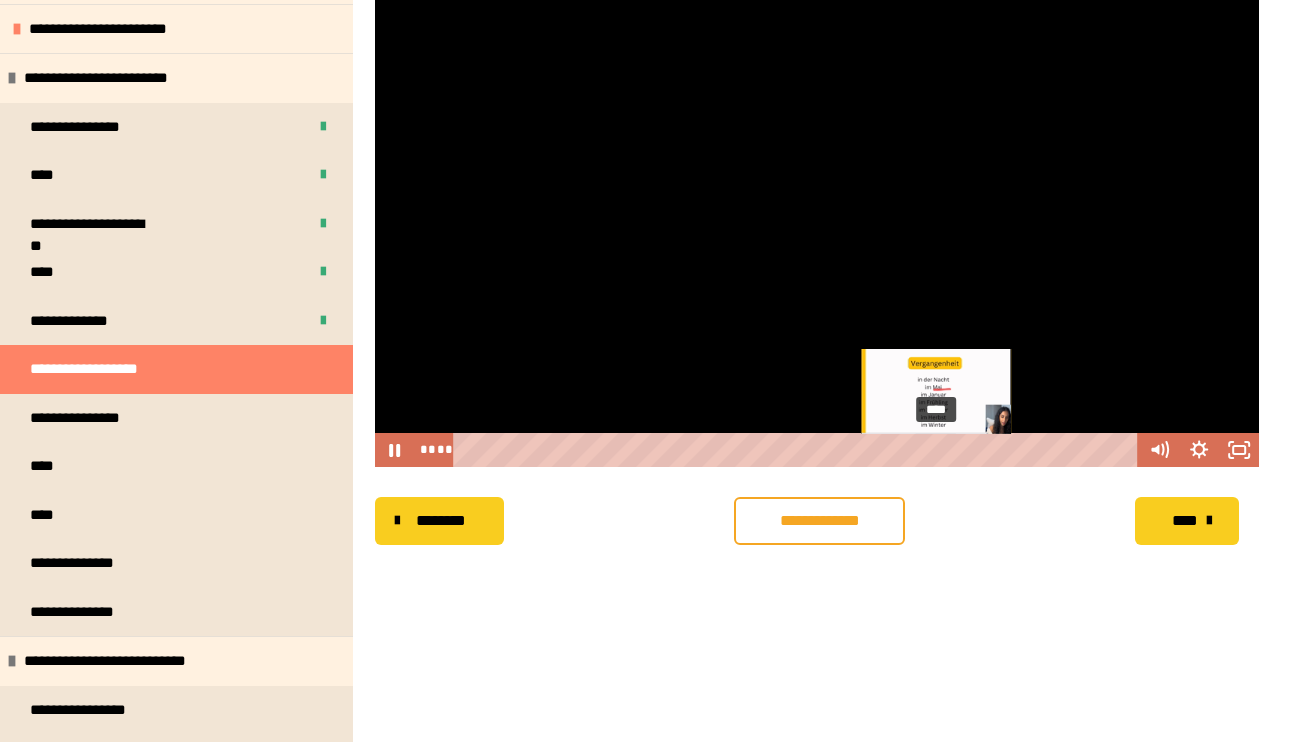 click on "****" at bounding box center [798, 450] 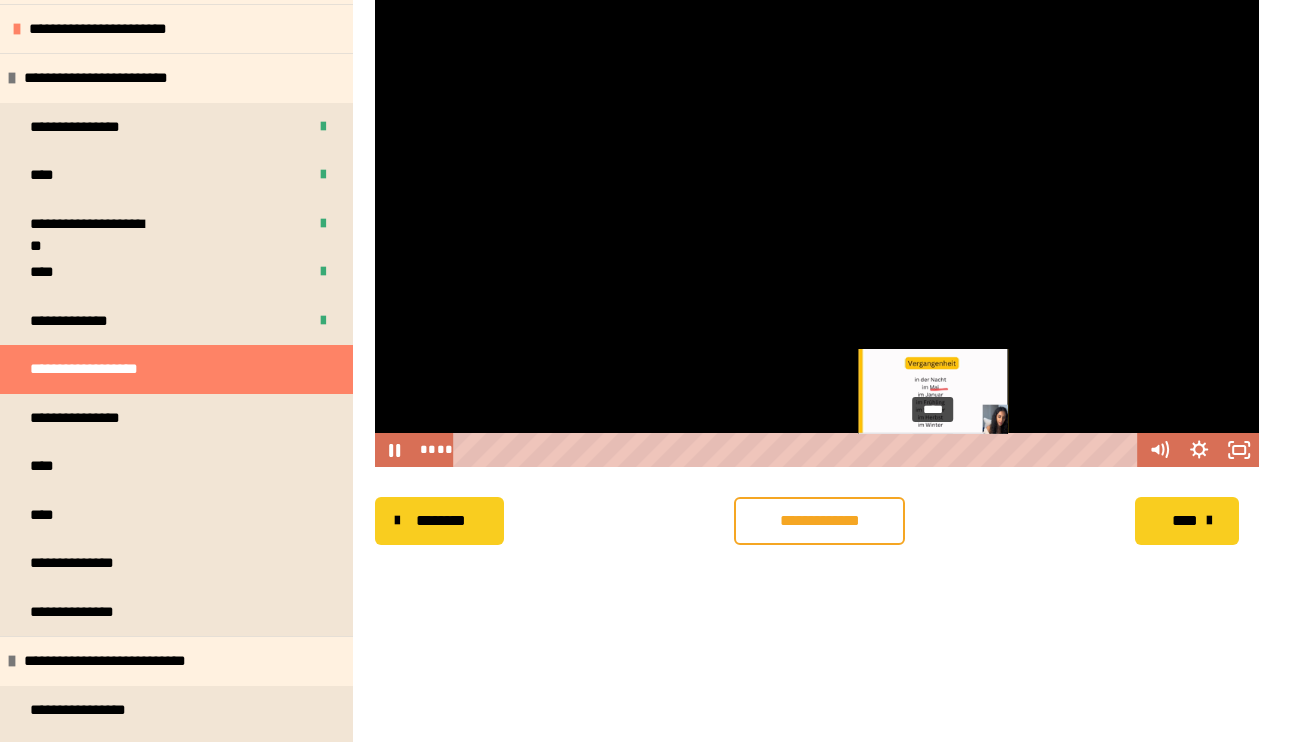 click on "****" at bounding box center [798, 450] 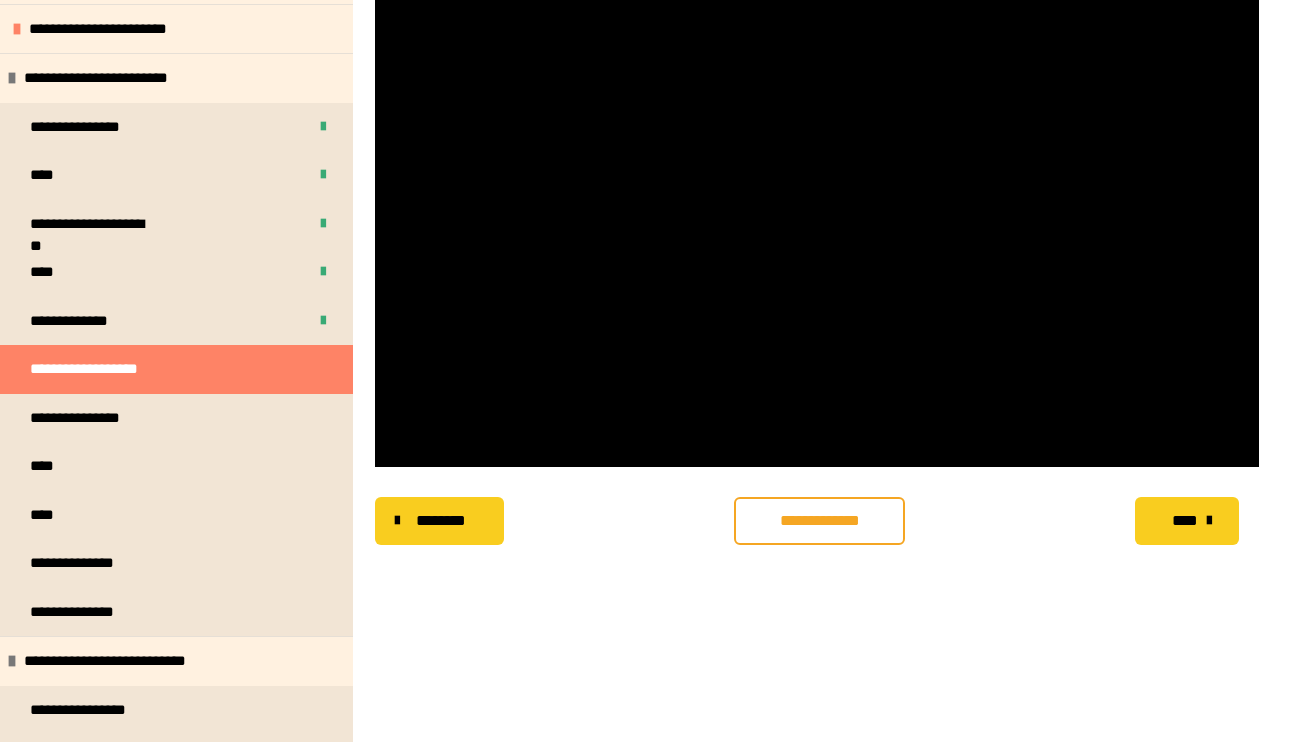 click at bounding box center (817, 218) 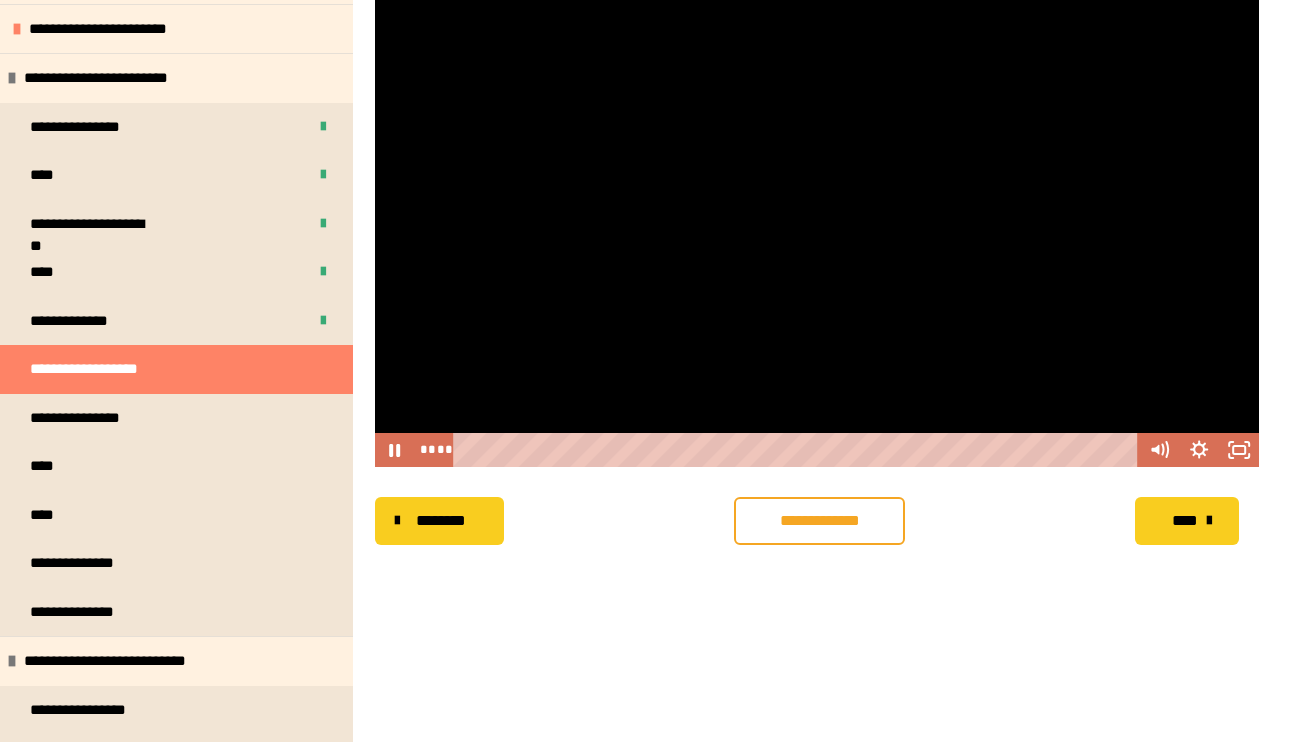 click at bounding box center (817, 218) 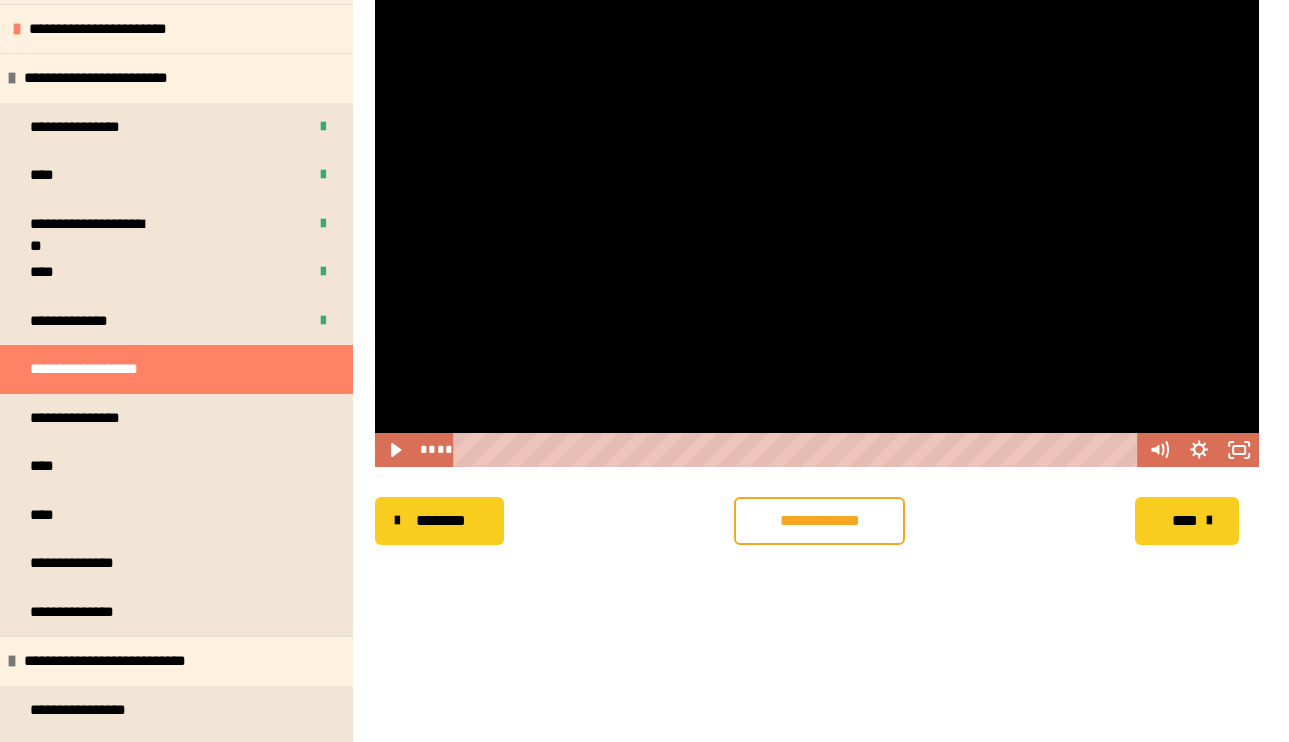 click at bounding box center [817, 218] 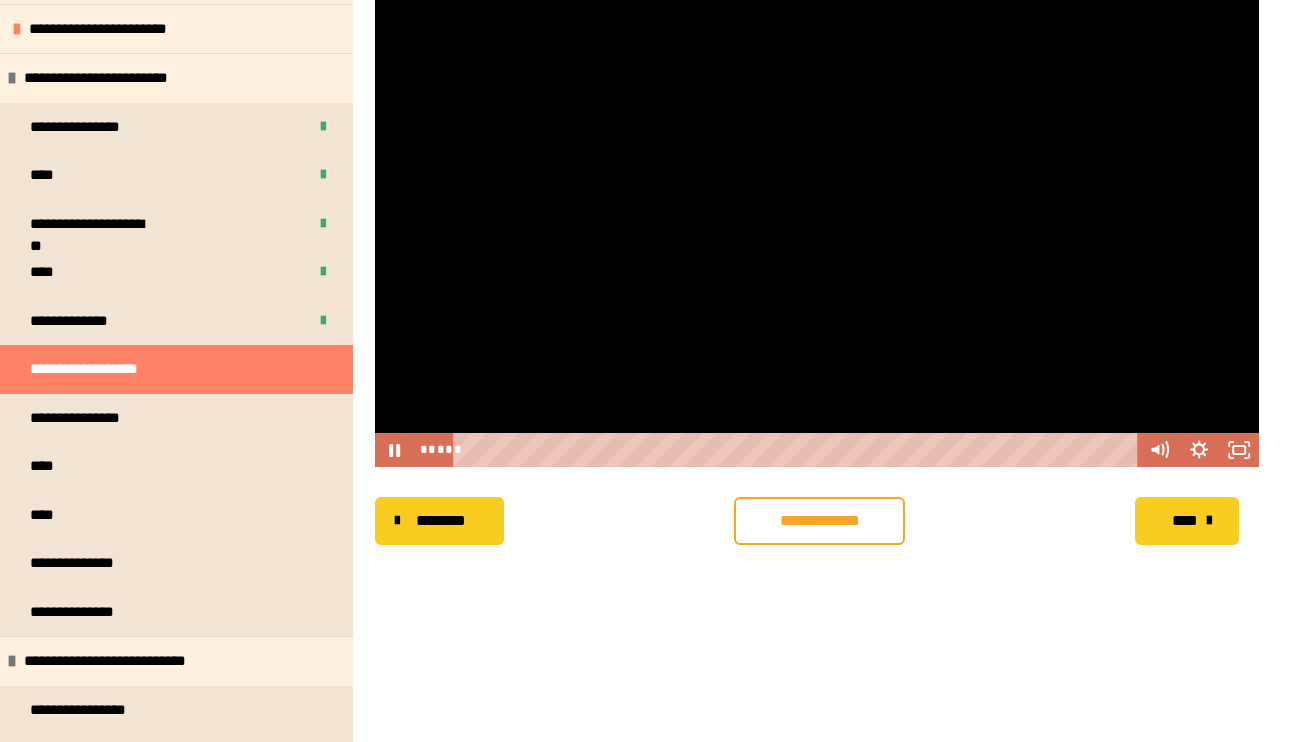 click at bounding box center (817, 218) 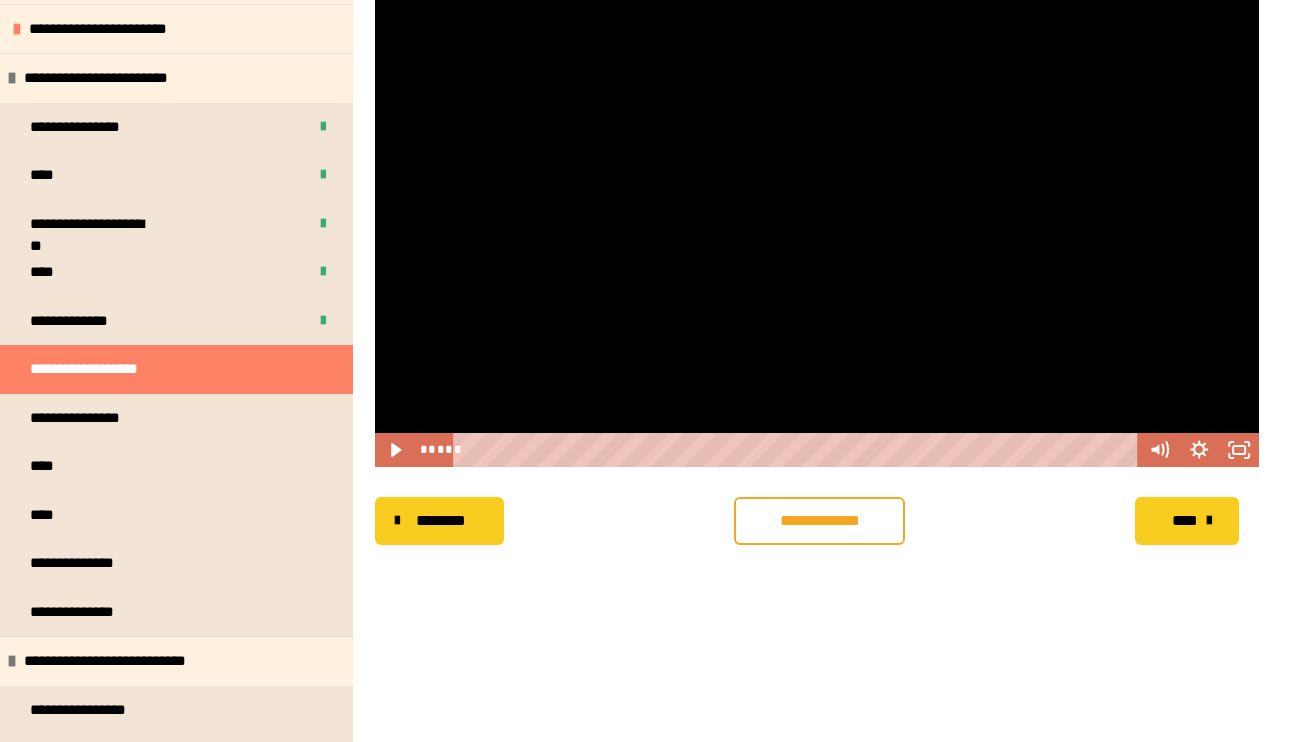 click at bounding box center (817, 218) 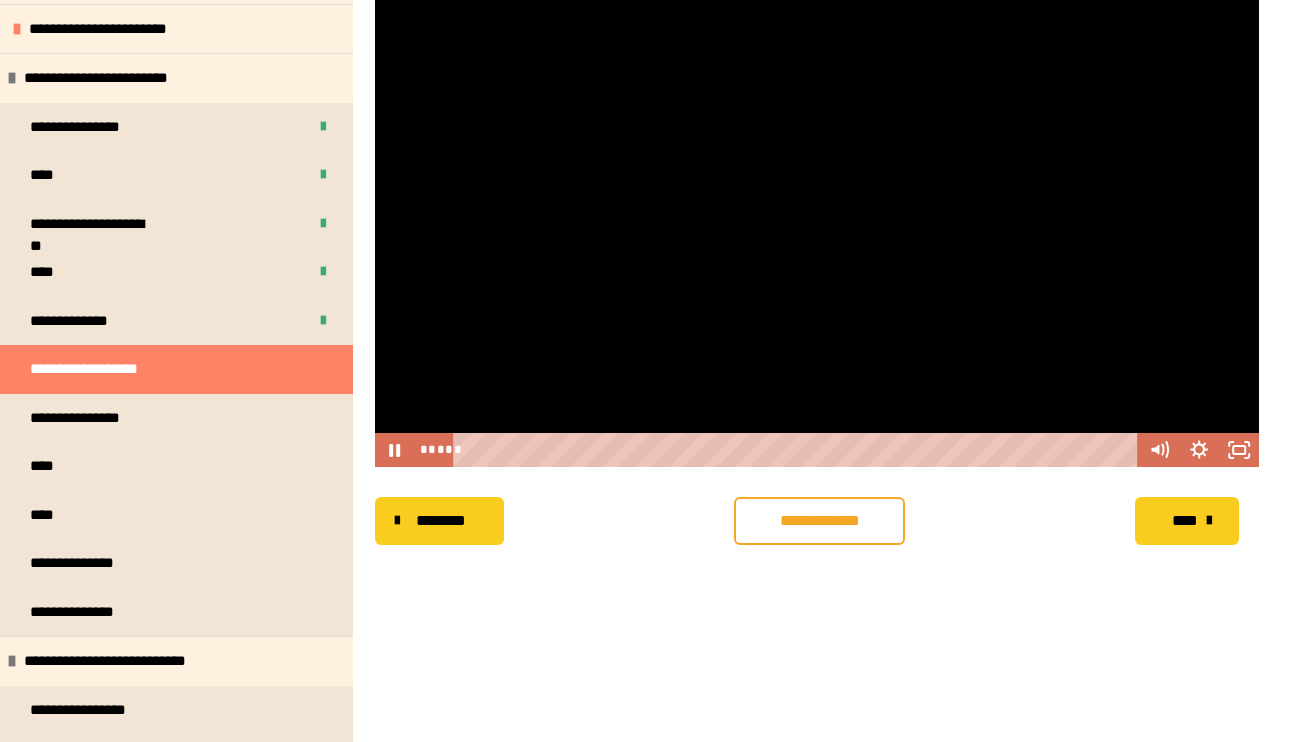 click at bounding box center (817, 218) 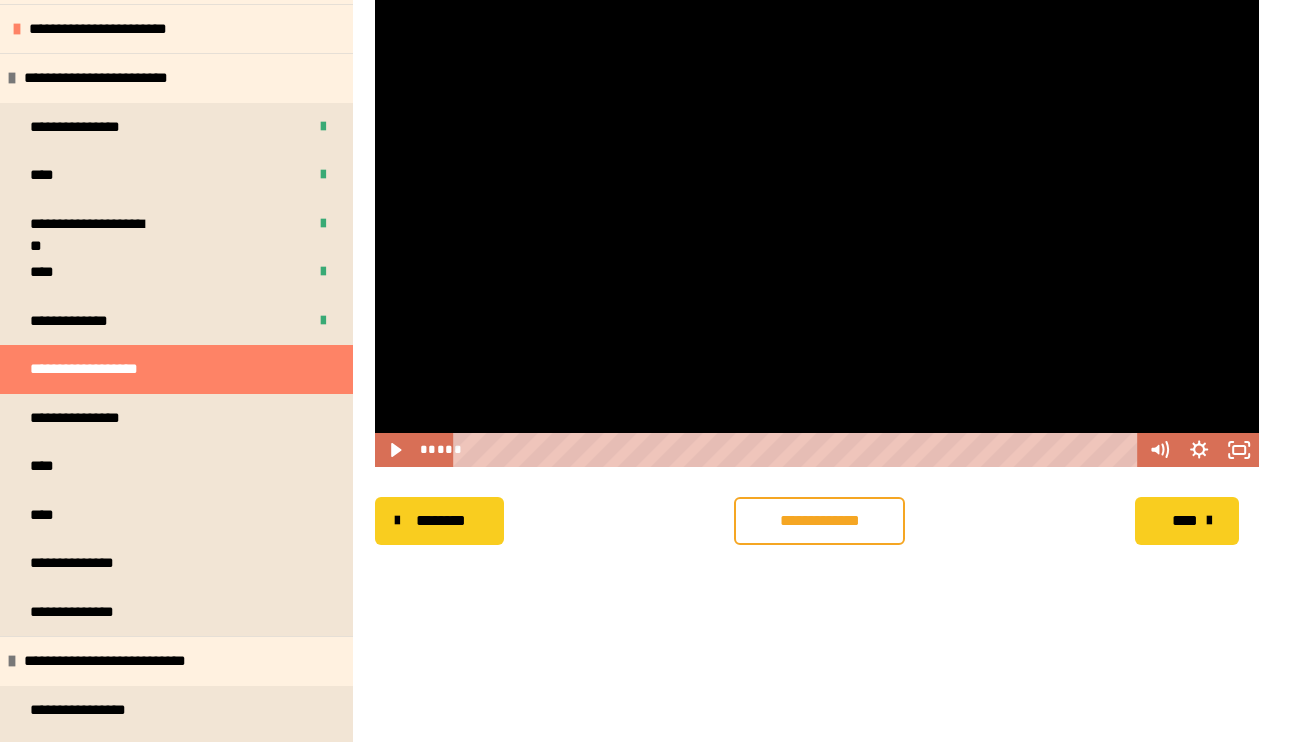 click at bounding box center (817, 218) 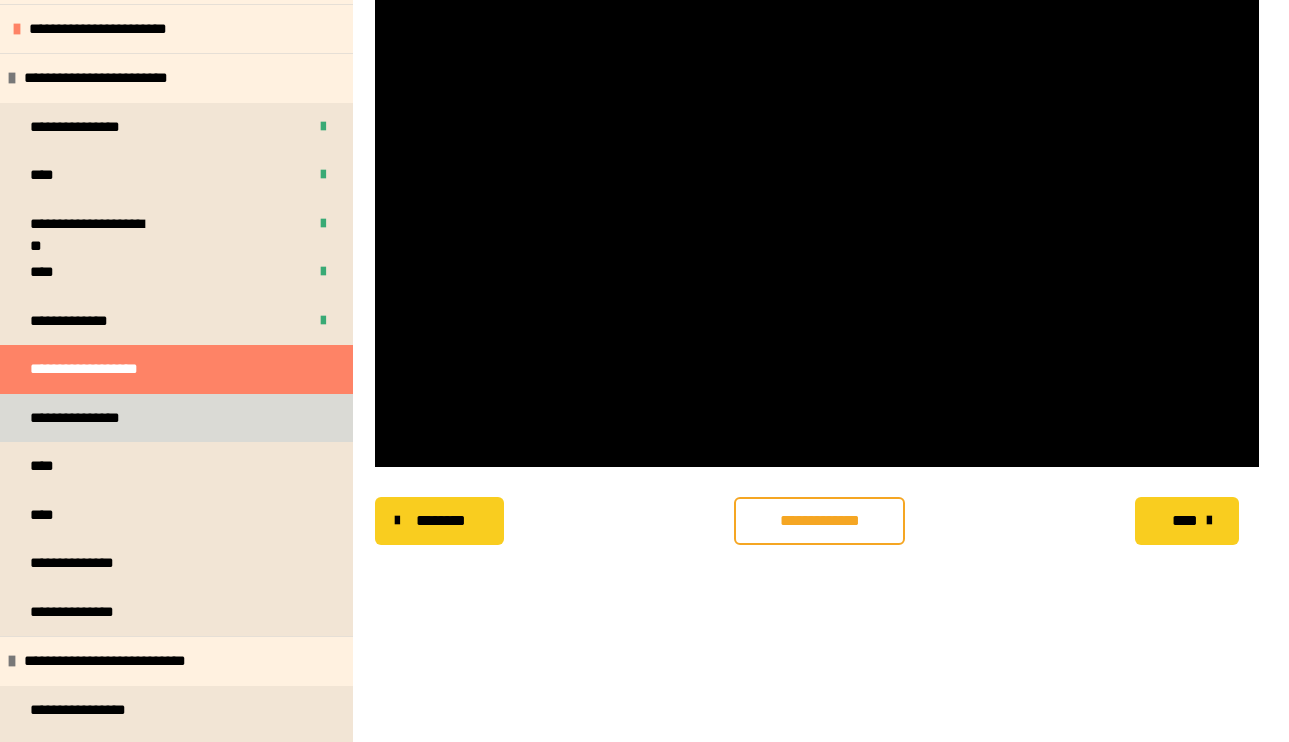 click on "**********" at bounding box center (176, 418) 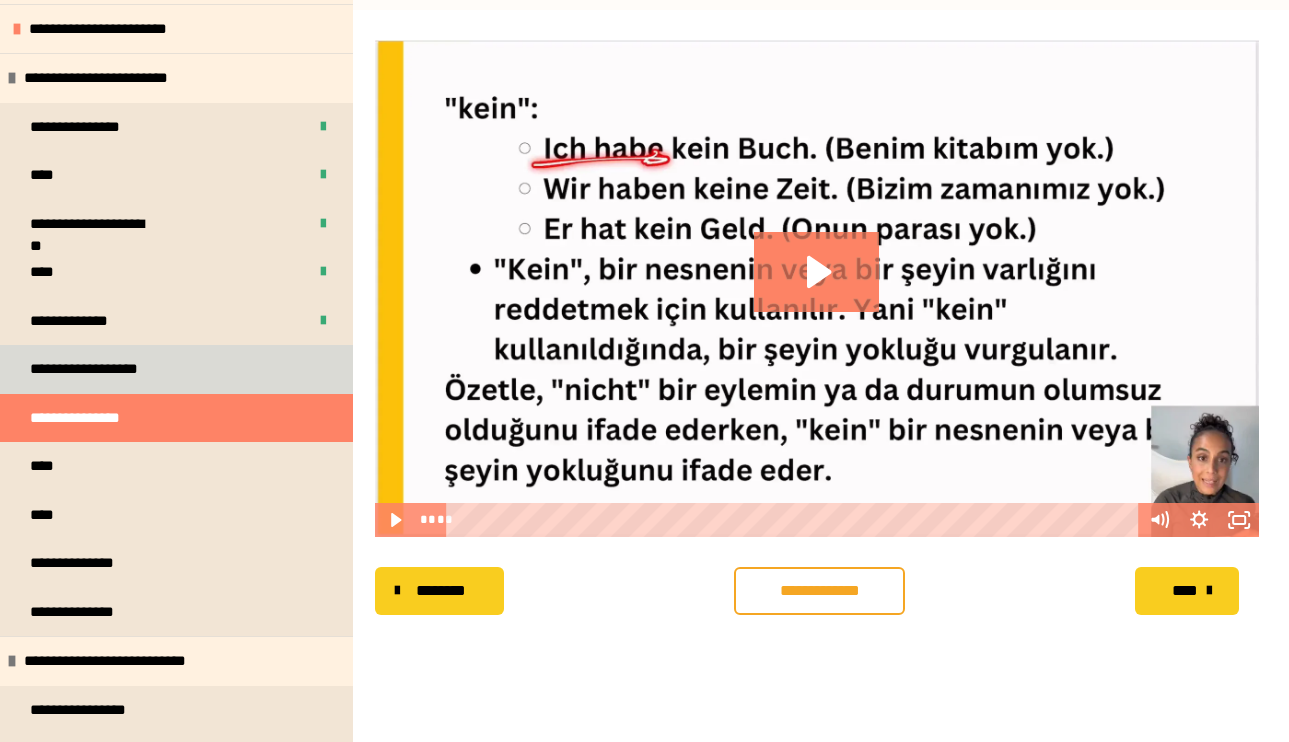 click on "**********" at bounding box center (176, 369) 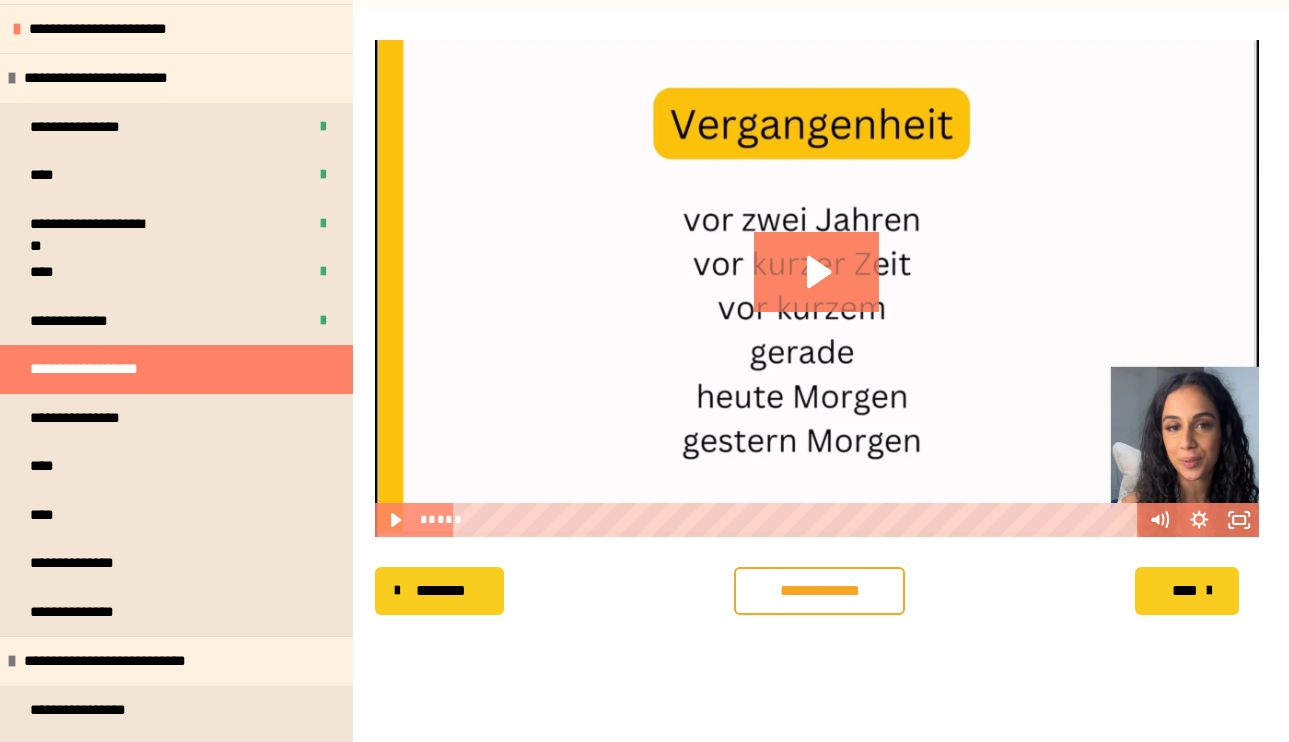 click on "**********" at bounding box center [819, 591] 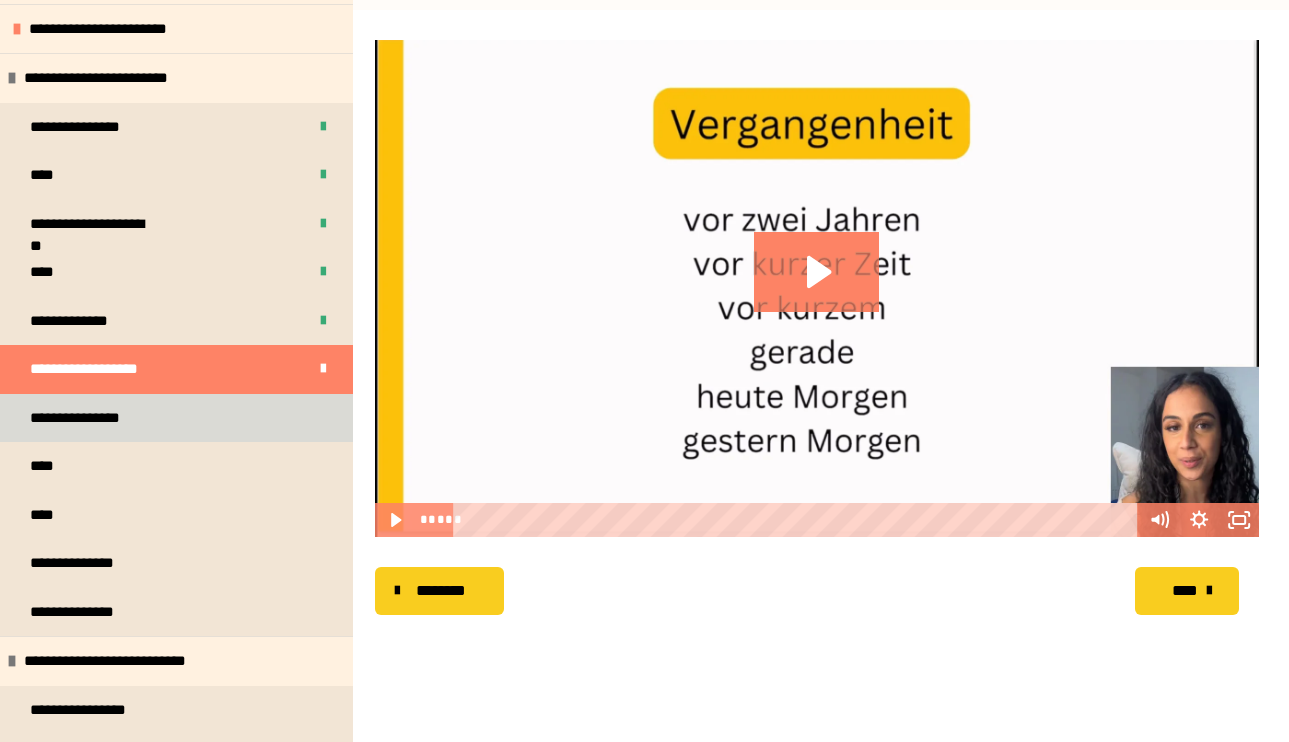 click on "**********" at bounding box center [176, 418] 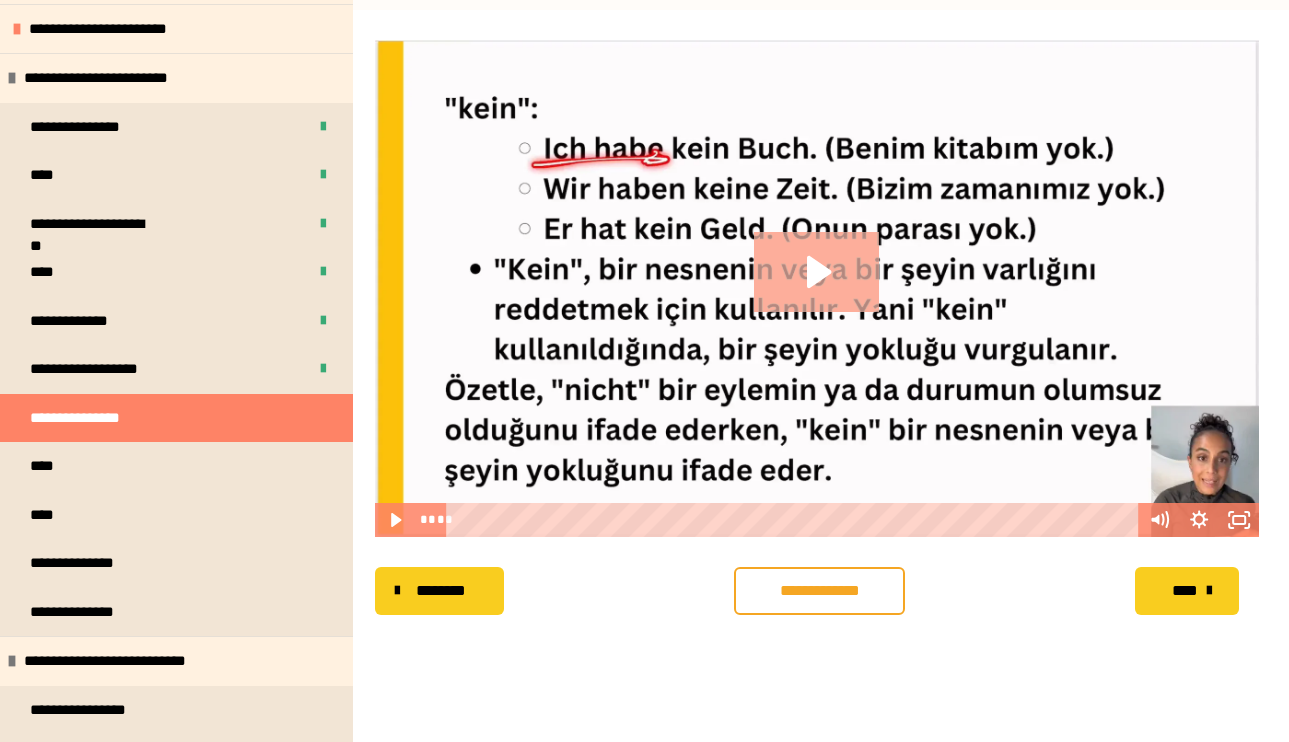 click 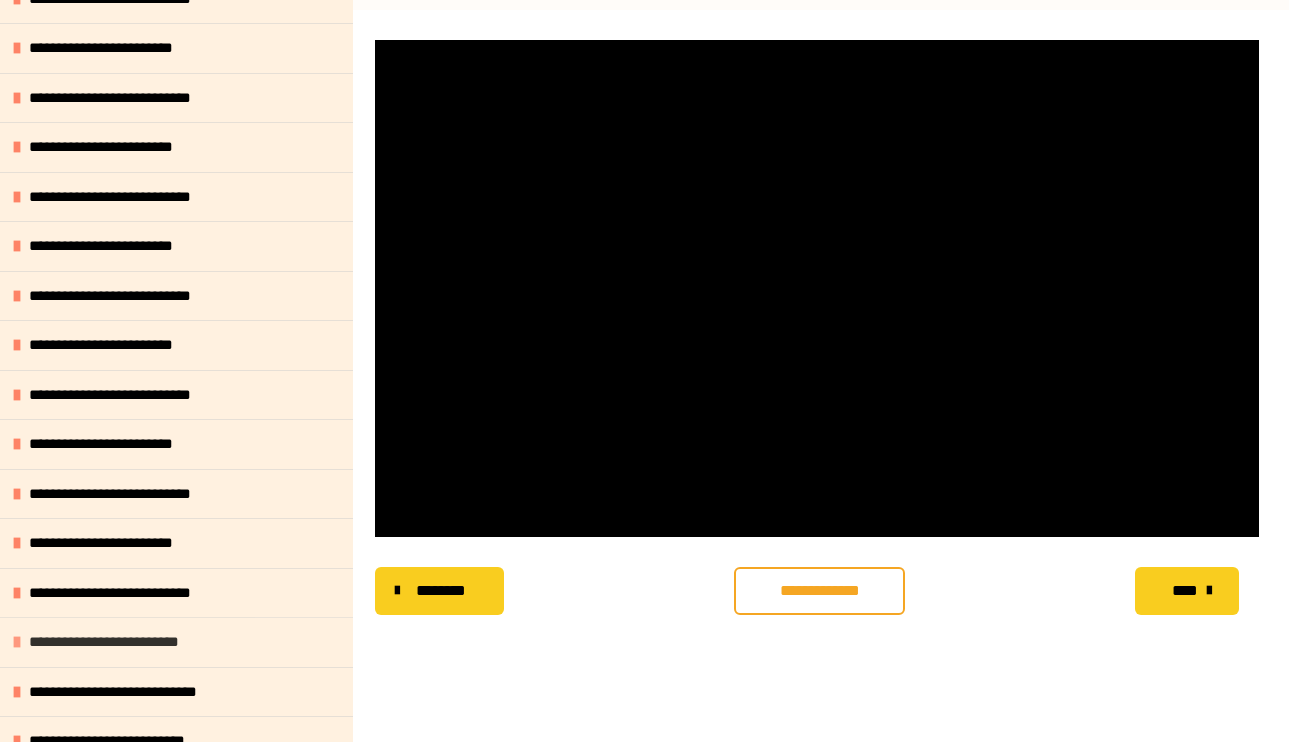 scroll, scrollTop: 1567, scrollLeft: 0, axis: vertical 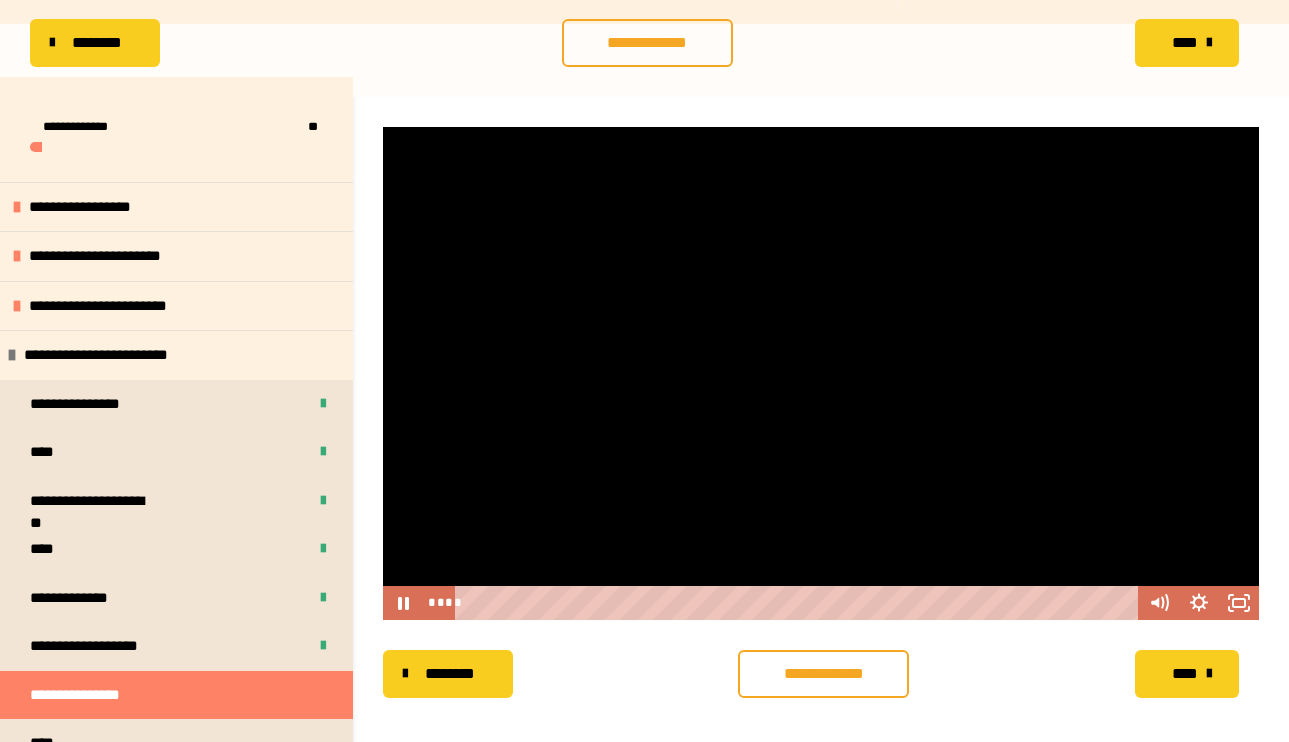click at bounding box center (821, 373) 